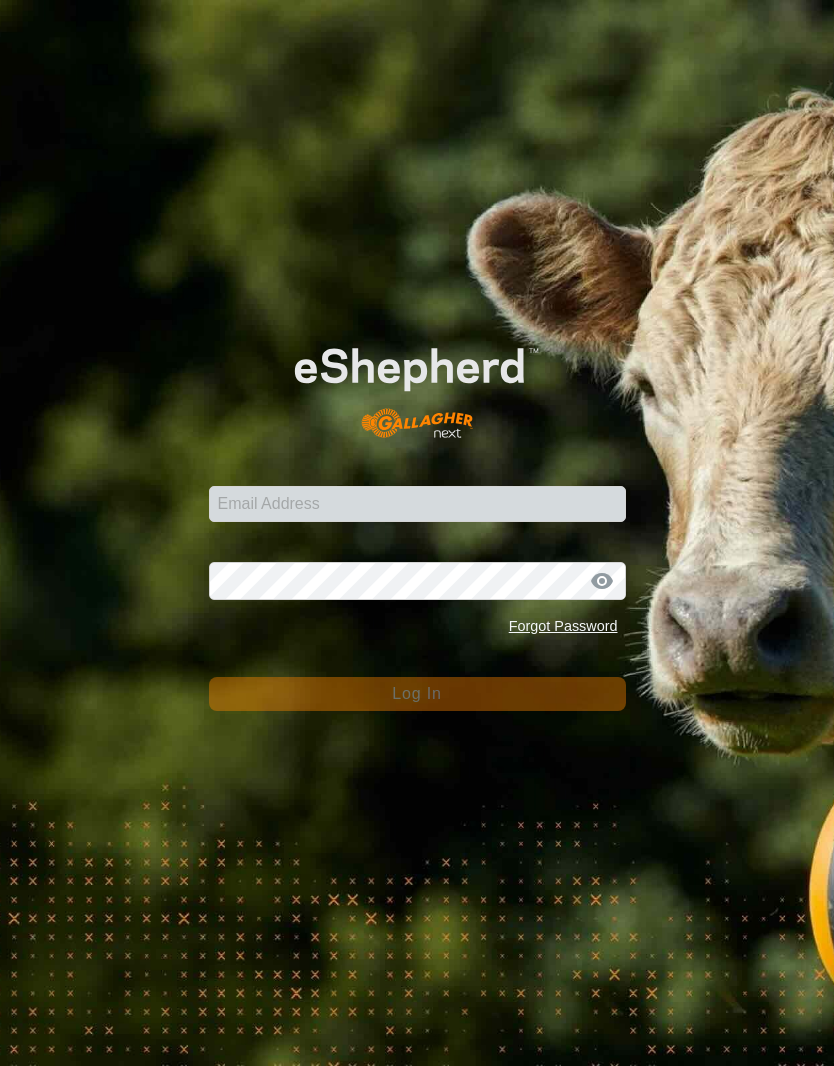 scroll, scrollTop: 0, scrollLeft: 0, axis: both 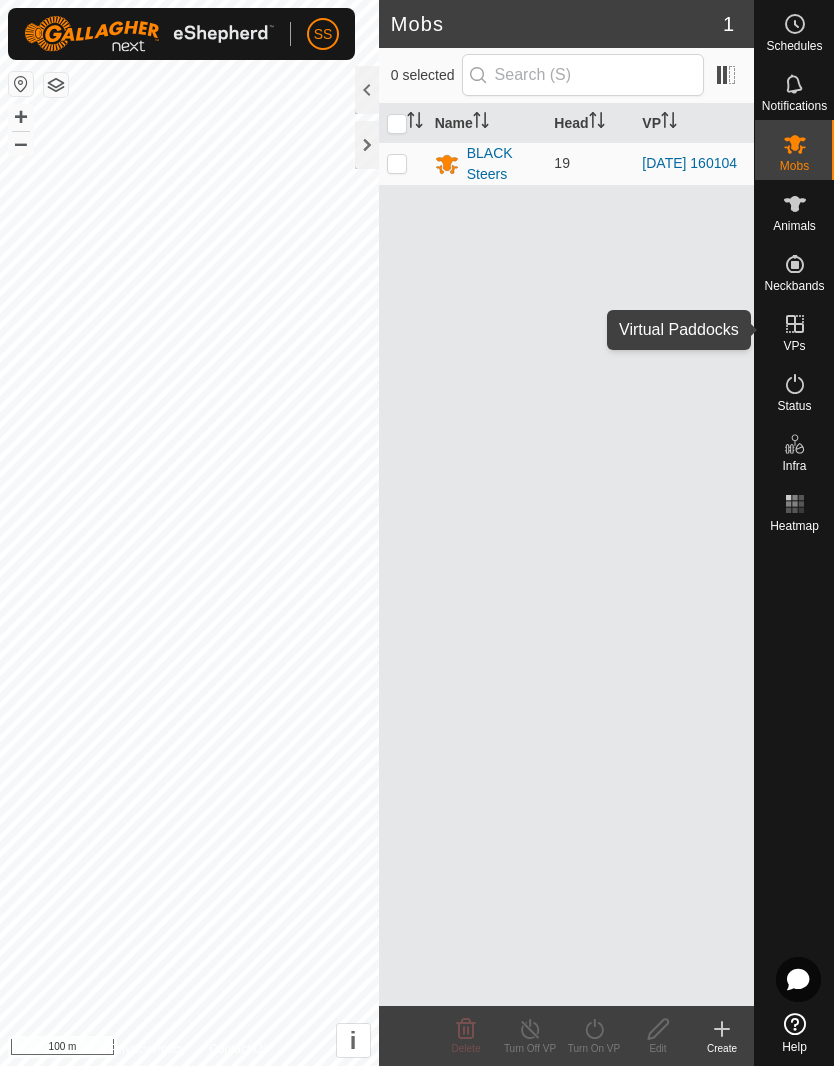 click at bounding box center (795, 324) 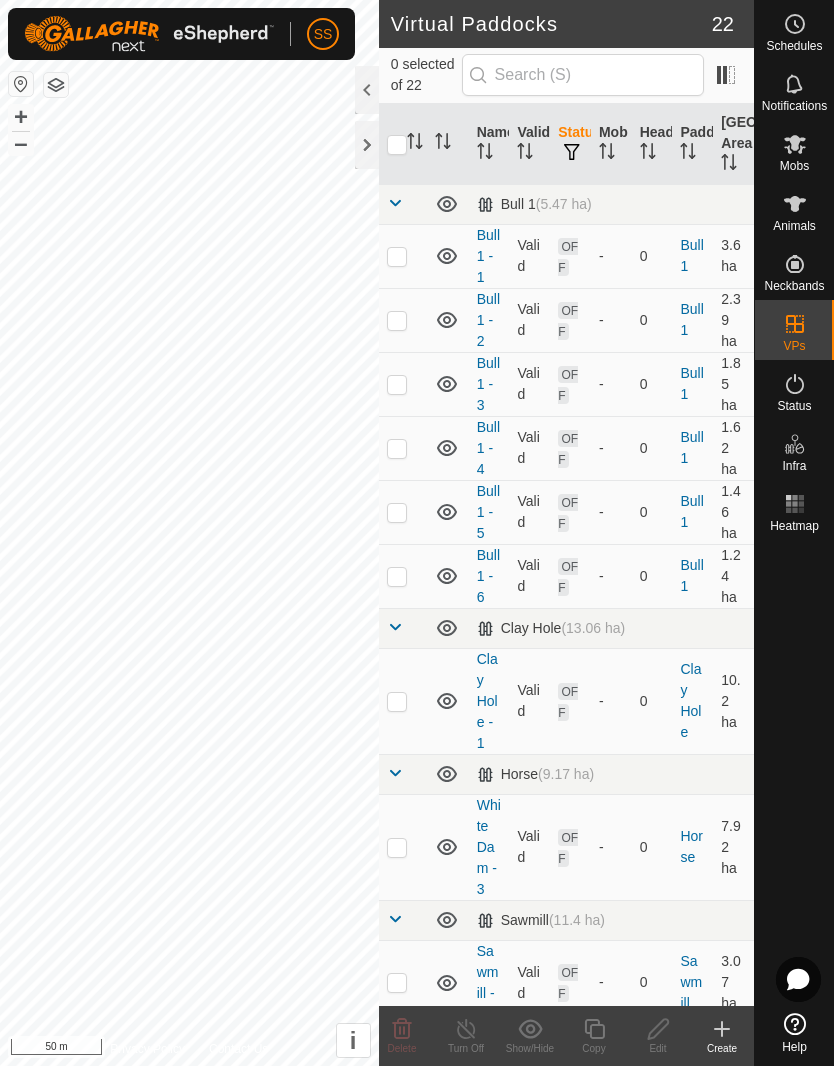 scroll, scrollTop: 0, scrollLeft: 0, axis: both 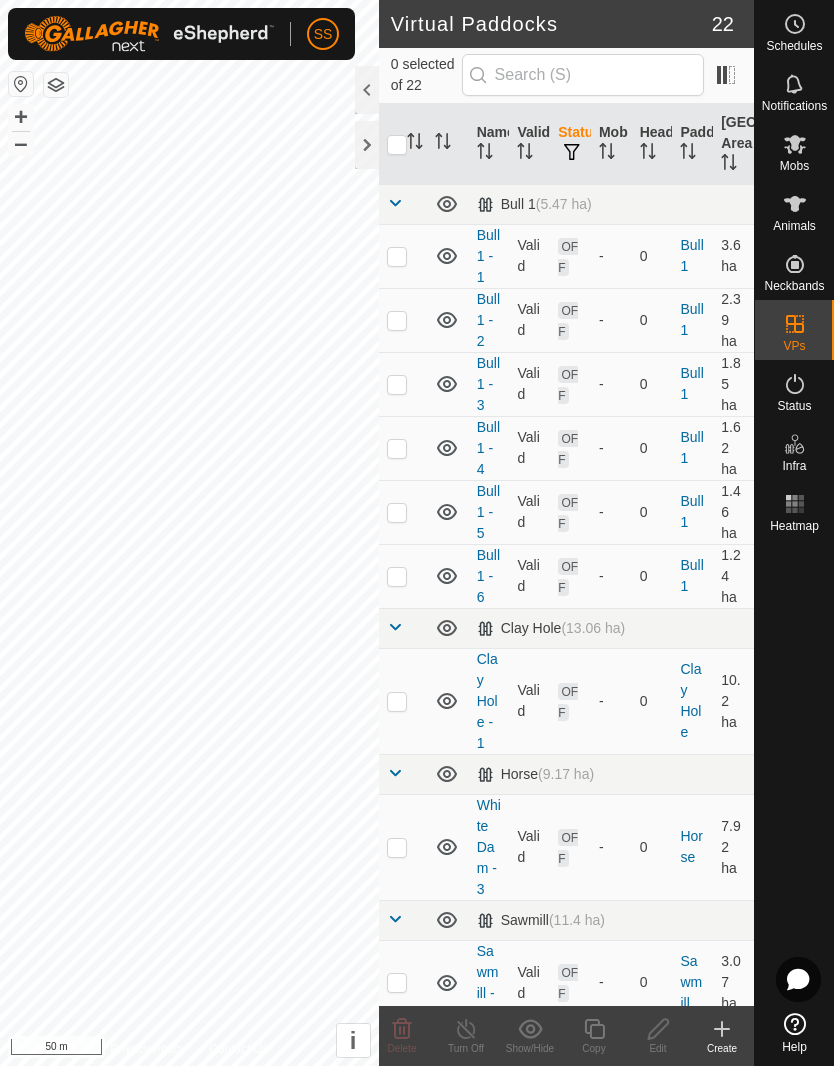 click at bounding box center (403, 204) 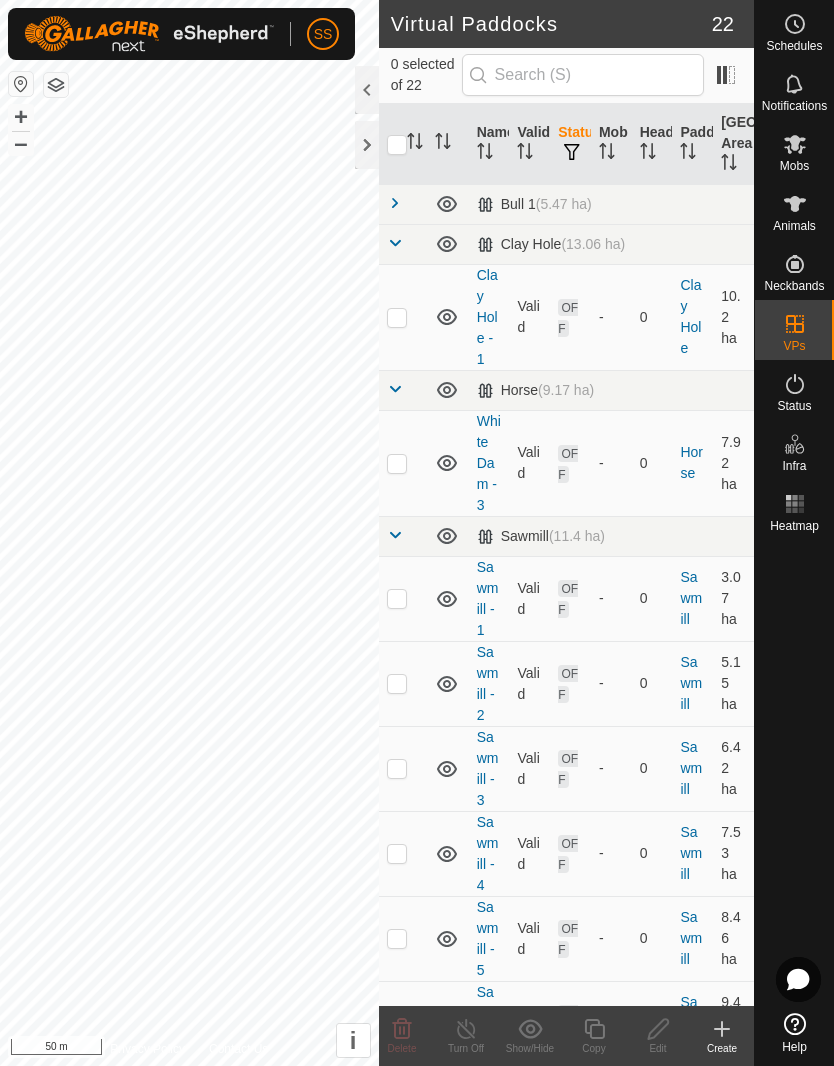 click at bounding box center [395, 535] 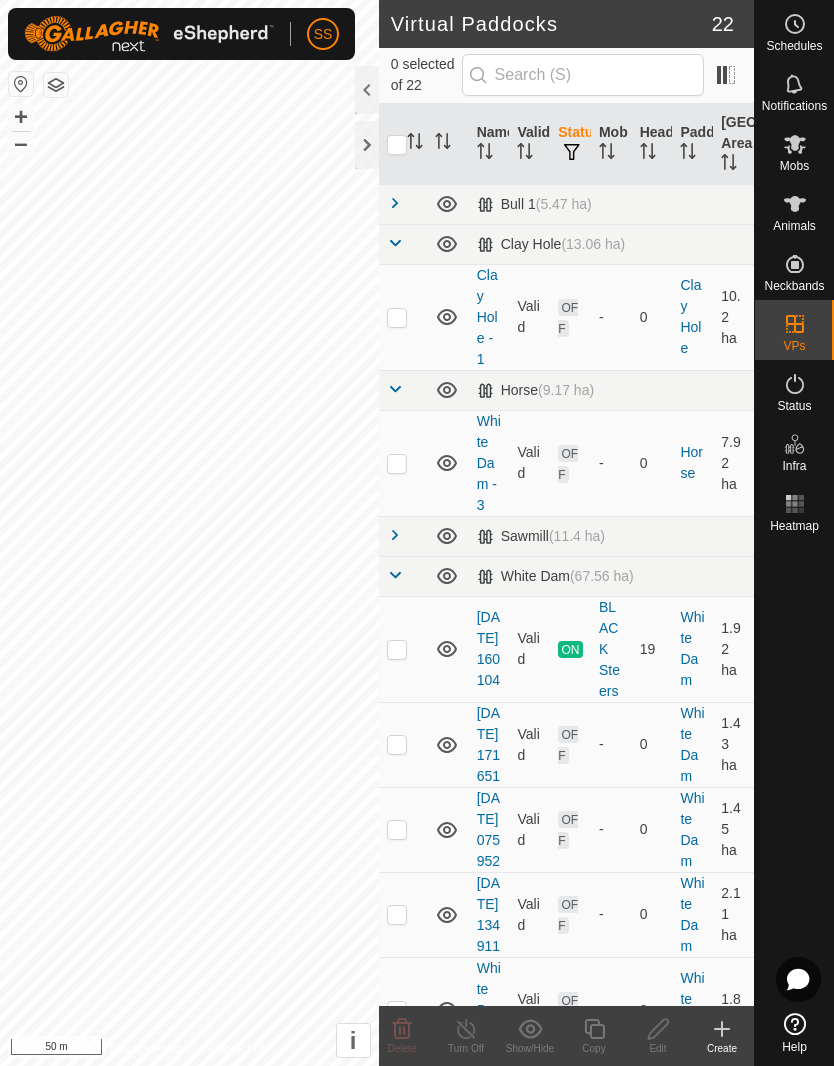 click at bounding box center (395, 391) 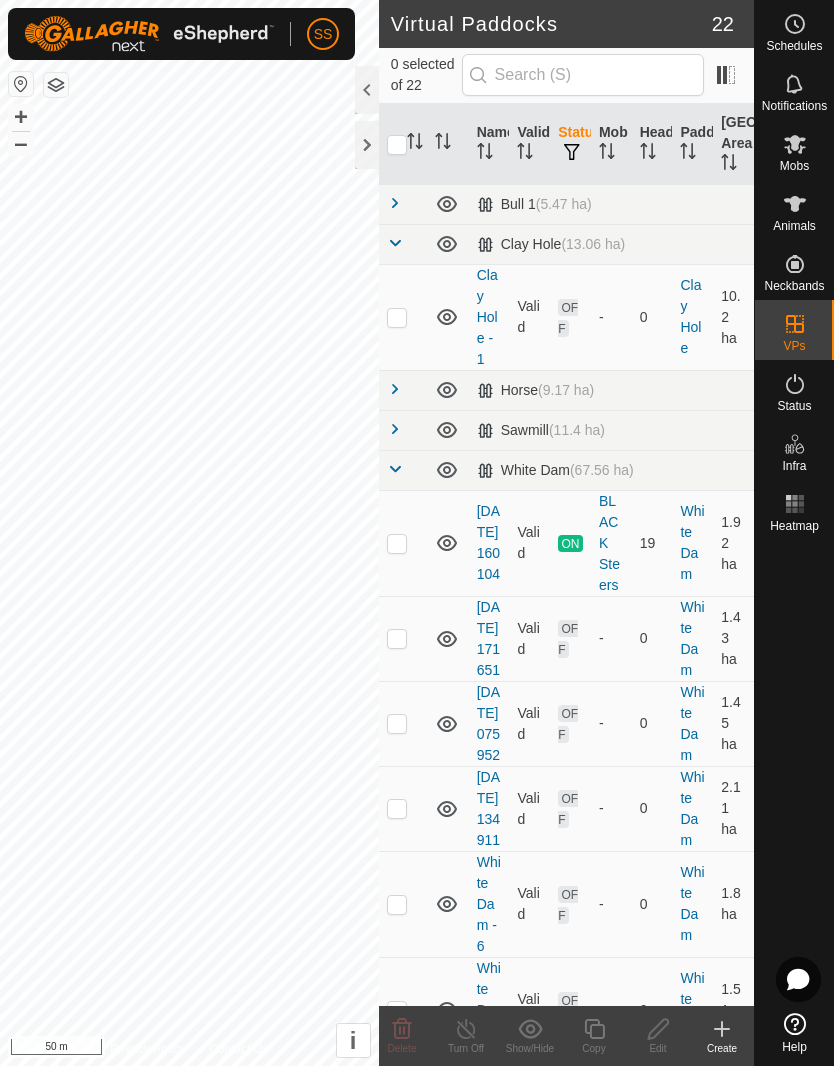 click at bounding box center [403, 638] 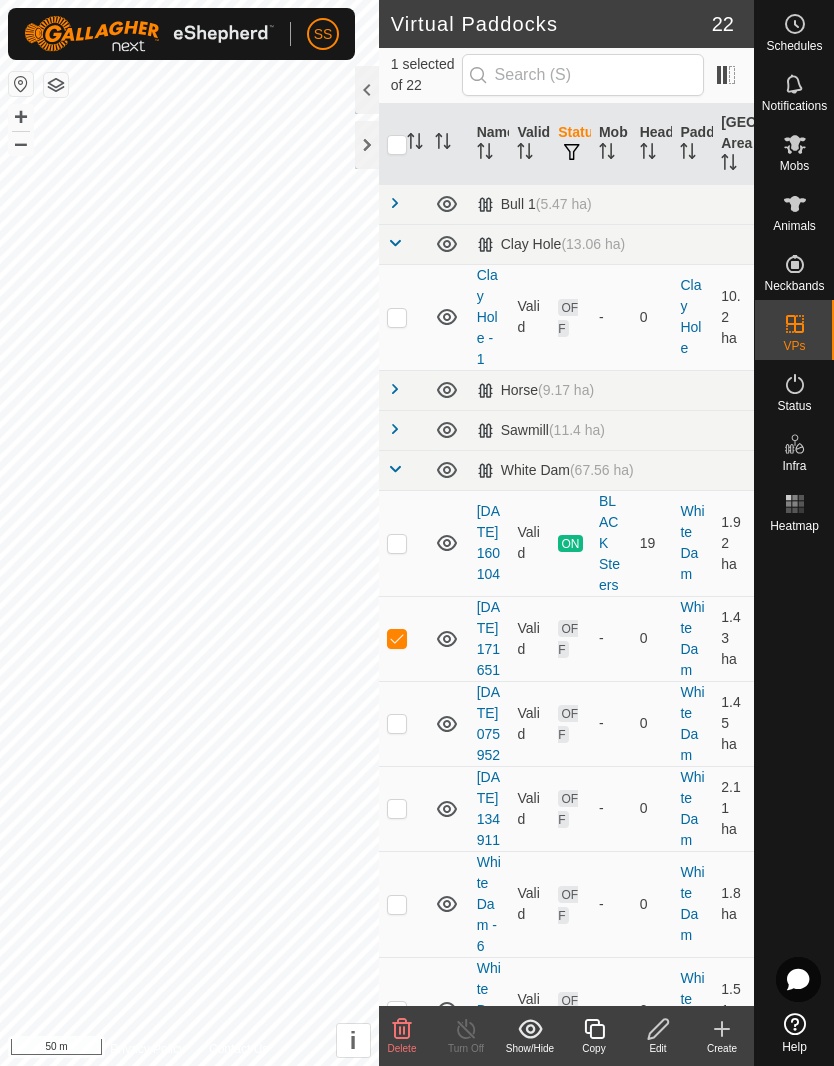 click 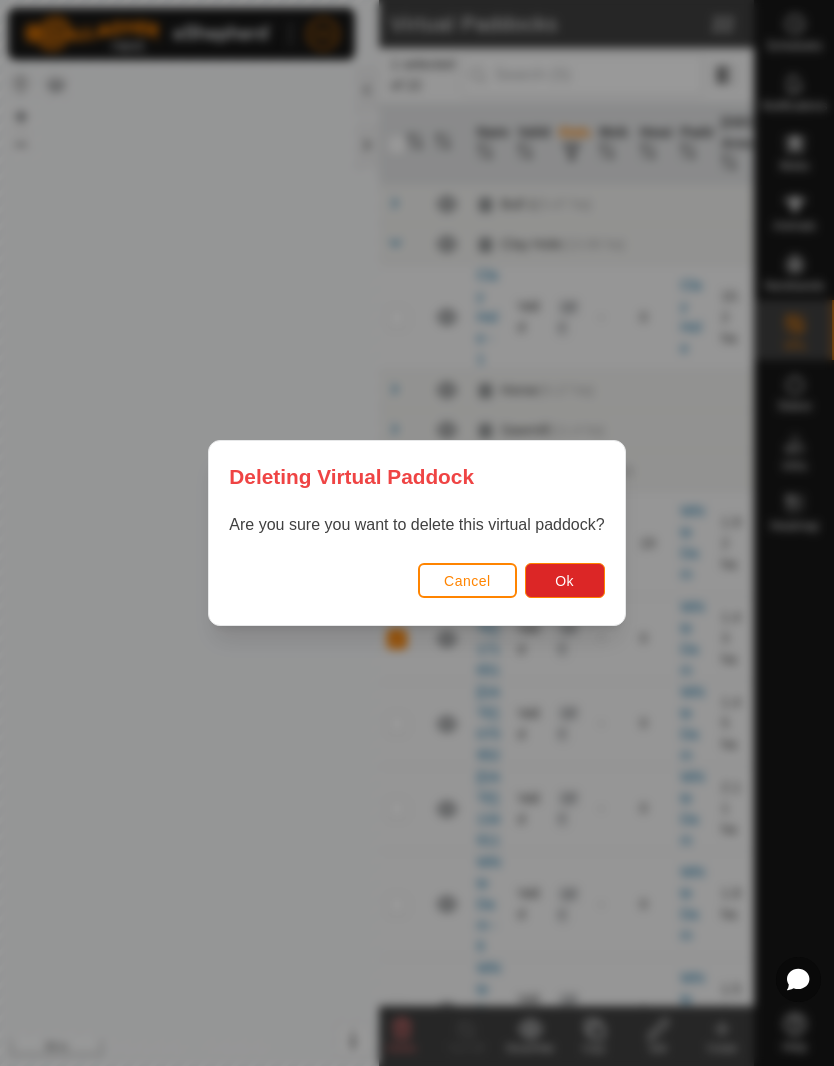 click on "Ok" at bounding box center (565, 580) 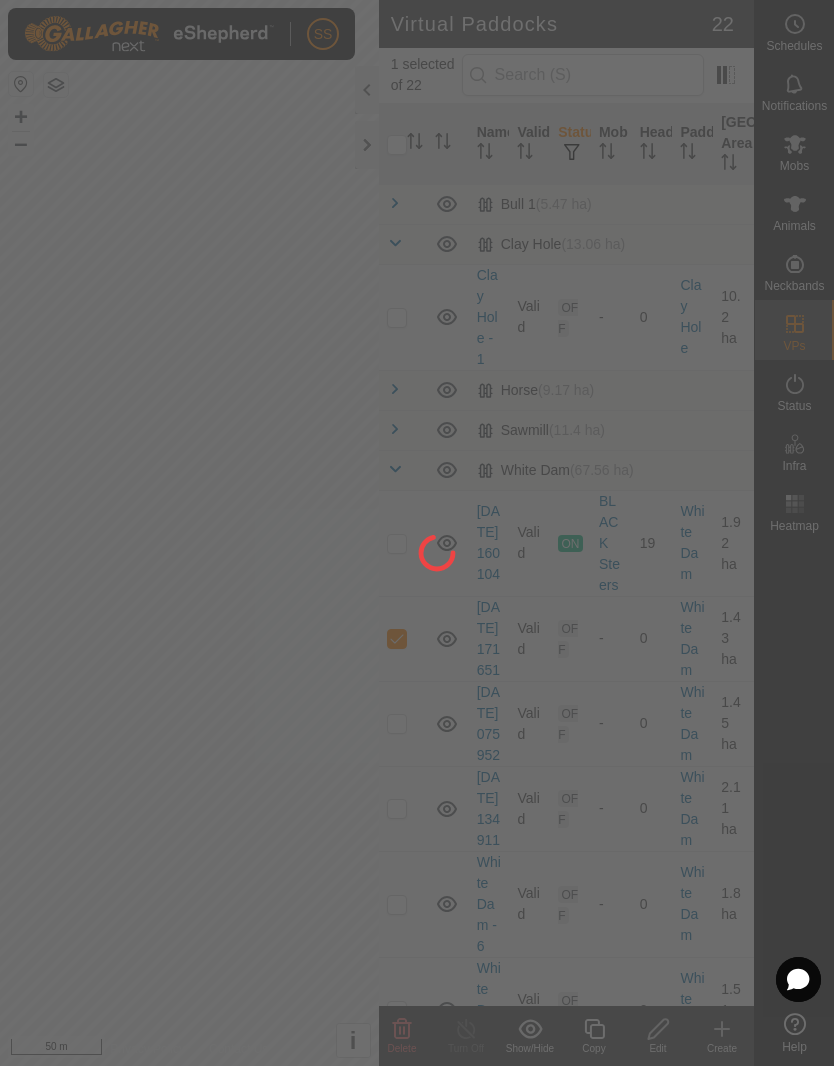 checkbox on "false" 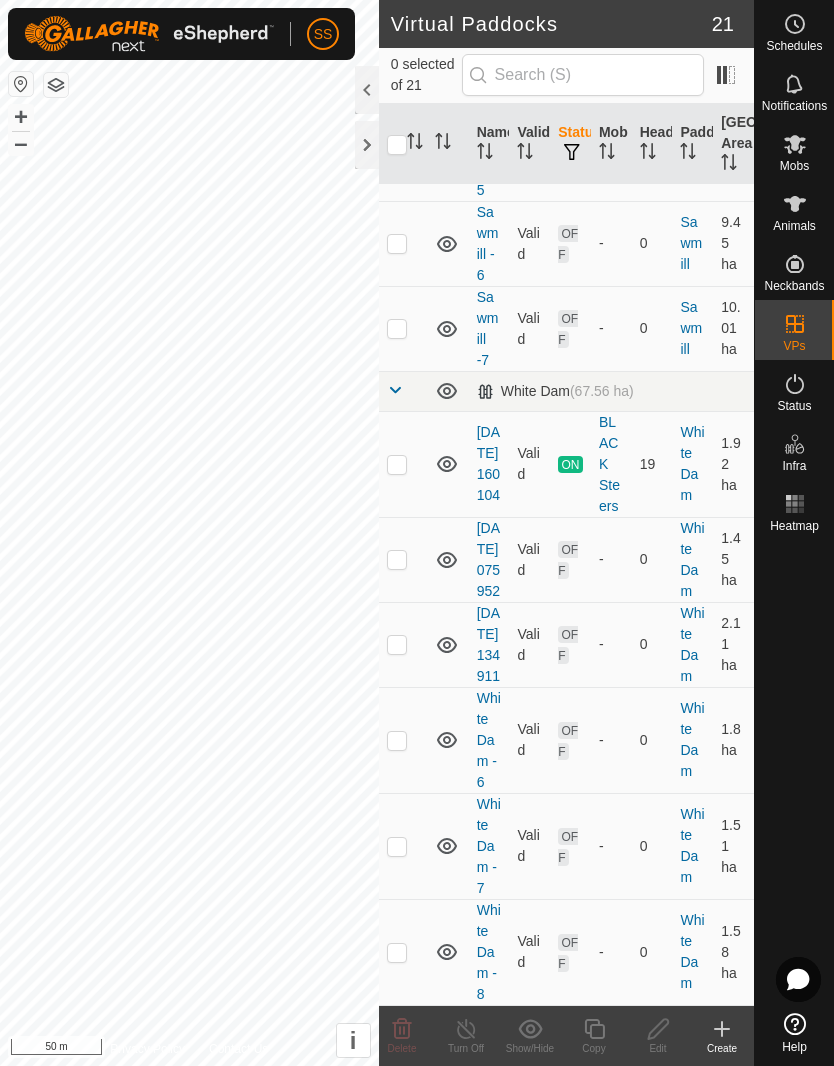 scroll, scrollTop: 1269, scrollLeft: 0, axis: vertical 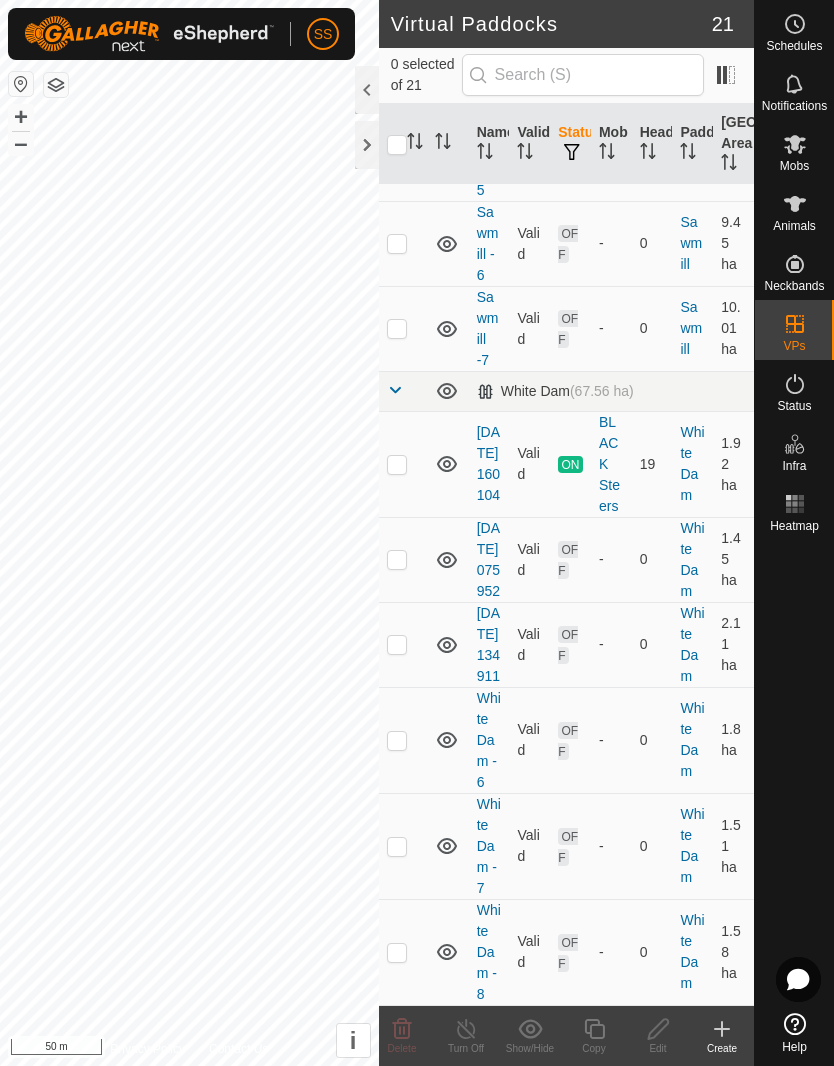 click at bounding box center [397, 953] 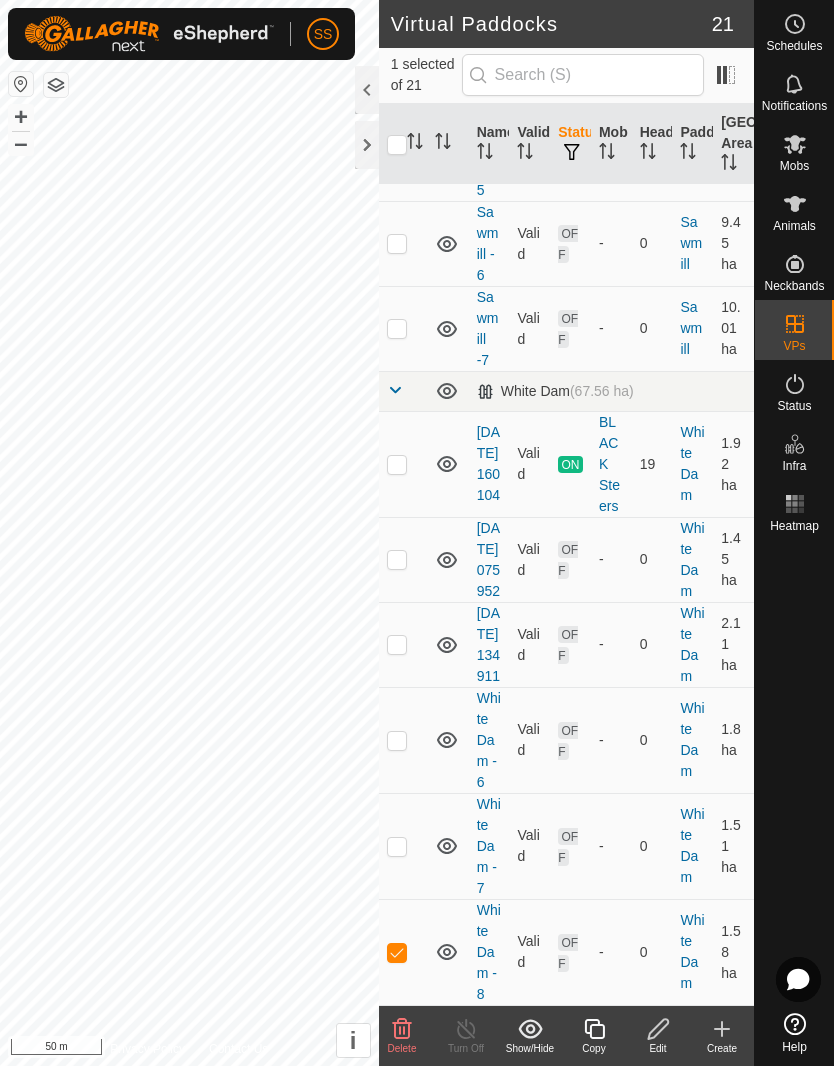 click 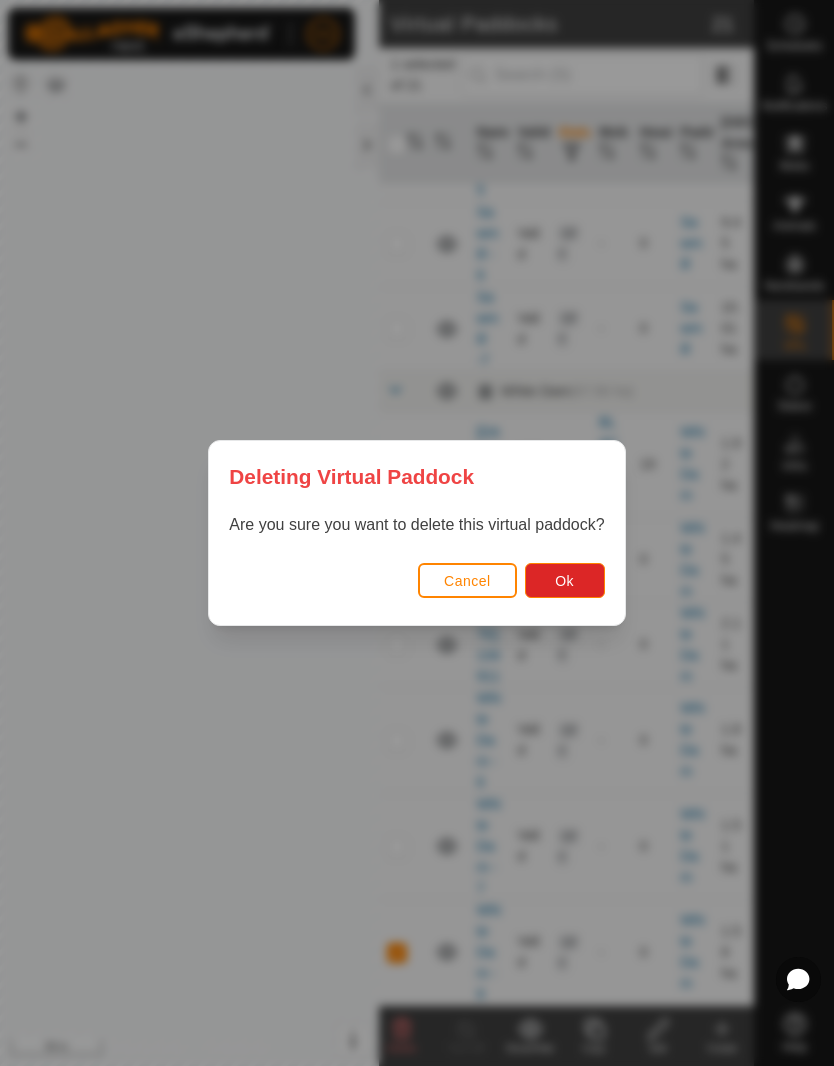 click on "Ok" at bounding box center [565, 580] 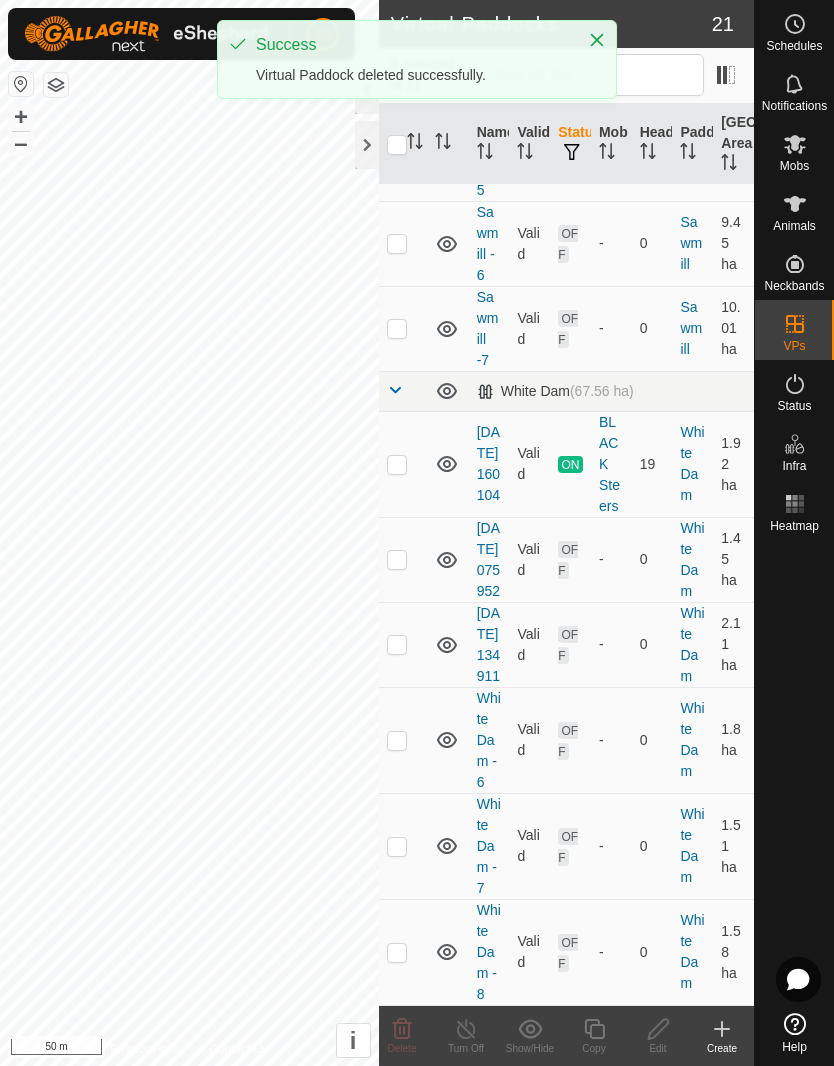 checkbox on "false" 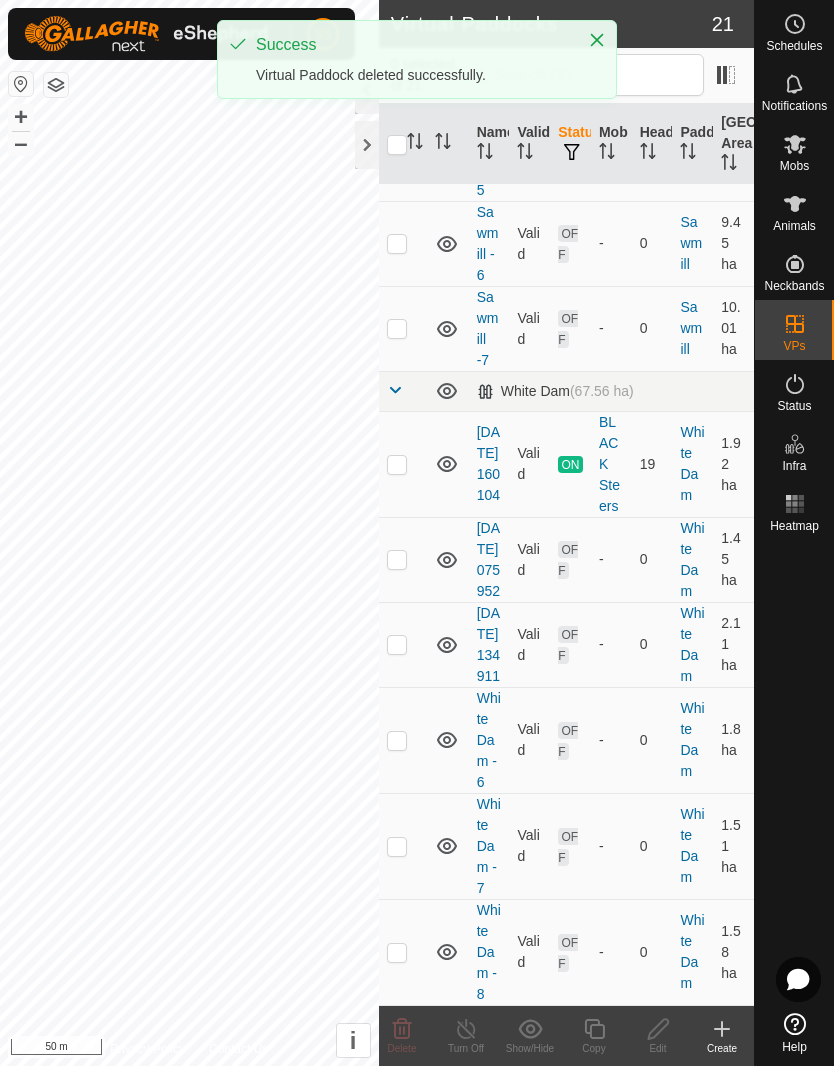 scroll, scrollTop: 1163, scrollLeft: 0, axis: vertical 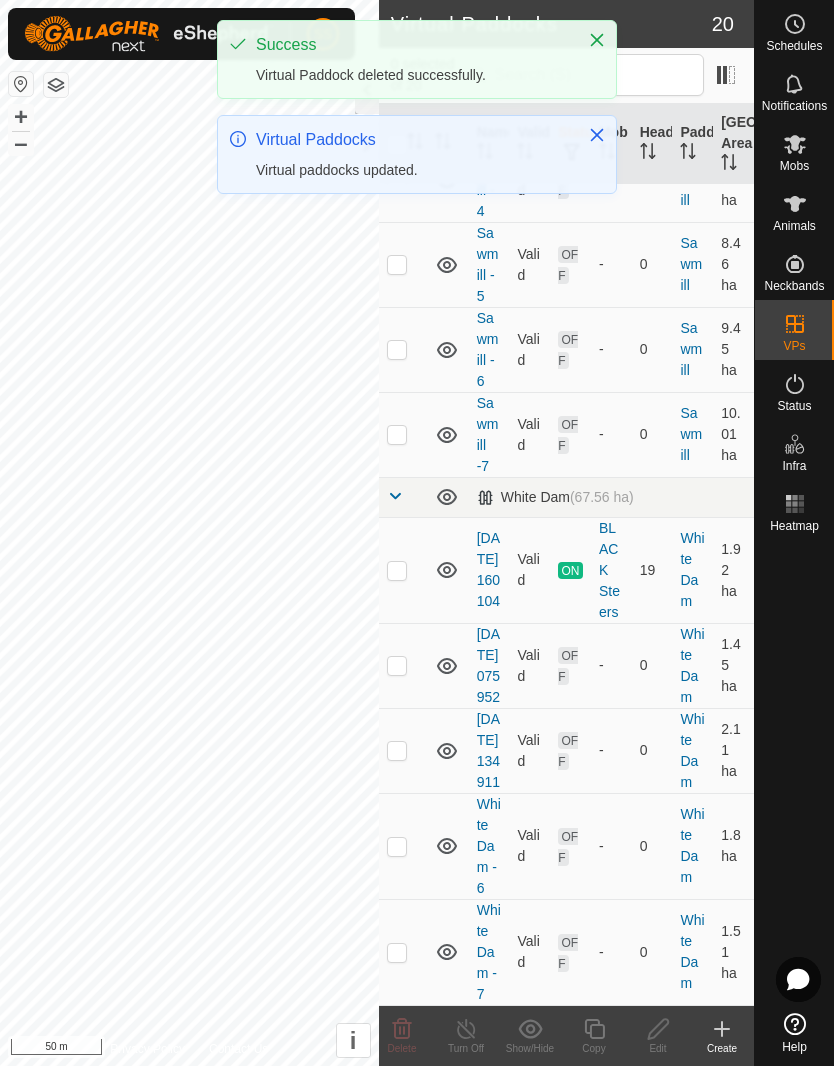 click at bounding box center [397, 953] 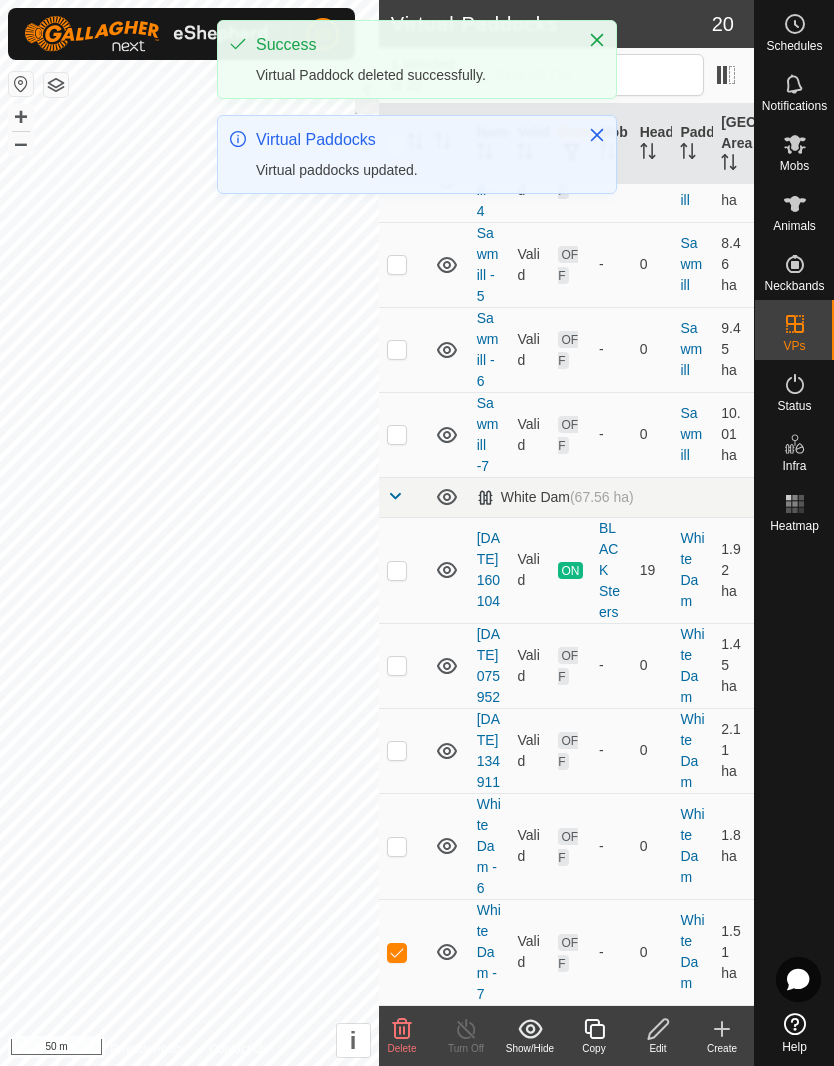 click 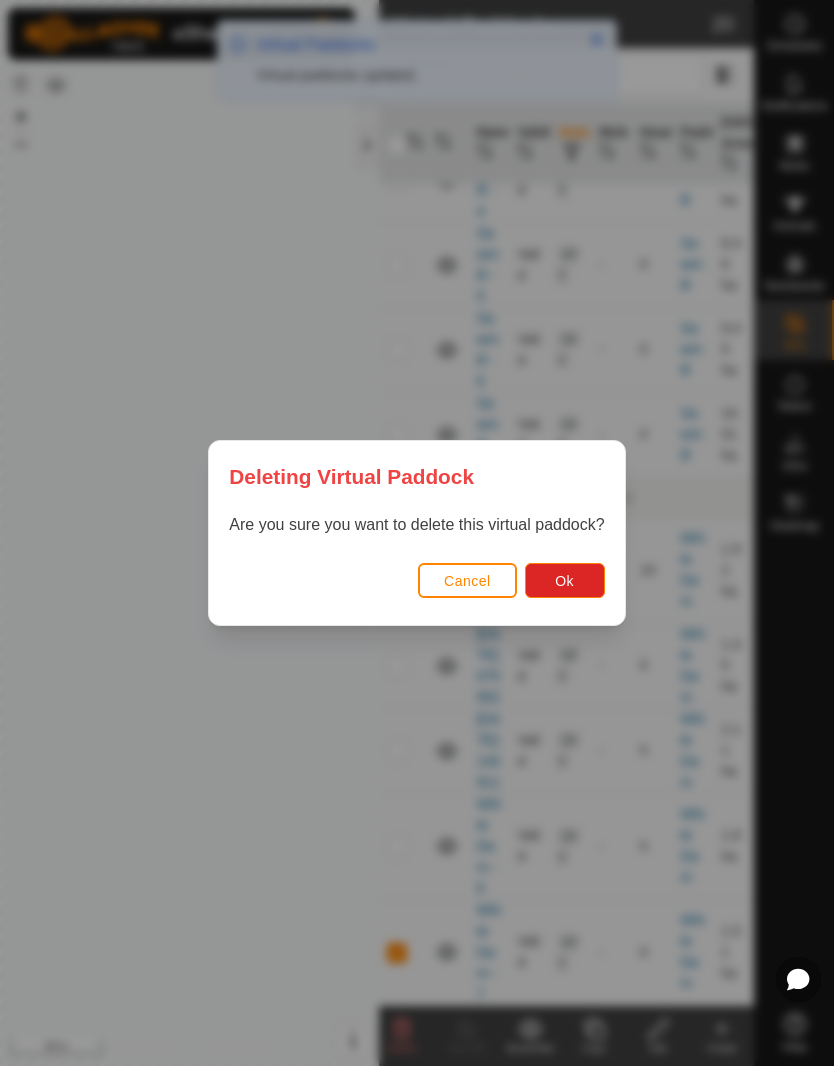 click on "Ok" at bounding box center (565, 580) 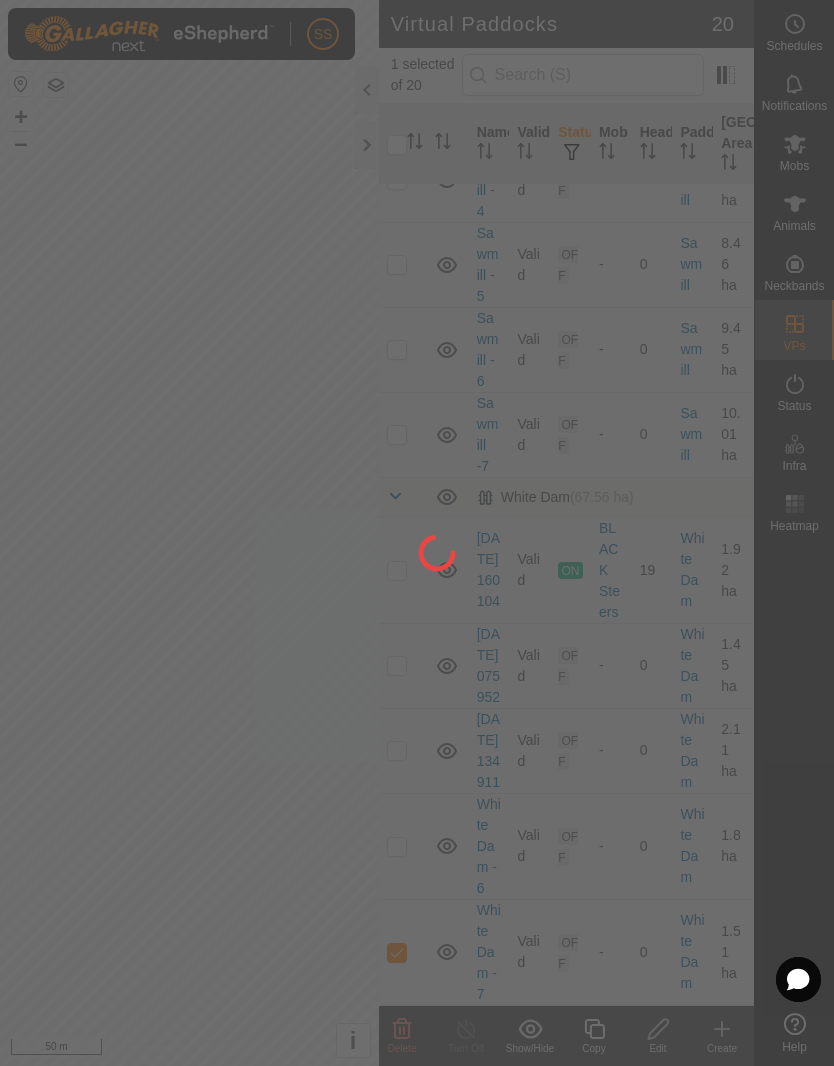 checkbox on "false" 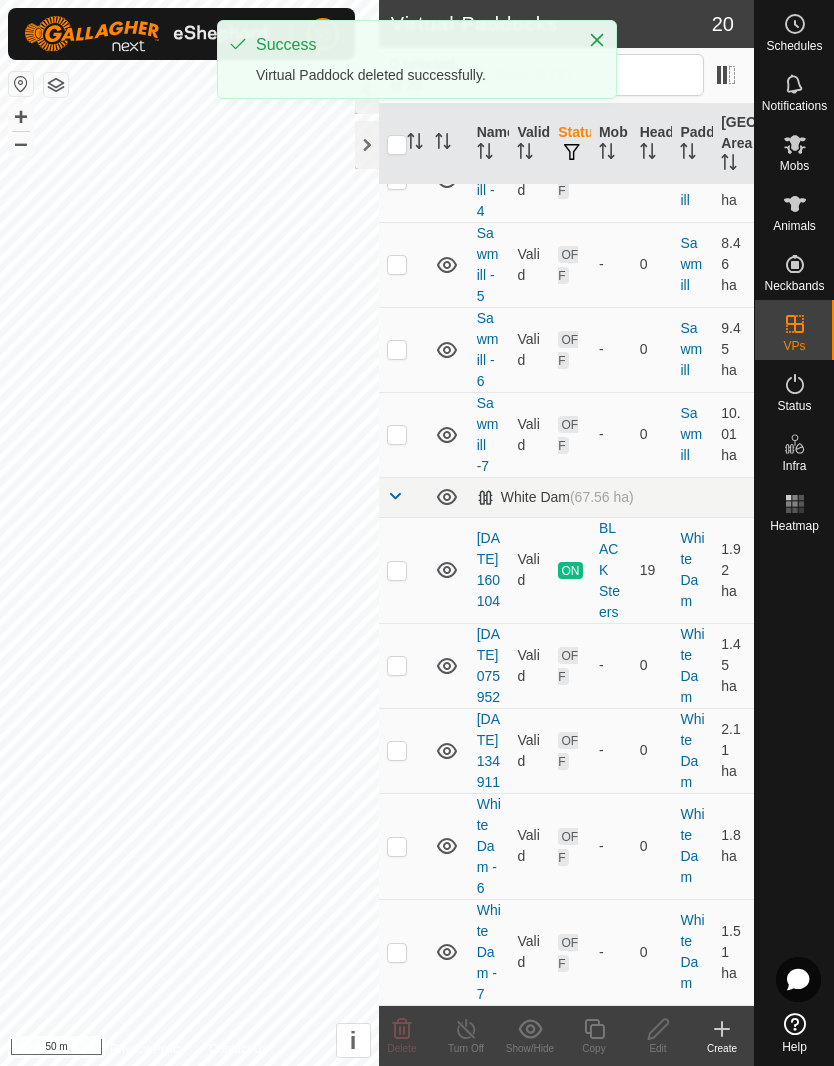 scroll, scrollTop: 1057, scrollLeft: 0, axis: vertical 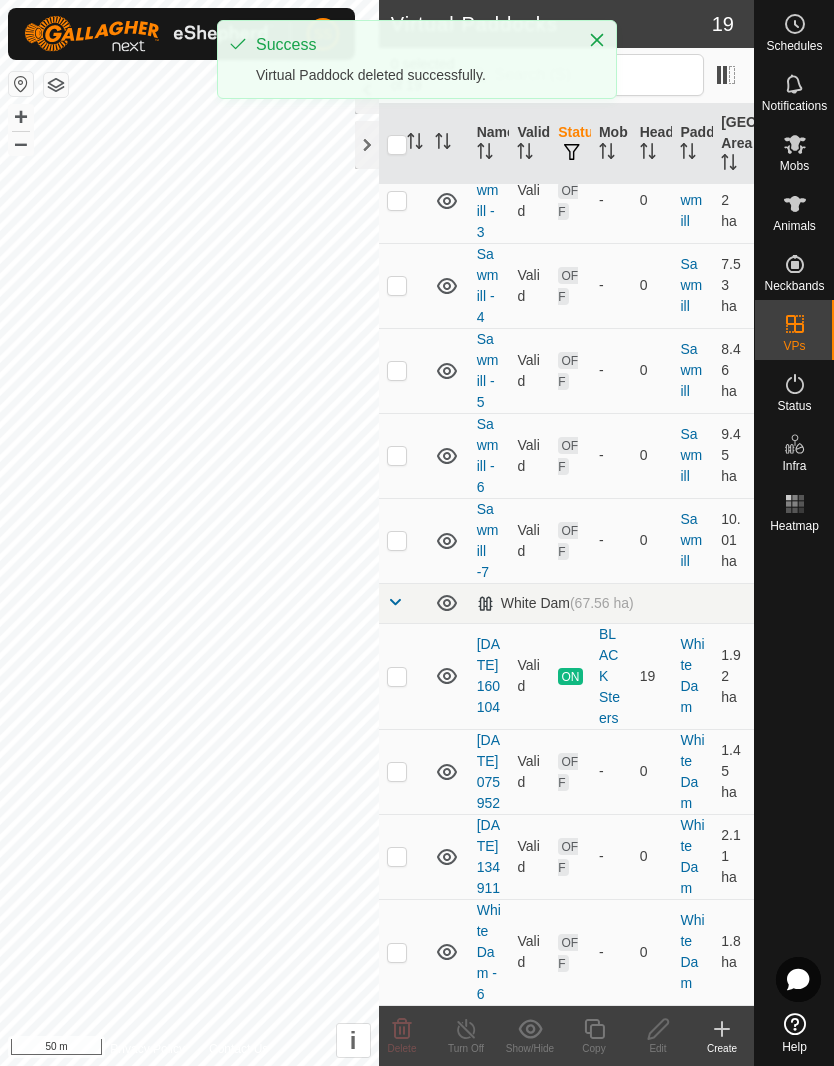 click at bounding box center (397, 857) 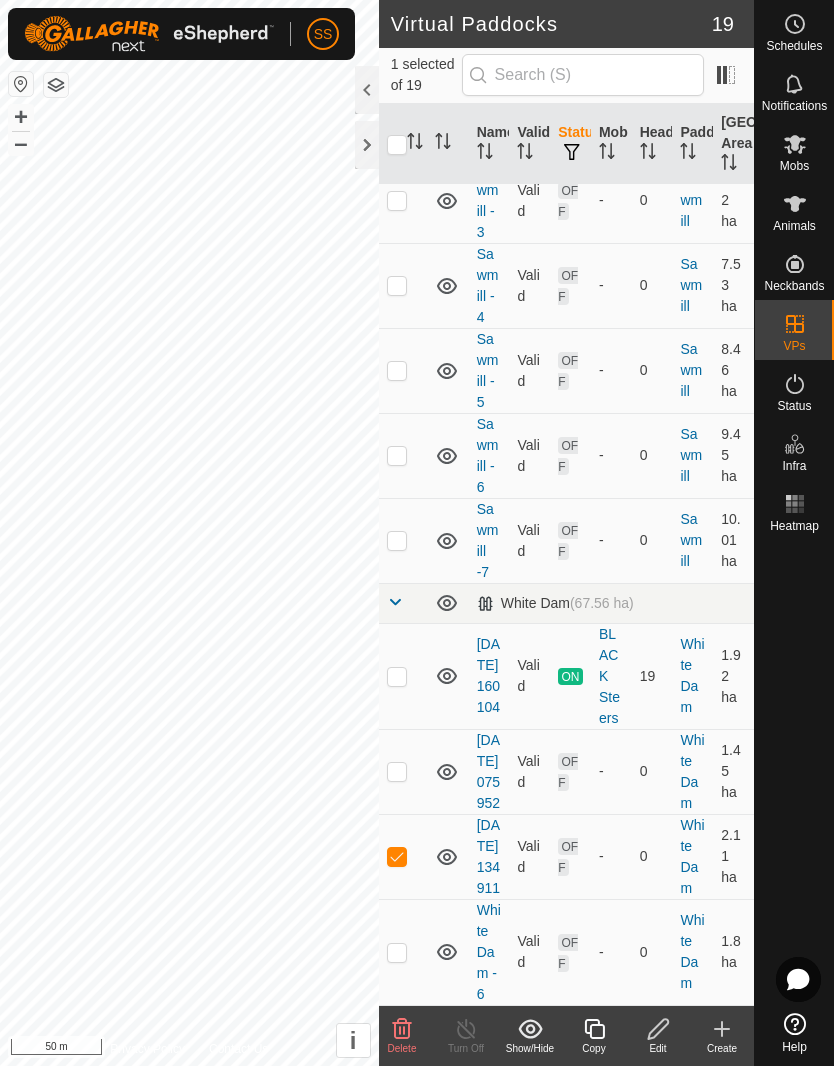 click at bounding box center [397, 857] 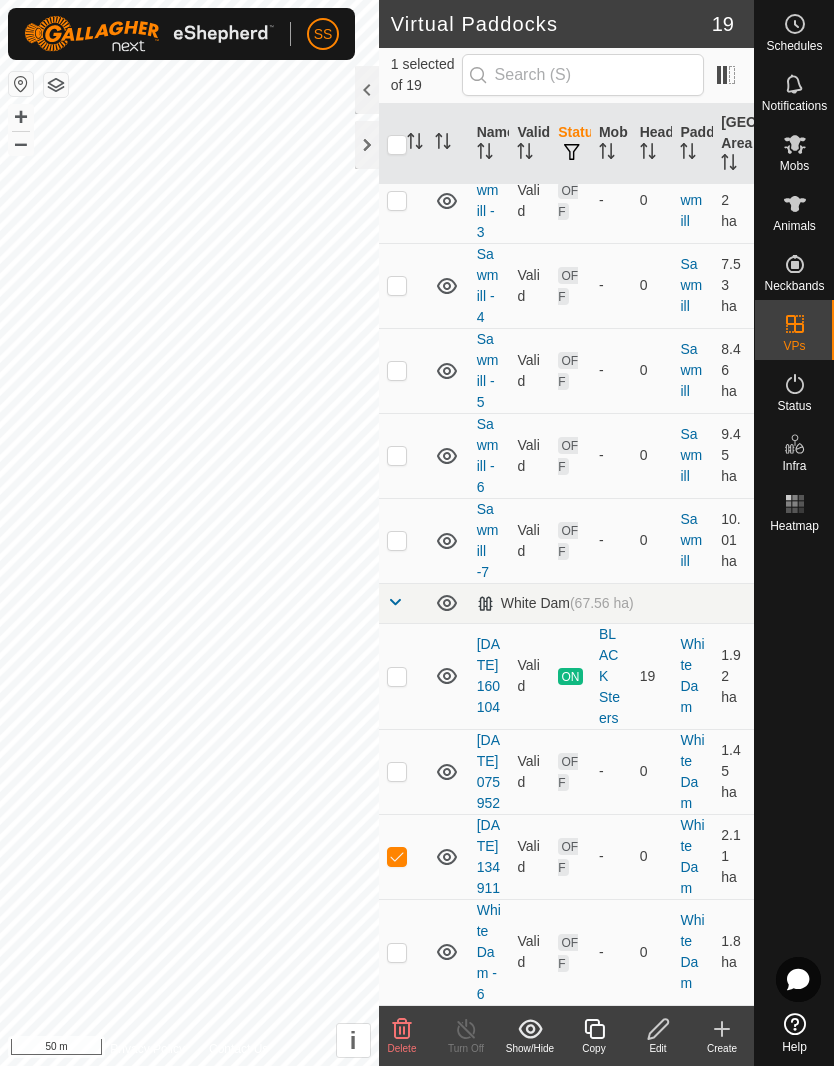 checkbox on "false" 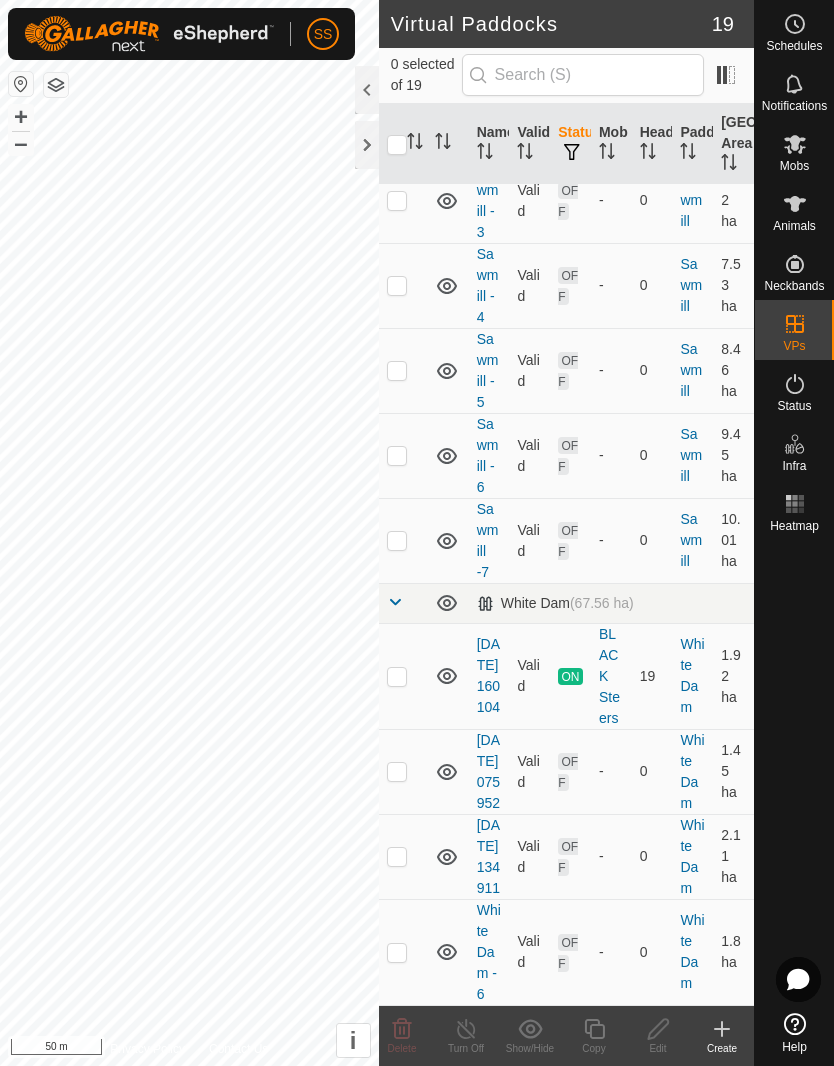 click at bounding box center [397, 953] 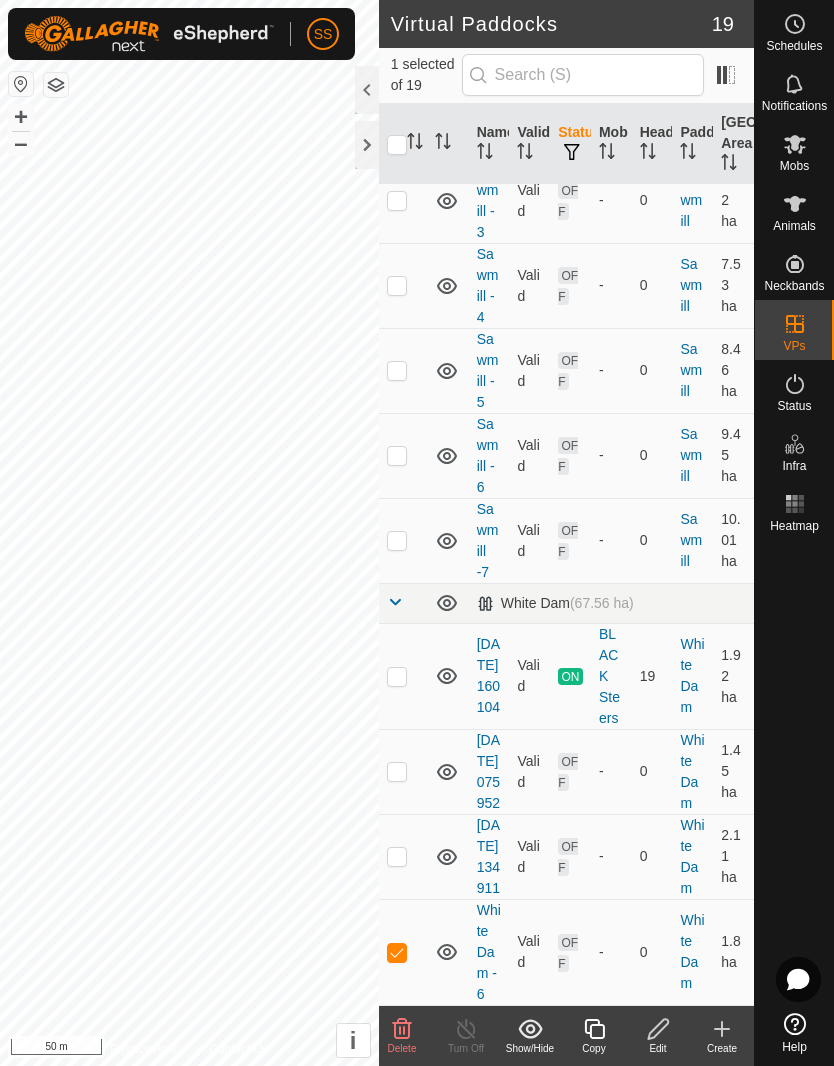 click at bounding box center (397, 953) 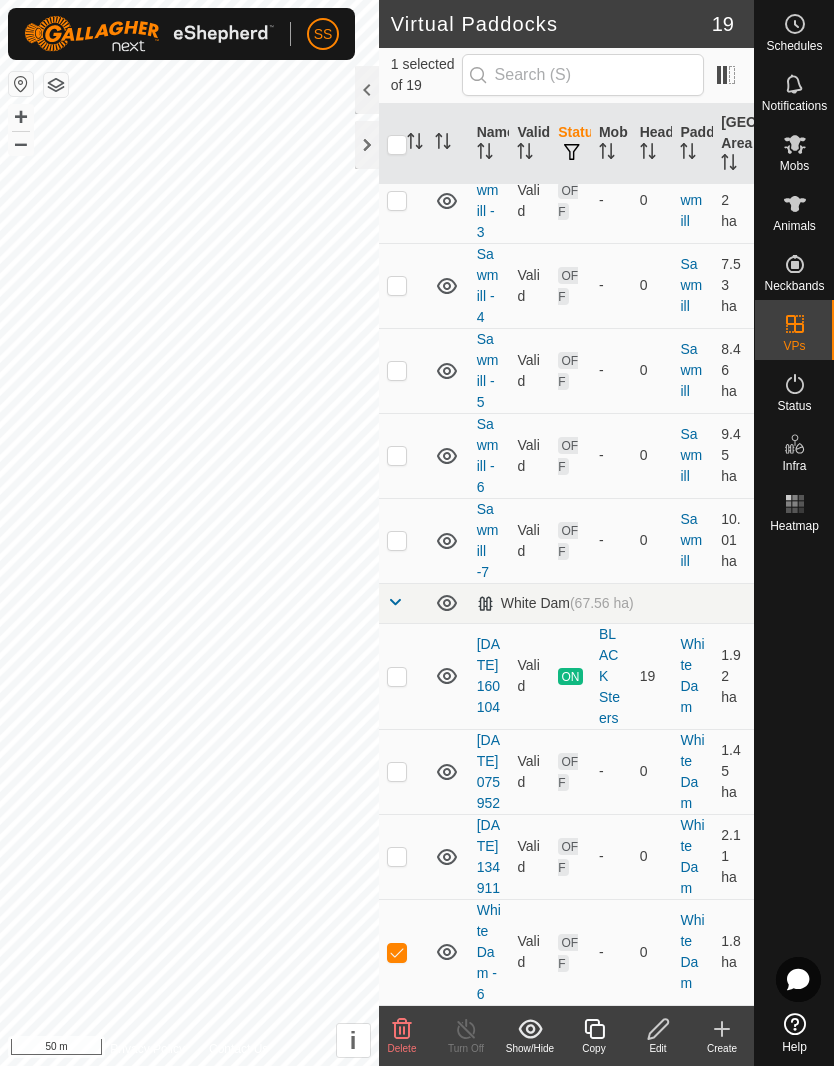 checkbox on "false" 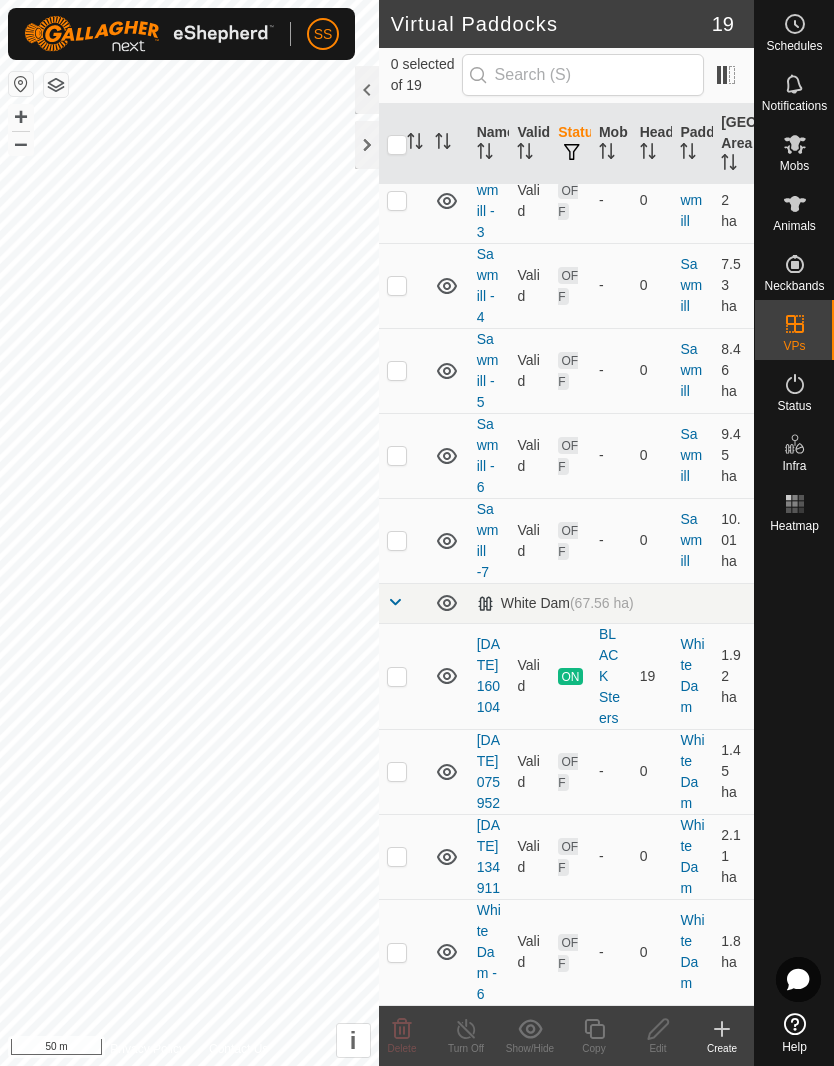 click at bounding box center [397, 857] 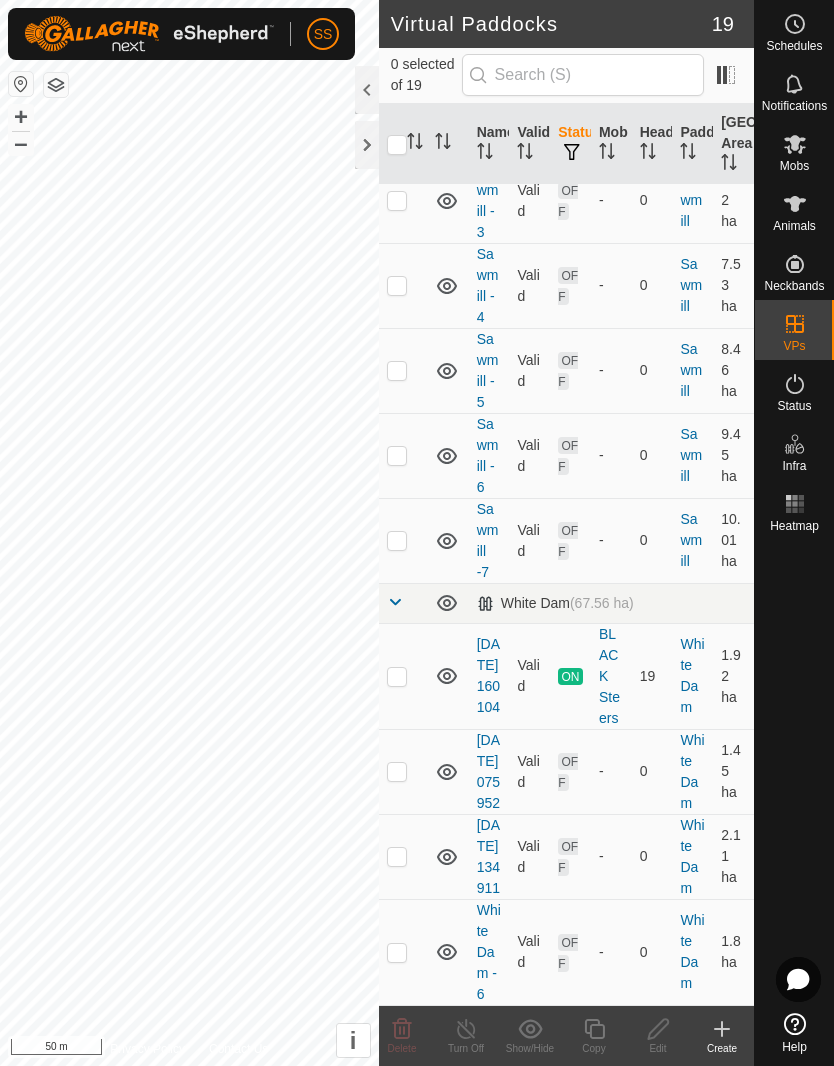 checkbox on "true" 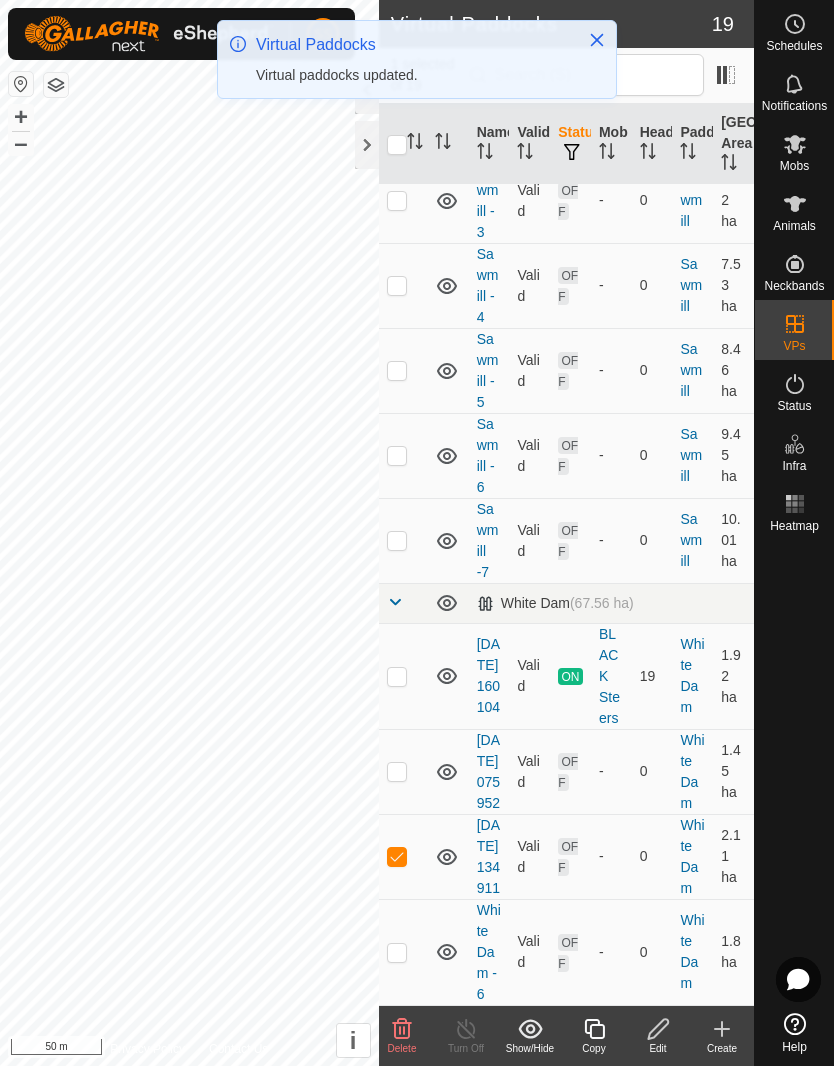 click at bounding box center (397, 857) 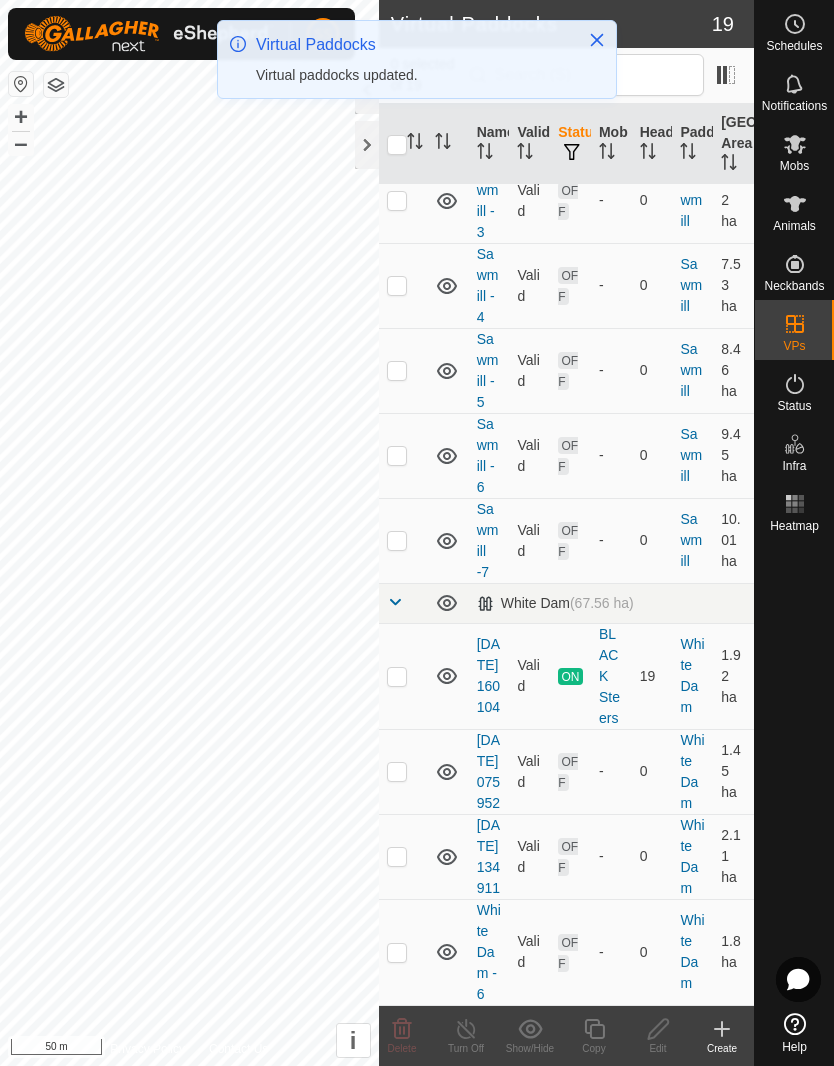 click at bounding box center [397, 857] 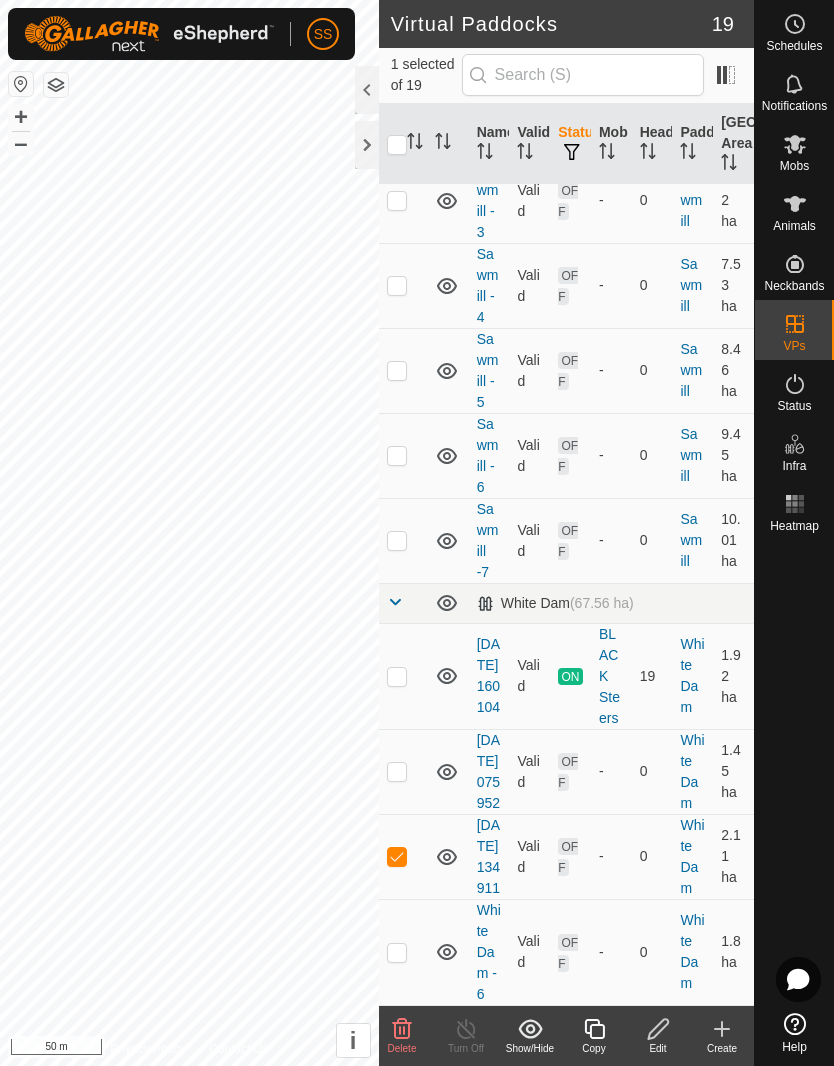 click at bounding box center (397, 857) 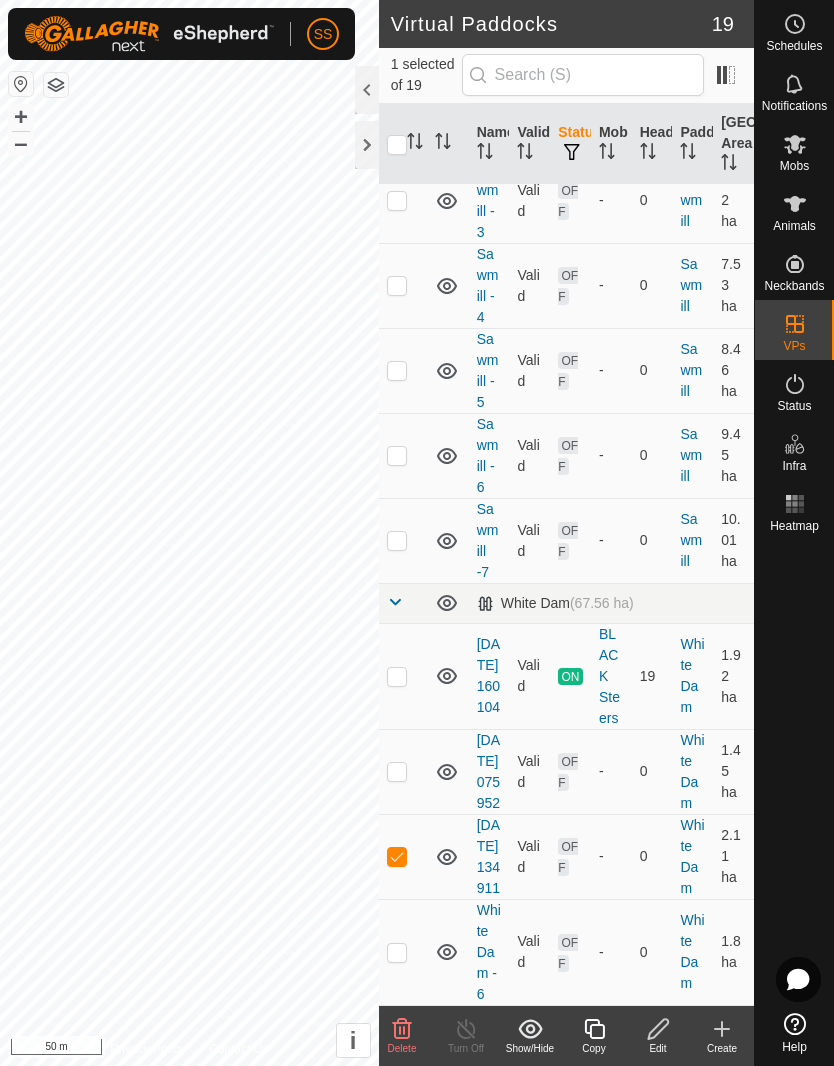 checkbox on "false" 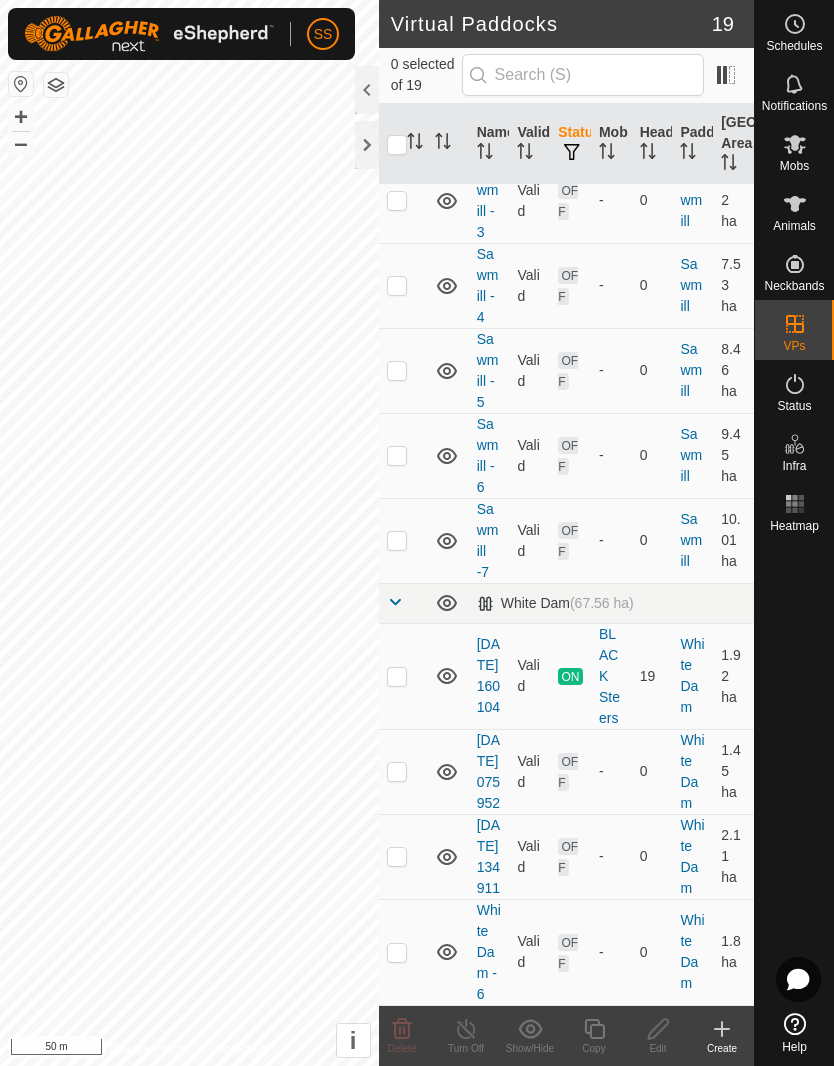 click at bounding box center [403, 952] 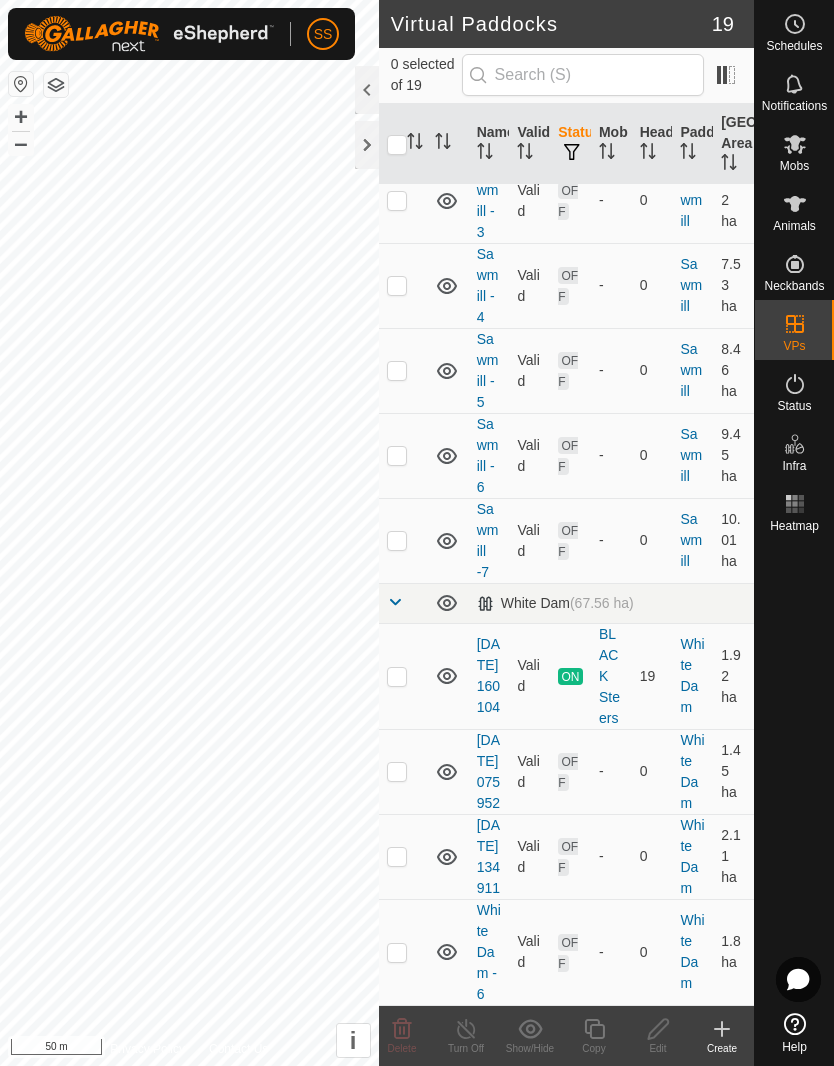 click at bounding box center (397, 953) 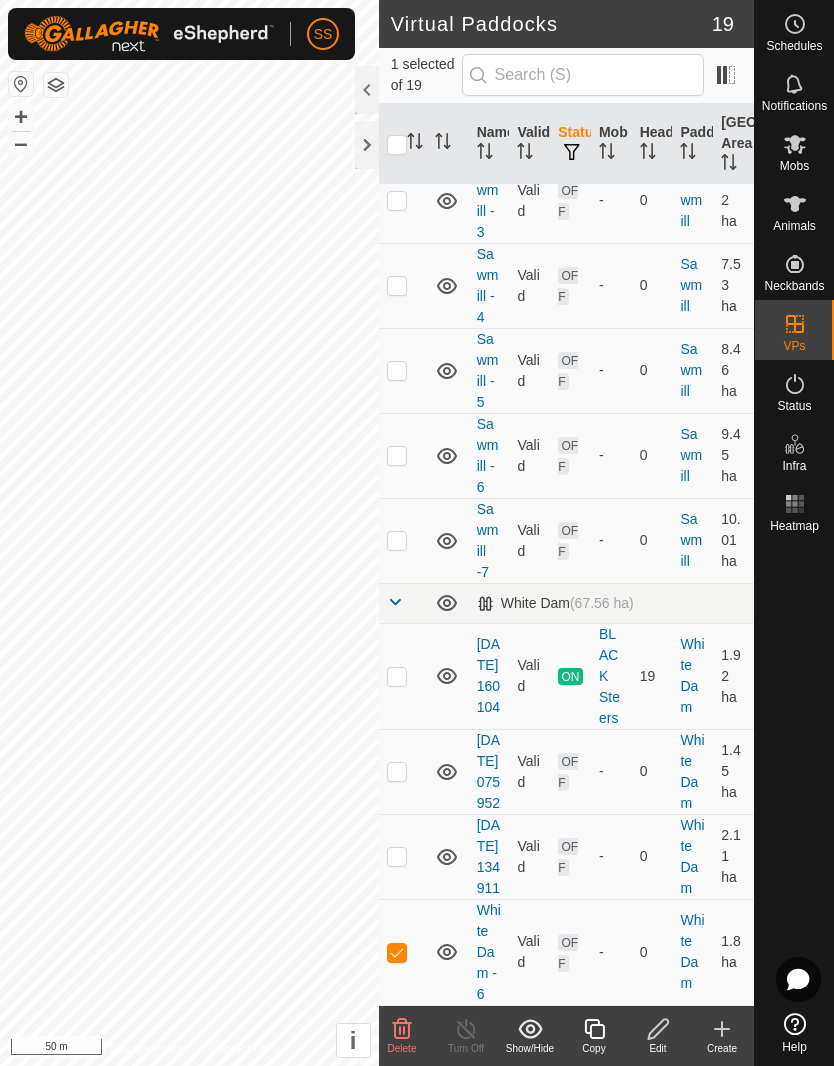 click at bounding box center [397, 953] 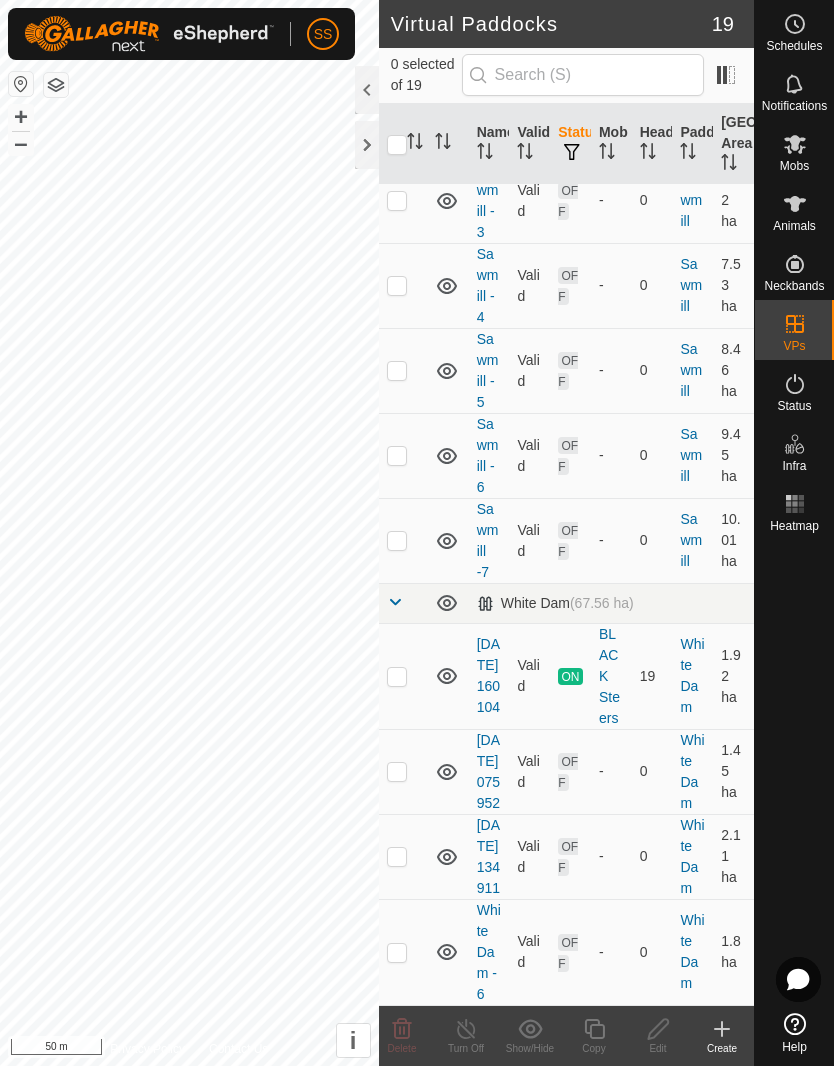 click at bounding box center [397, 953] 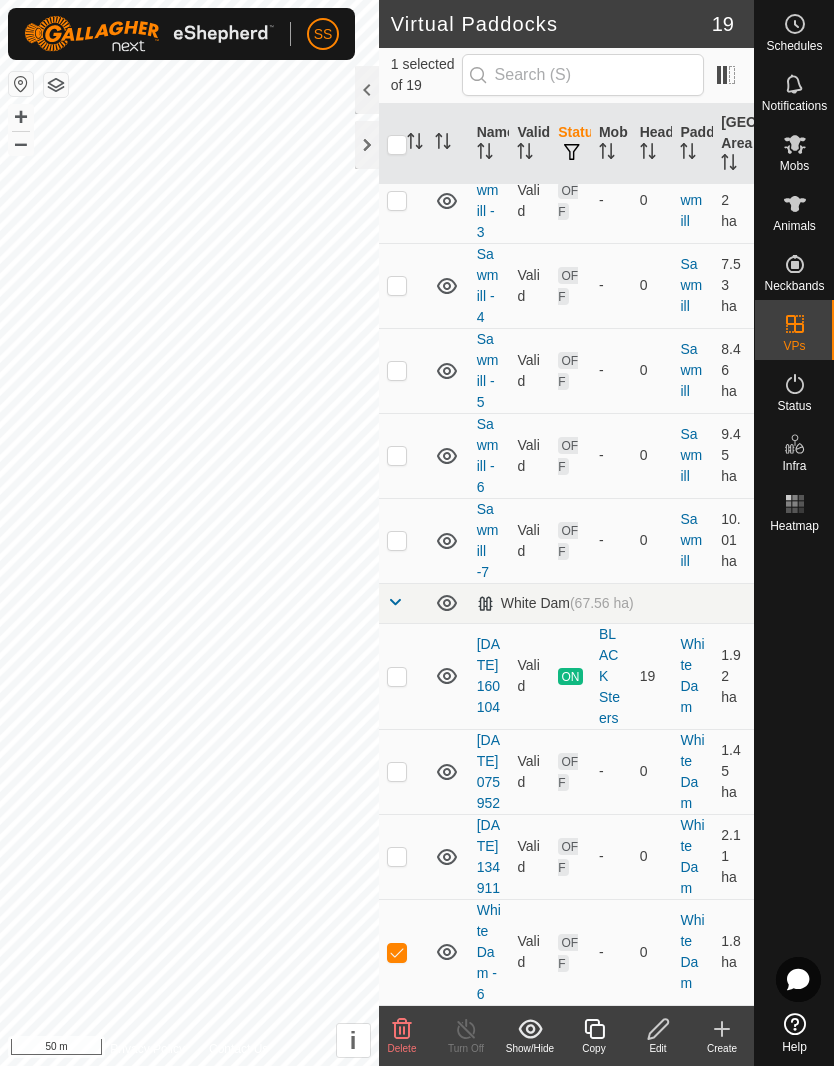 click 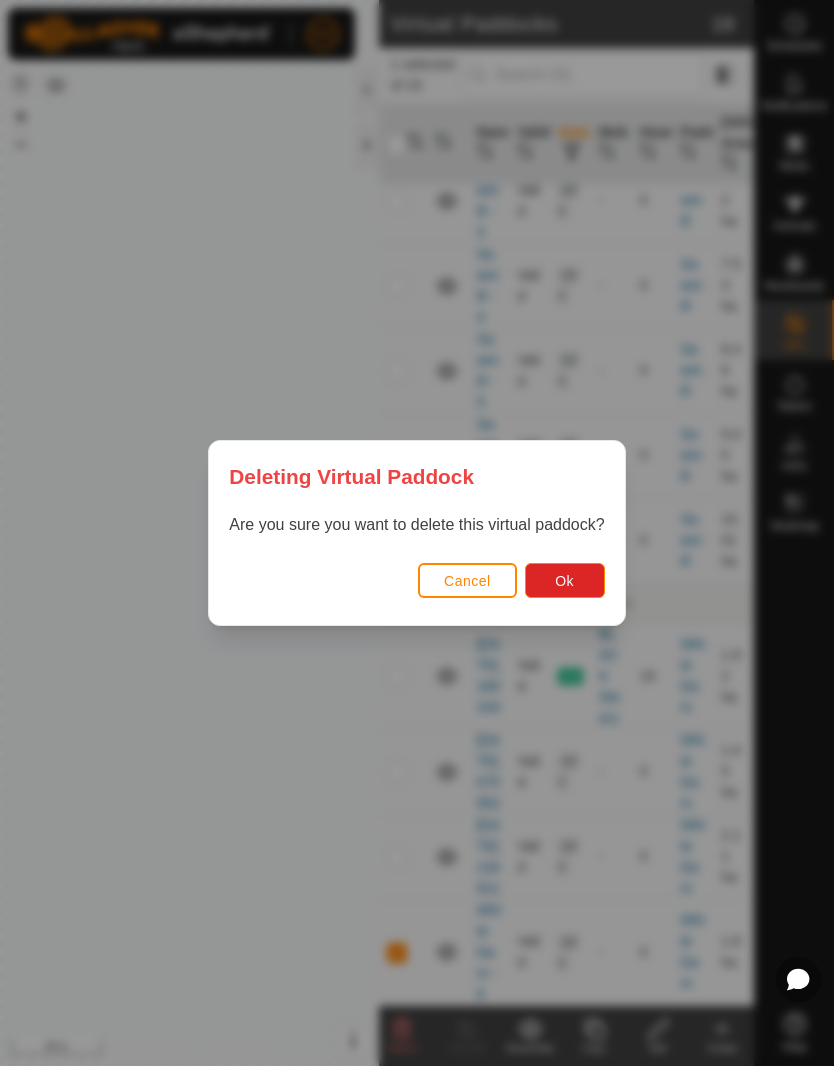 click on "Ok" at bounding box center (564, 581) 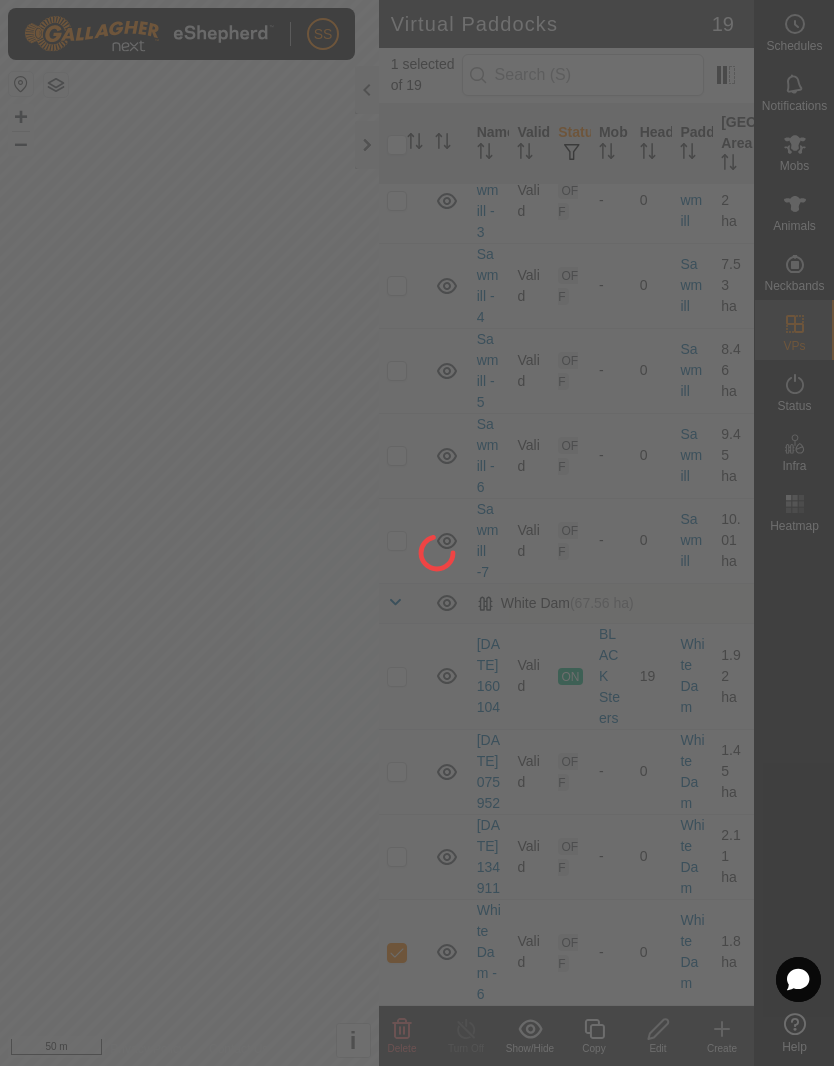checkbox on "false" 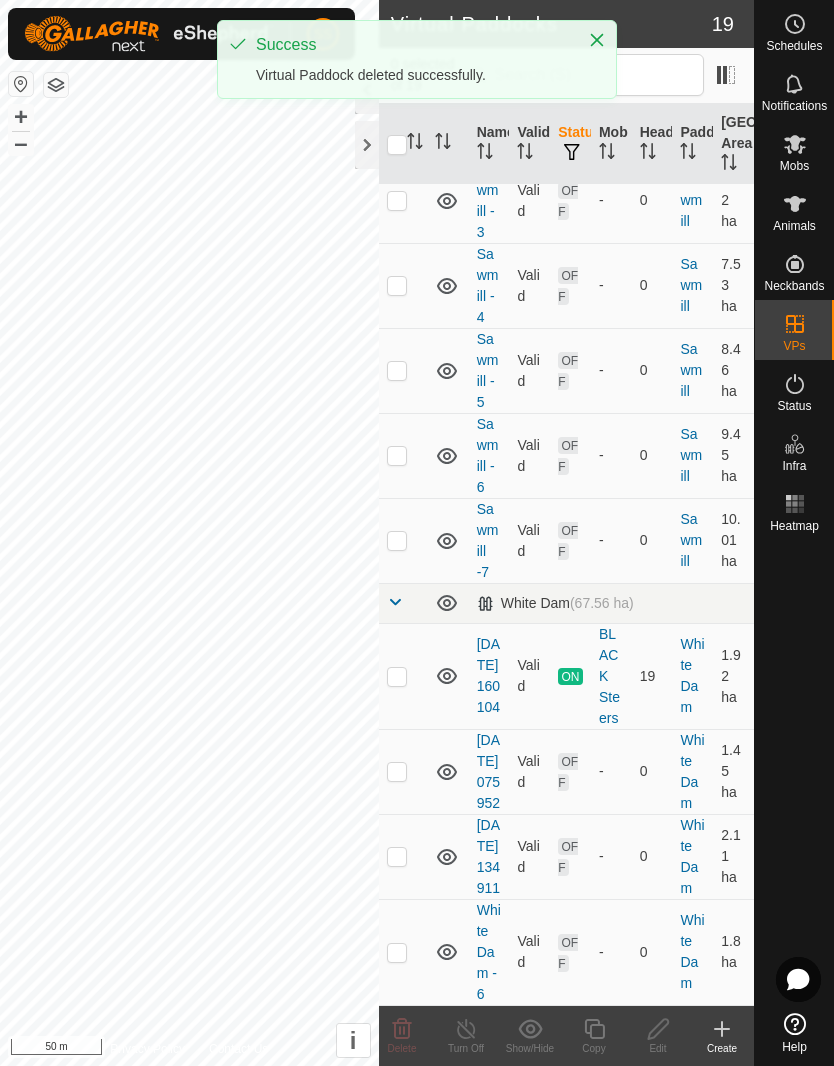 scroll, scrollTop: 951, scrollLeft: 0, axis: vertical 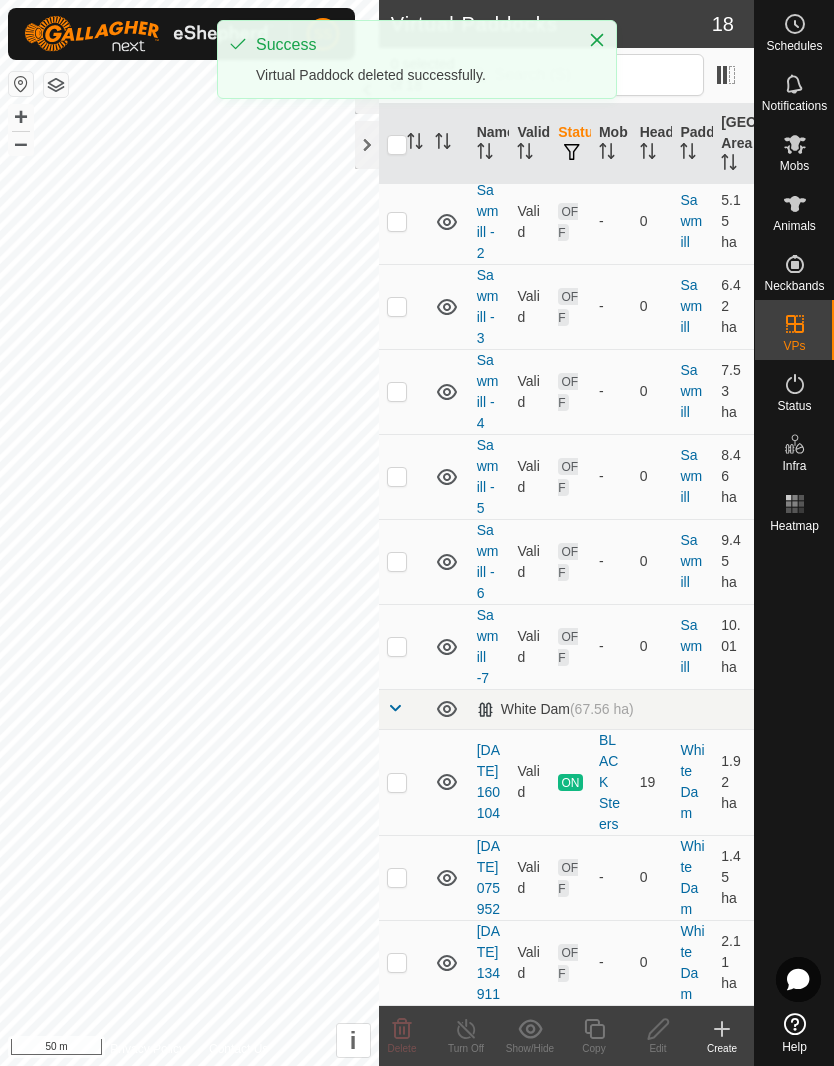 click at bounding box center [397, 878] 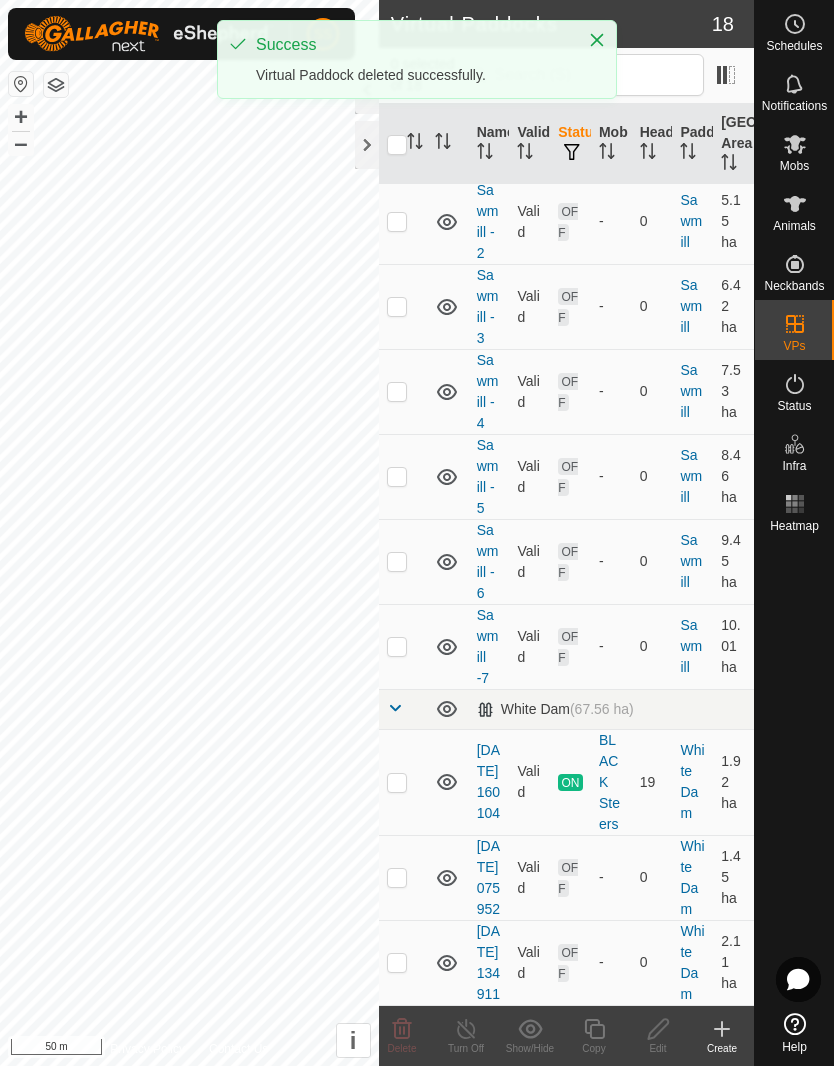 checkbox on "true" 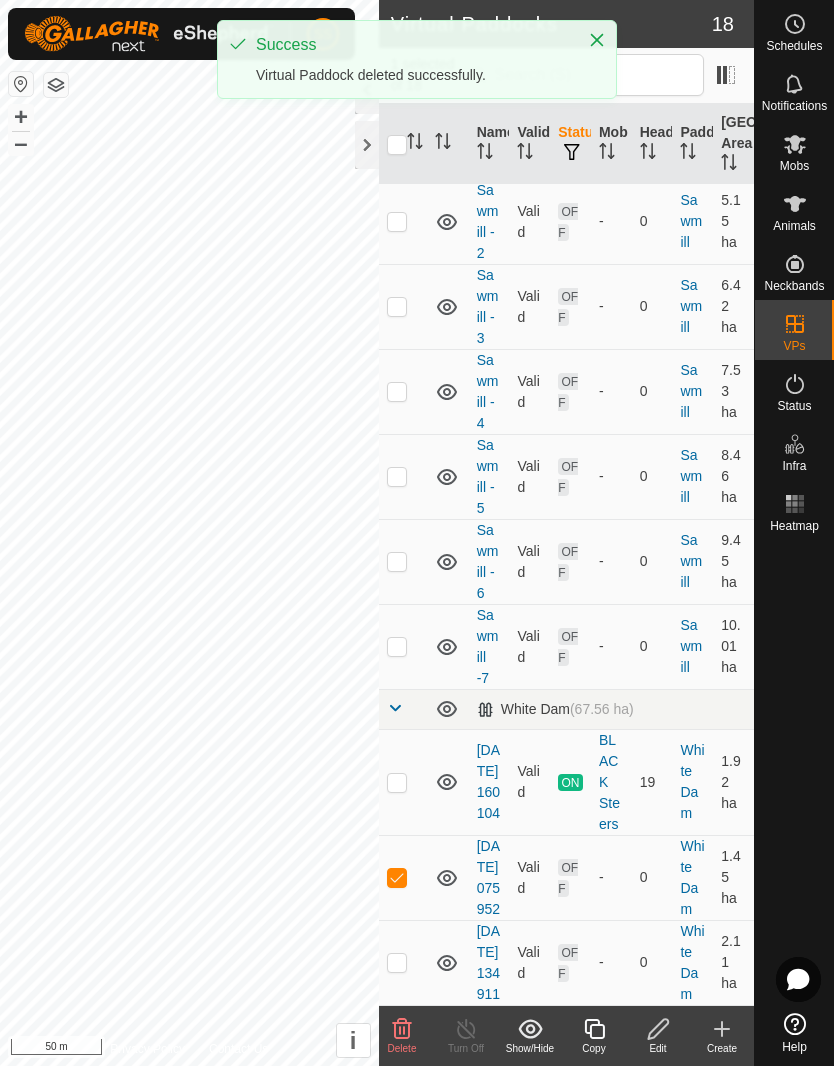 click at bounding box center (397, 963) 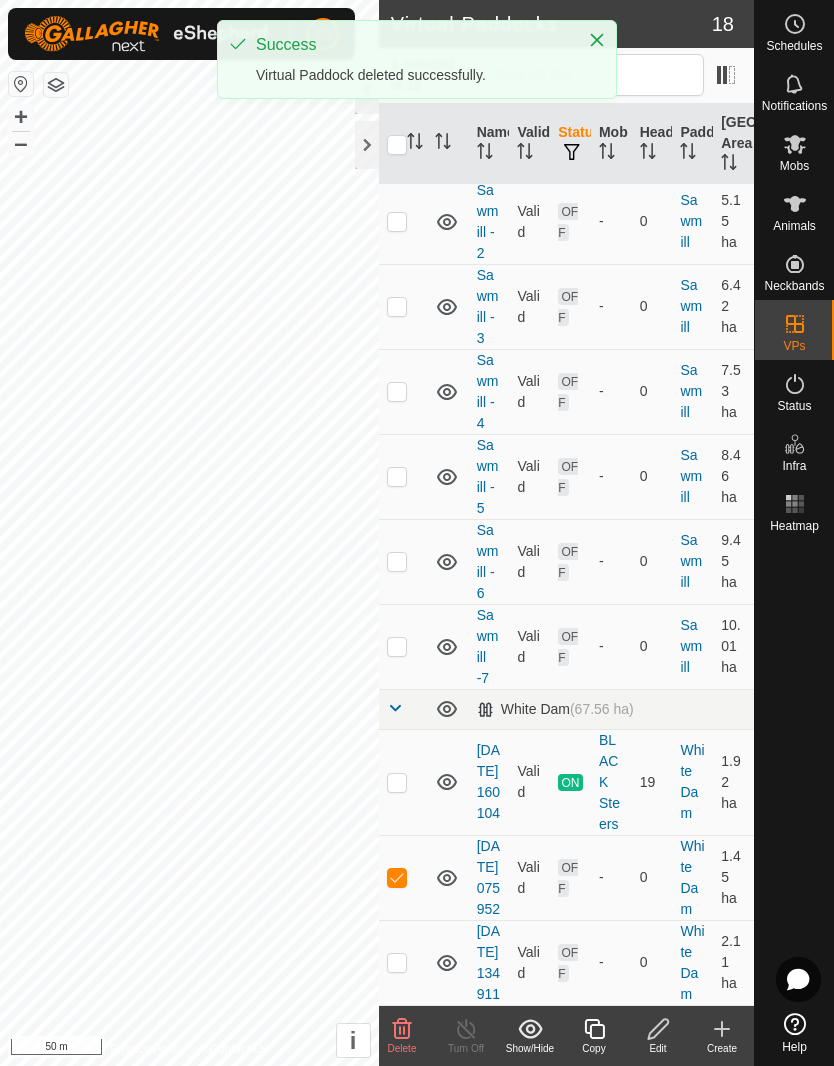 checkbox on "true" 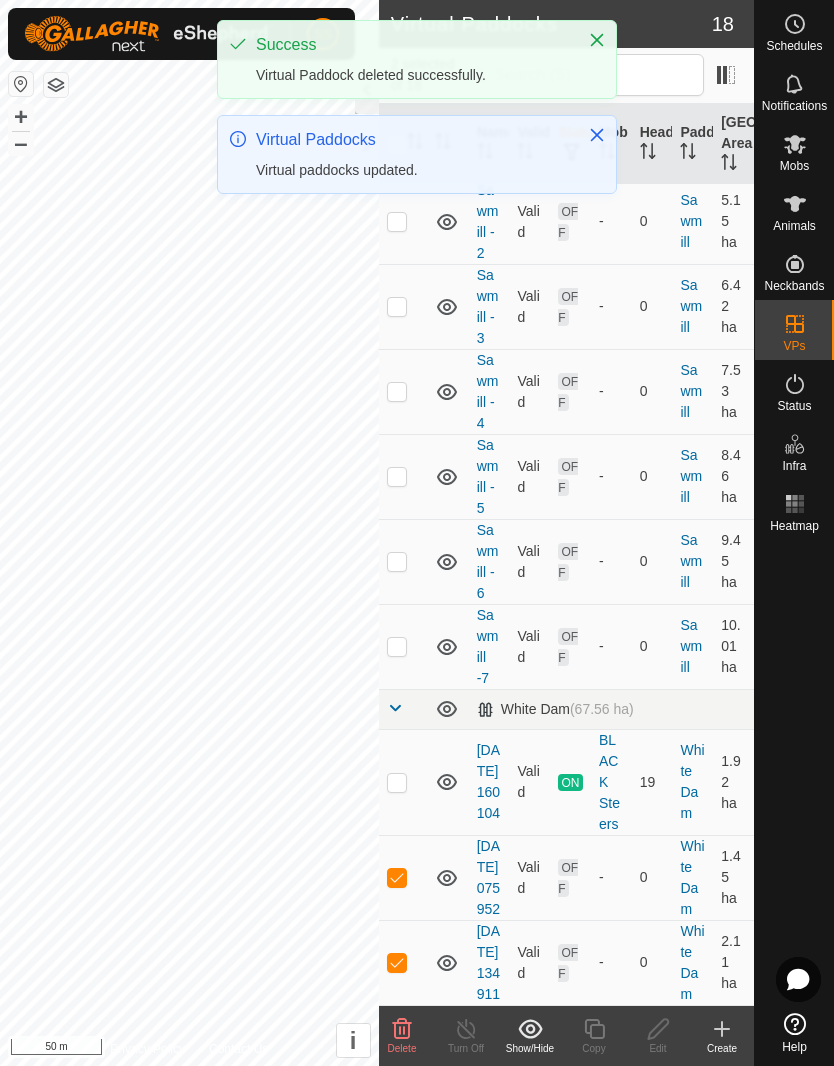 click at bounding box center [403, 877] 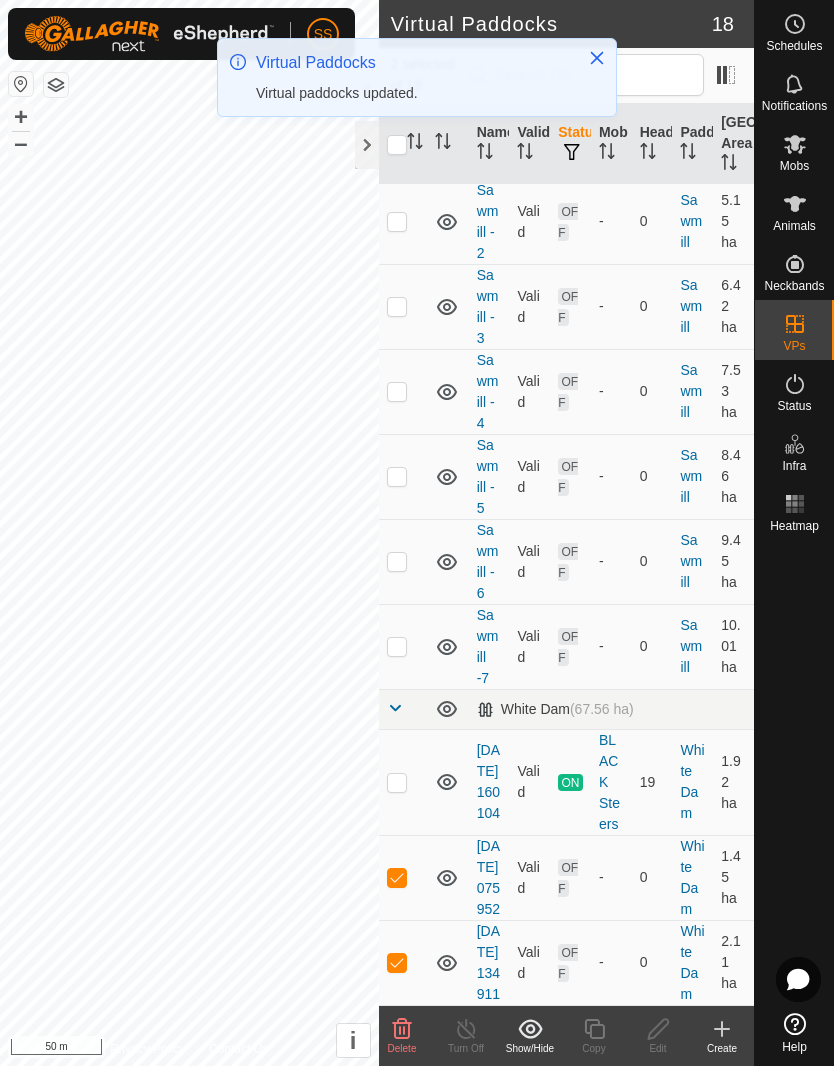click at bounding box center (397, 963) 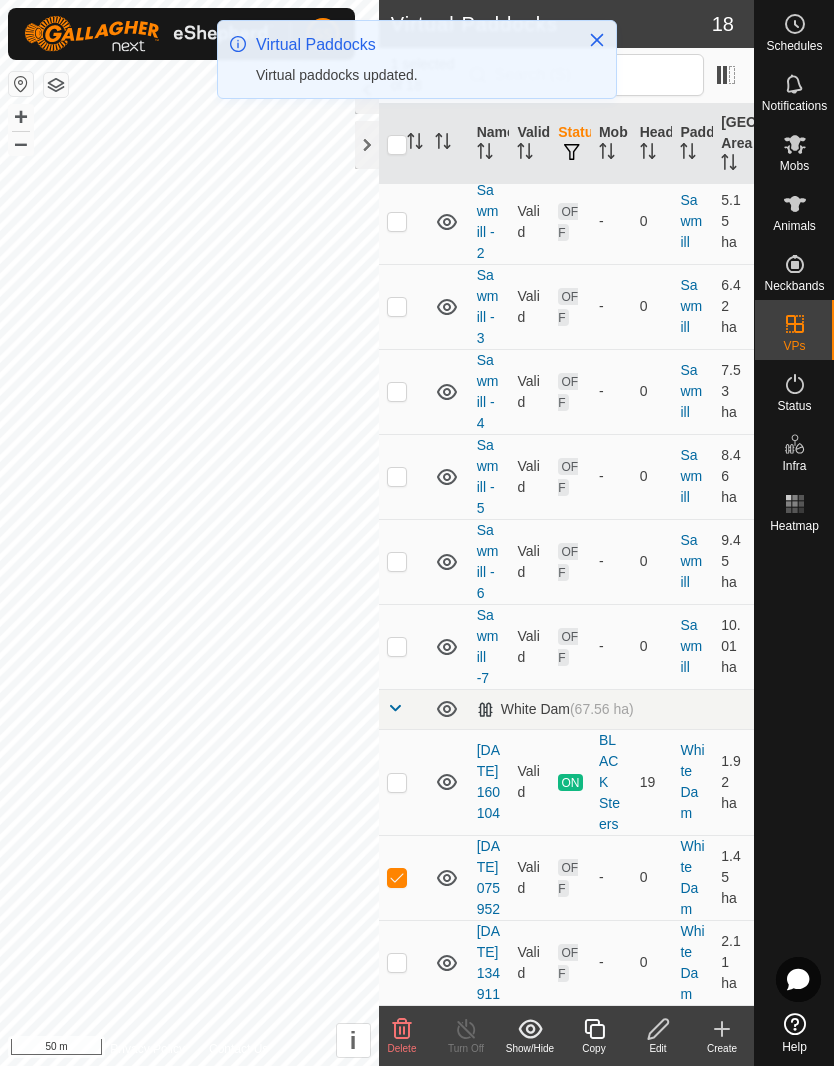 click at bounding box center [397, 878] 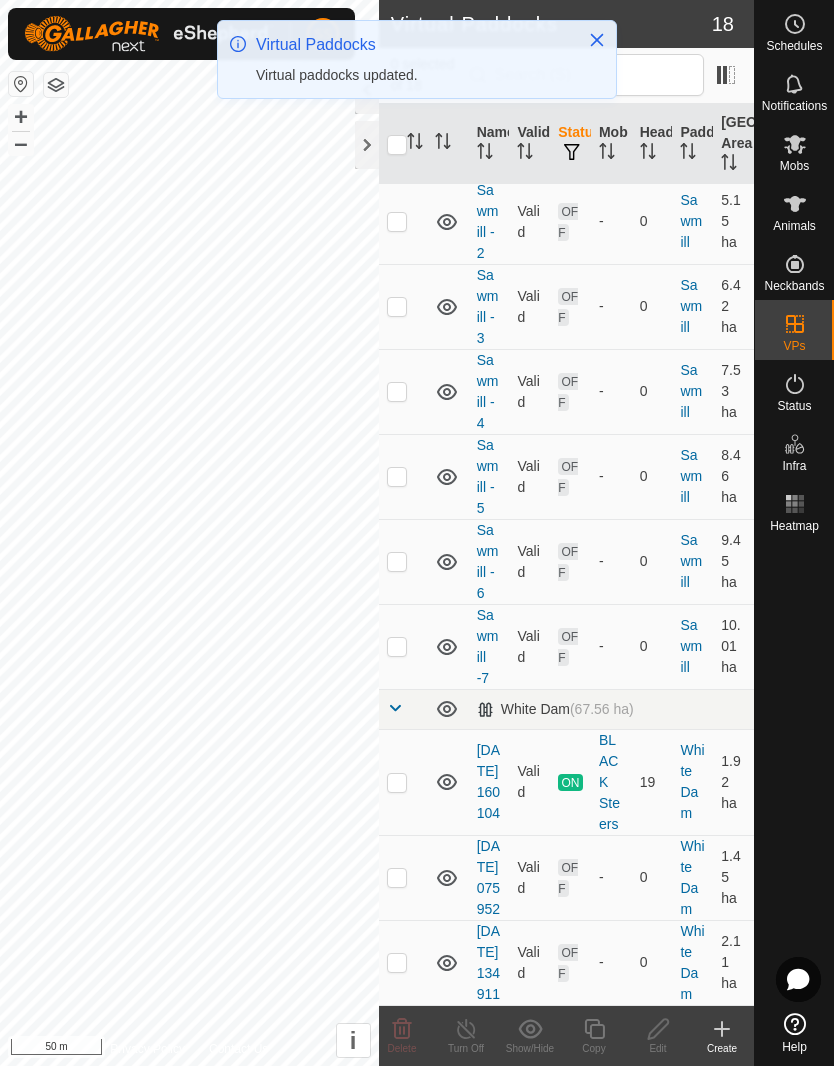 click at bounding box center (397, 878) 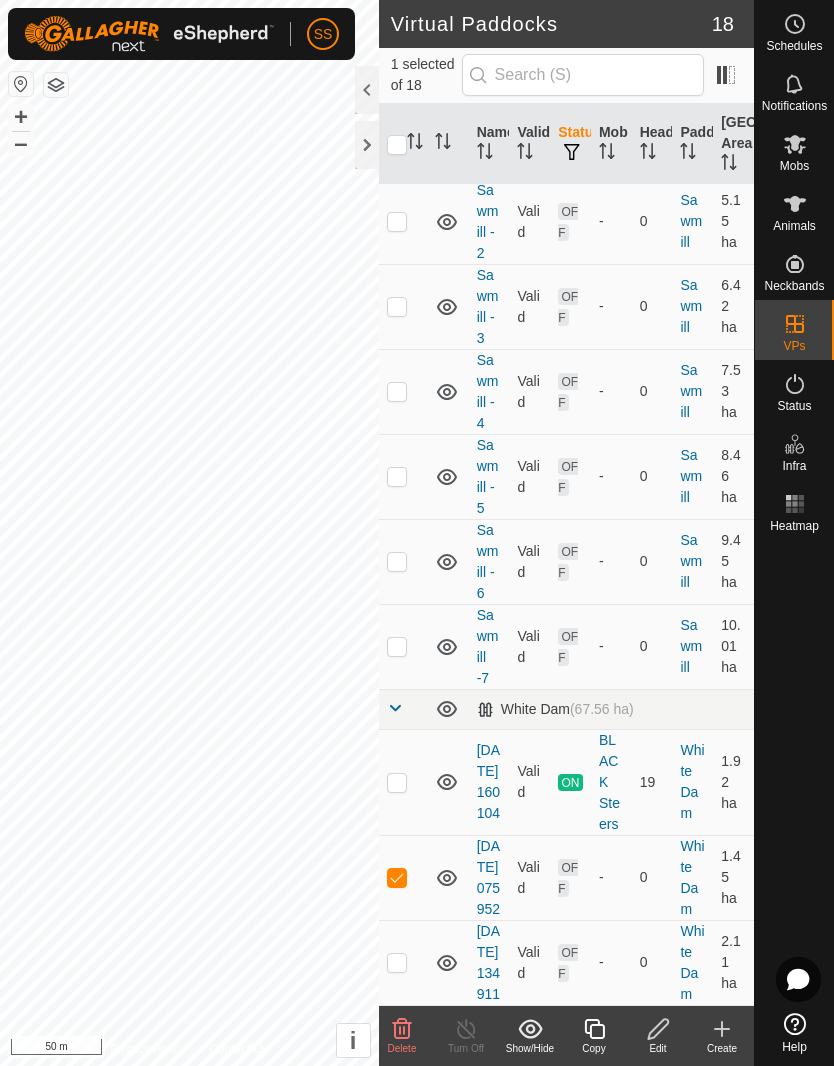 click 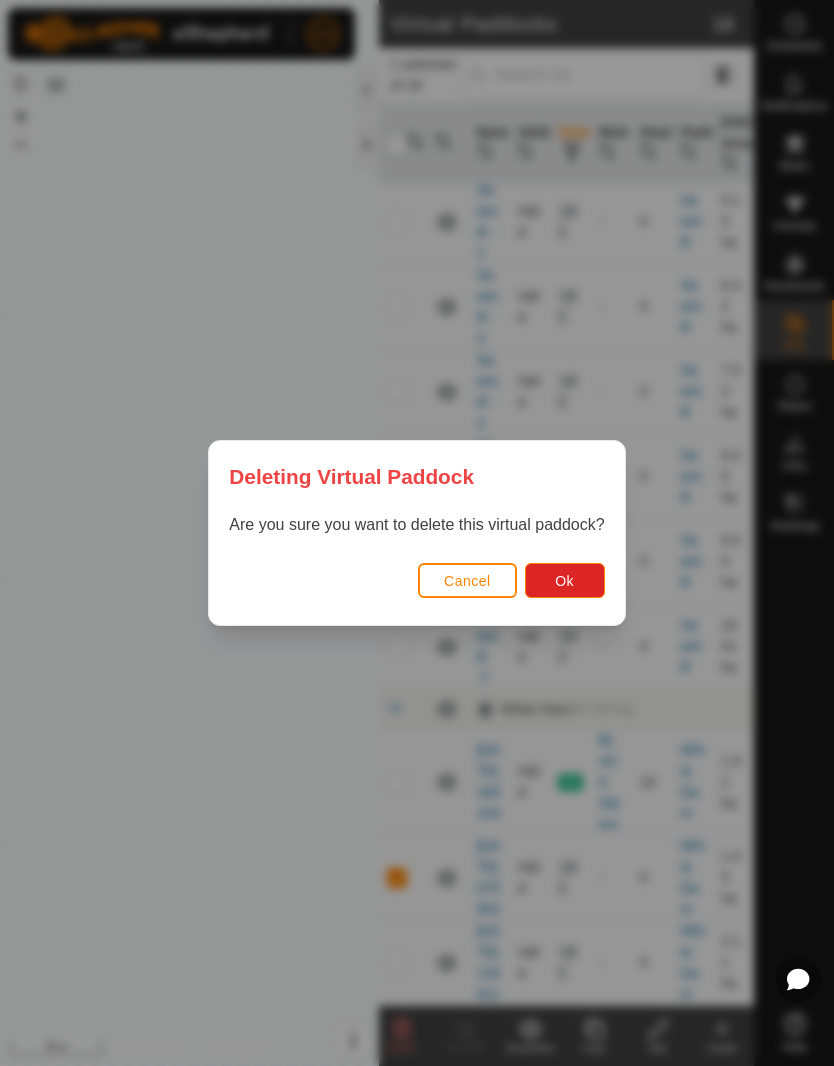 click on "Ok" at bounding box center (565, 580) 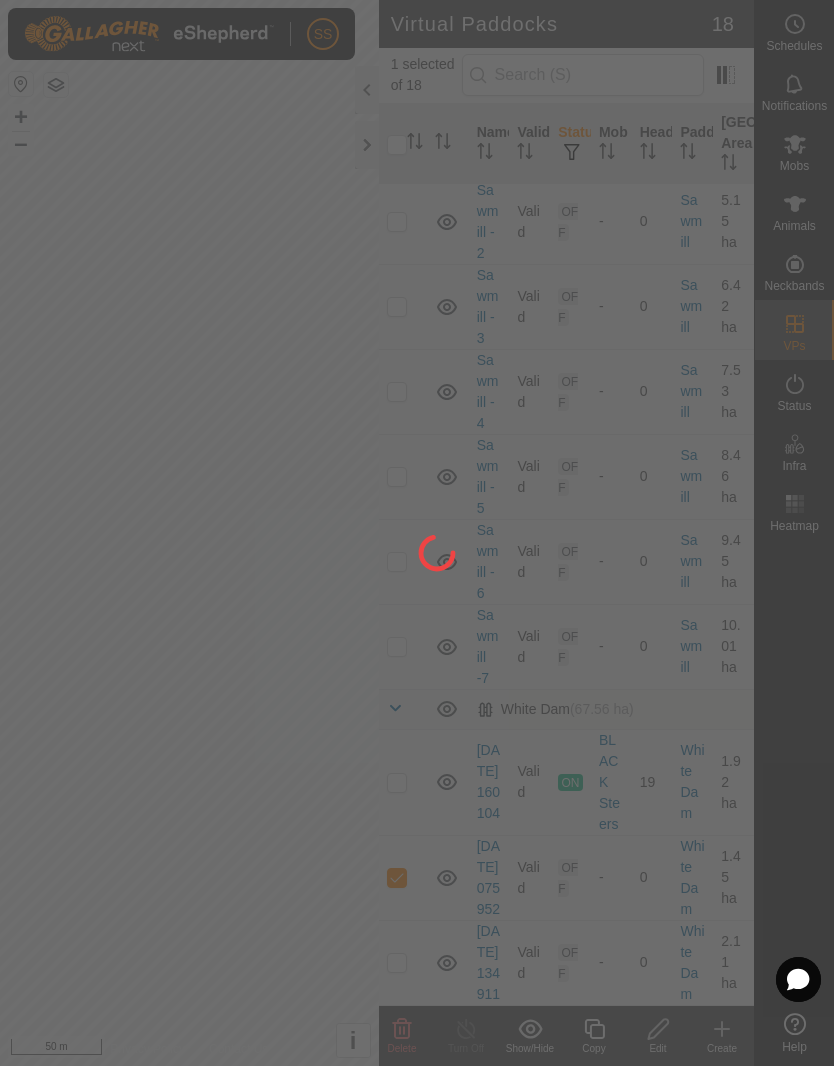 checkbox on "false" 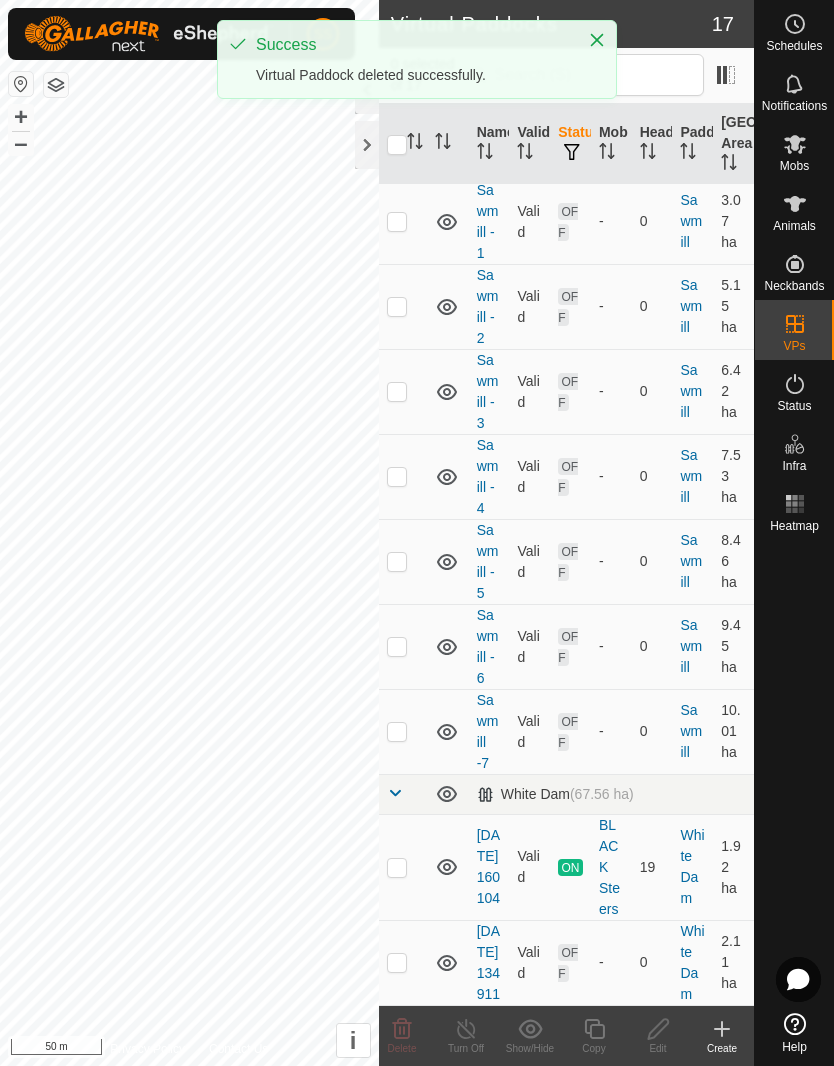 scroll, scrollTop: 824, scrollLeft: 0, axis: vertical 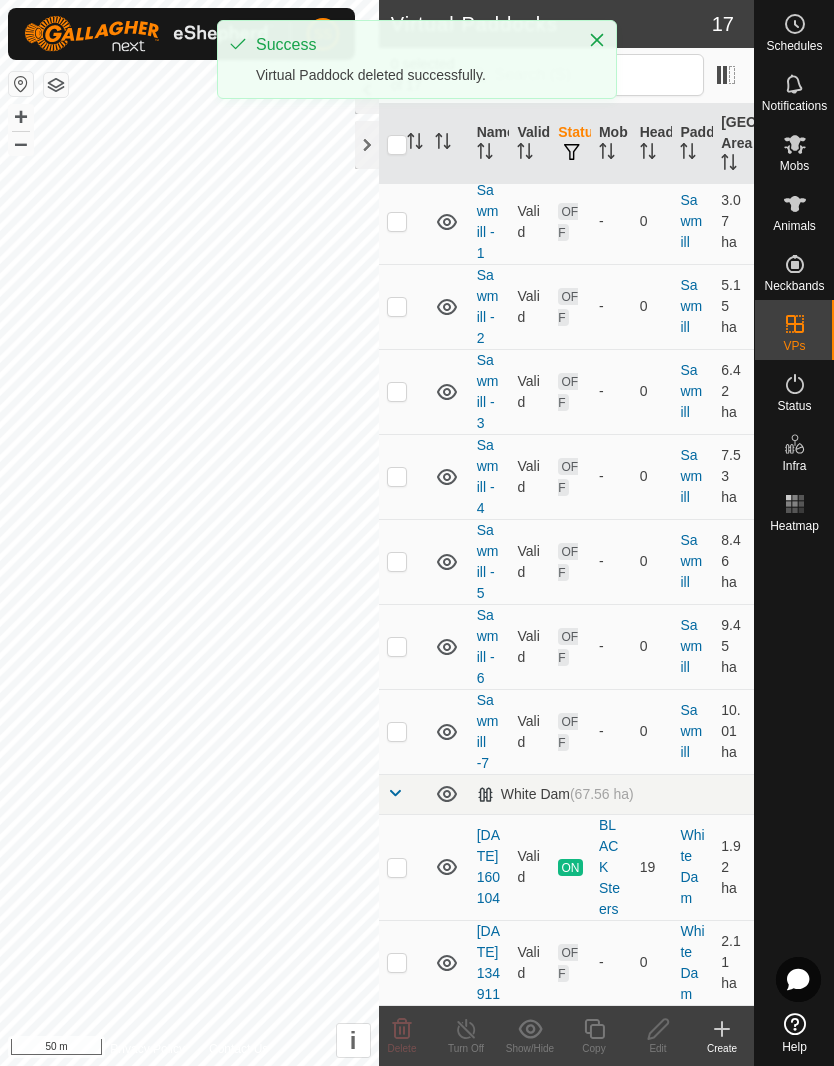 checkbox on "true" 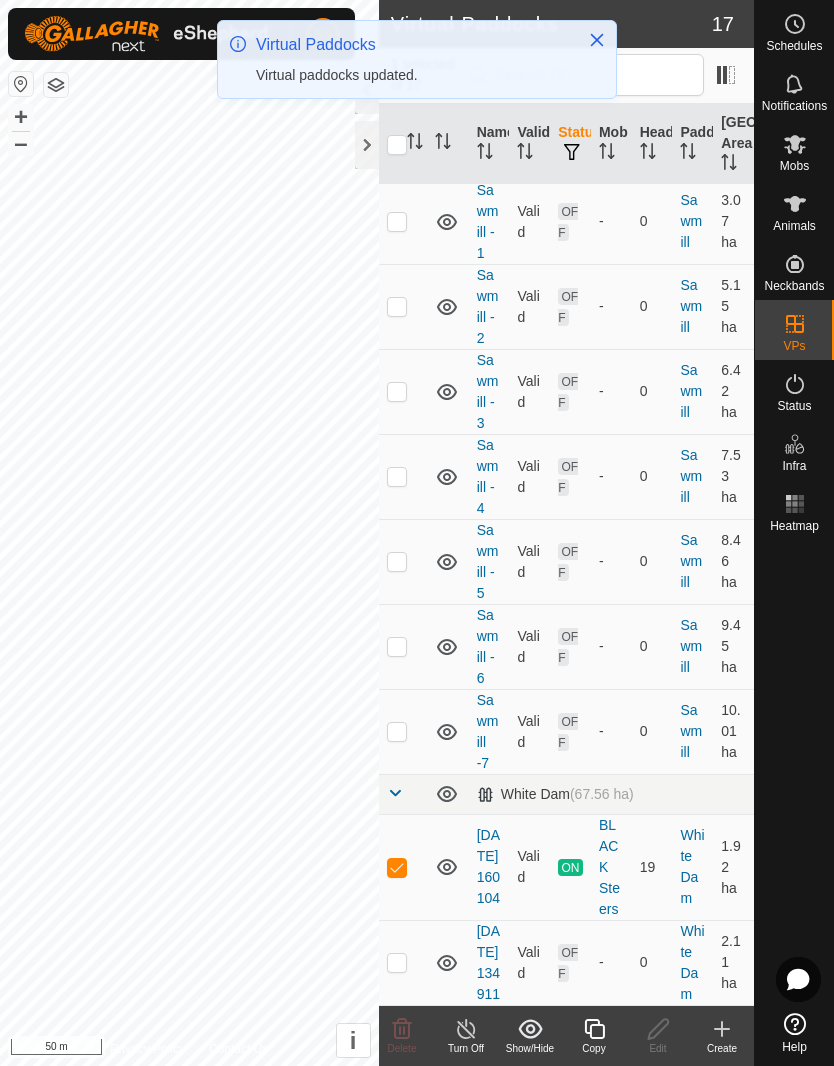 click at bounding box center (397, 868) 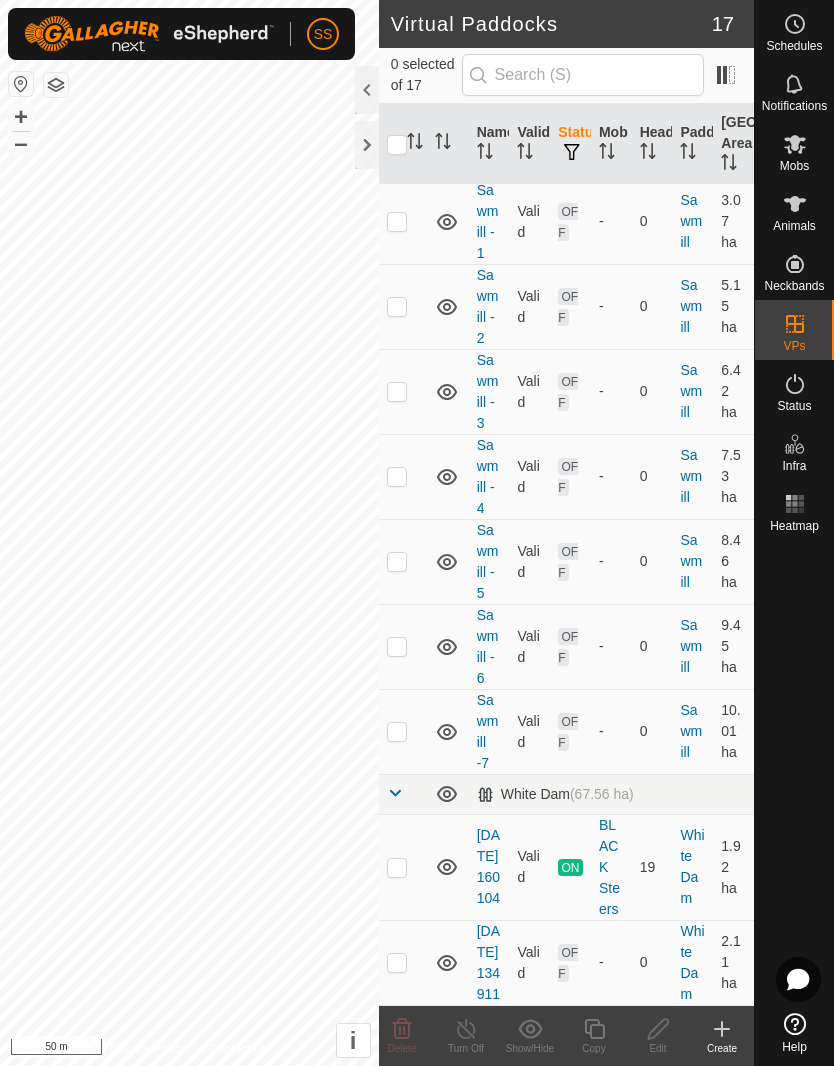 click at bounding box center (397, 868) 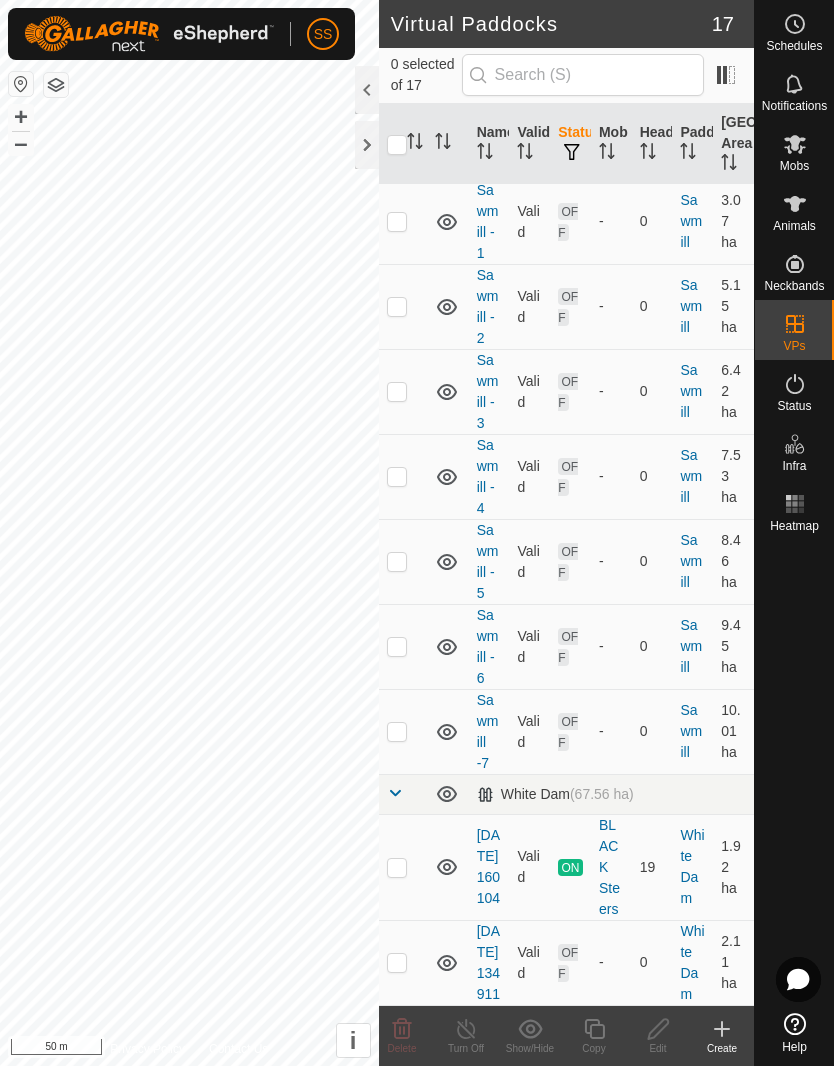 checkbox on "true" 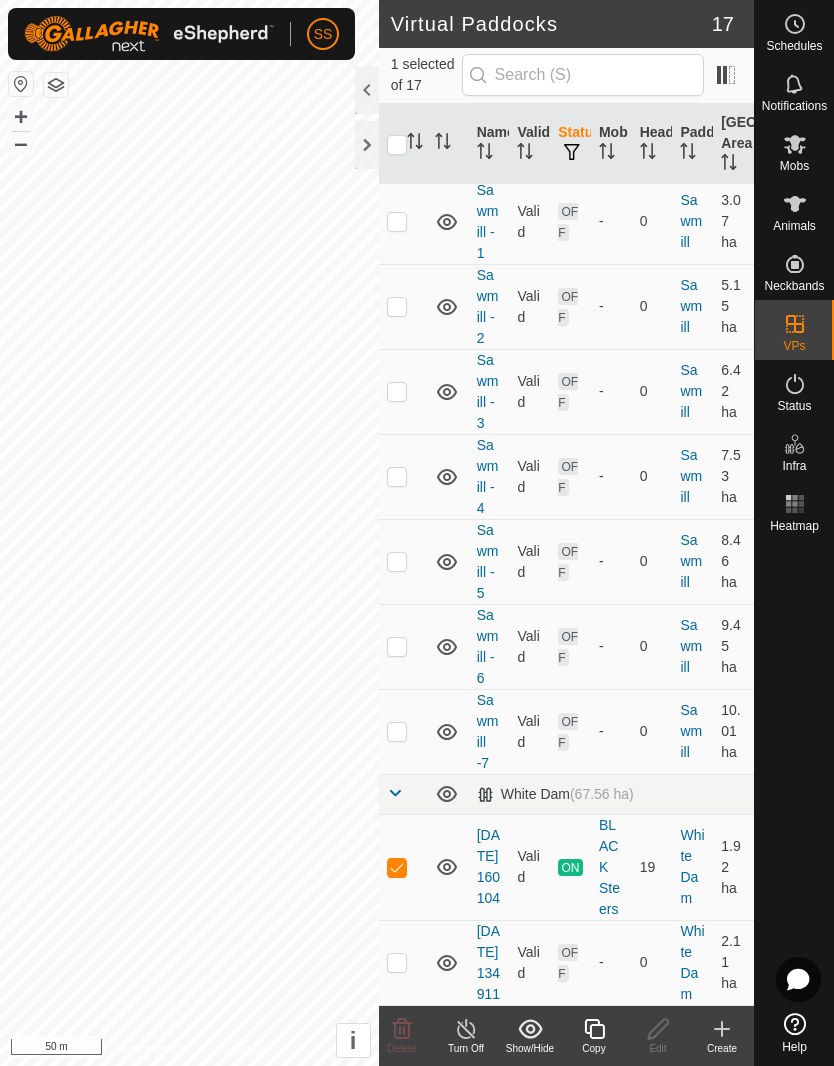 click on "Copy" 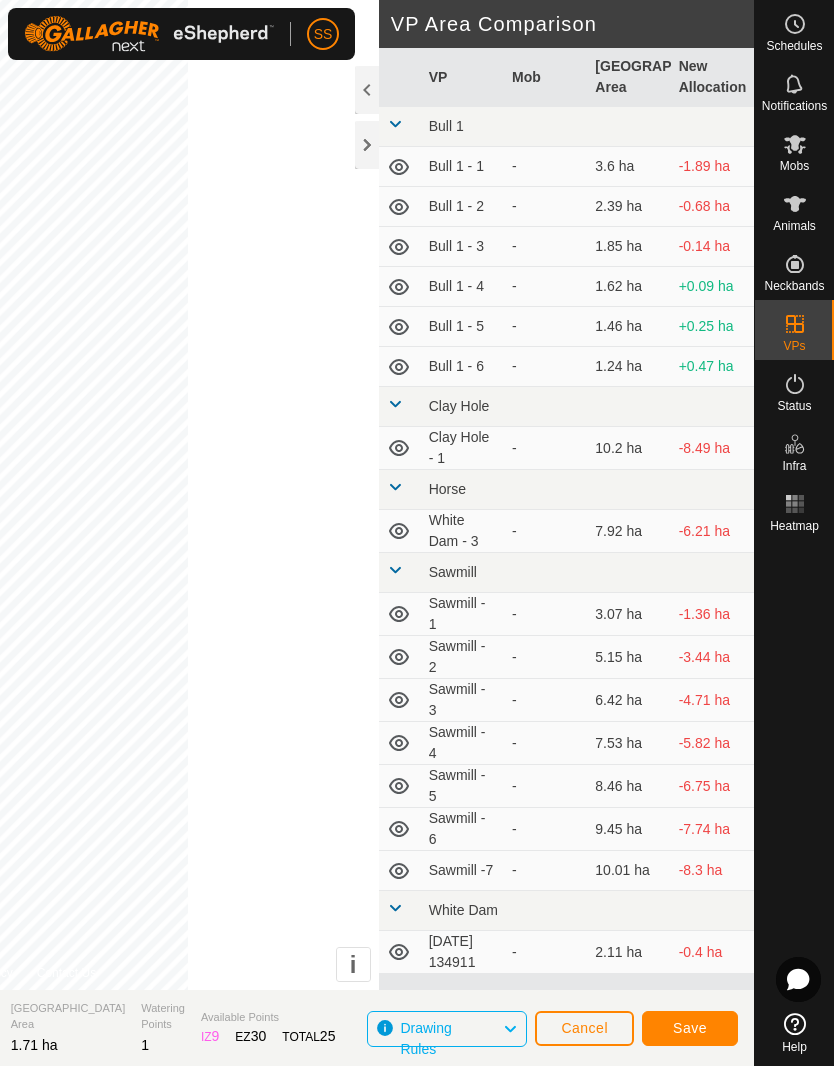 click on "Virtual Paddock" 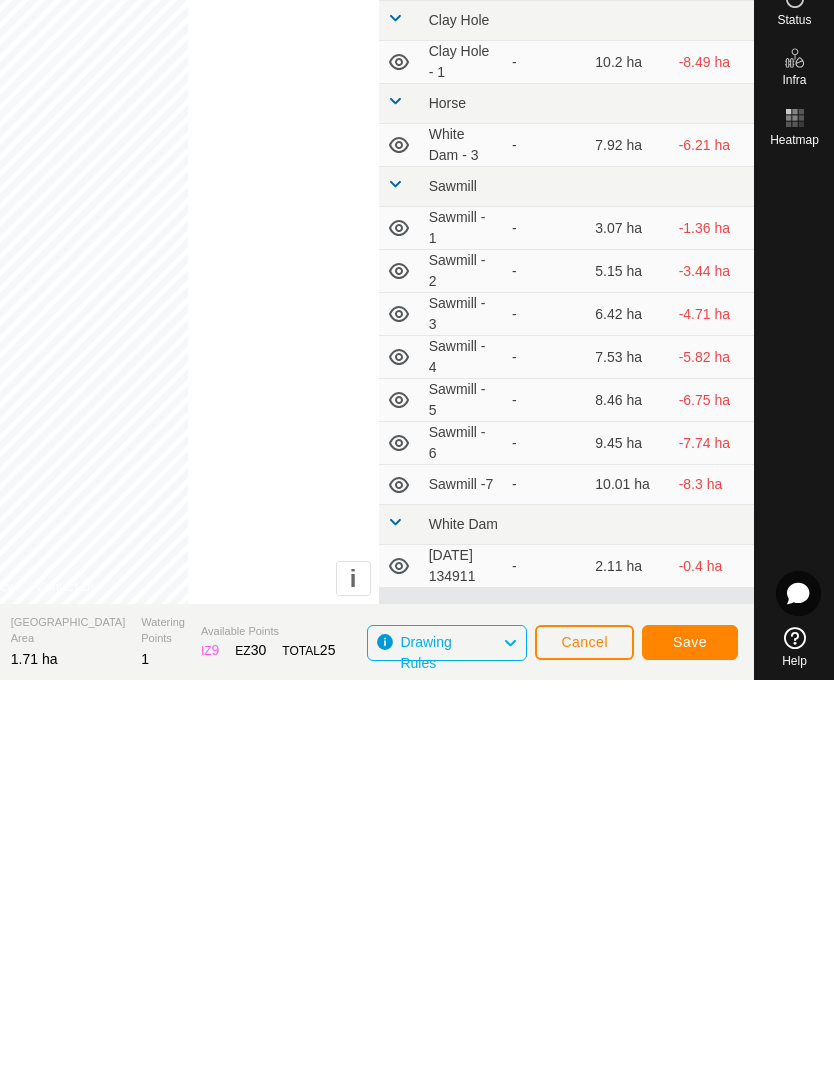 scroll, scrollTop: 2, scrollLeft: 0, axis: vertical 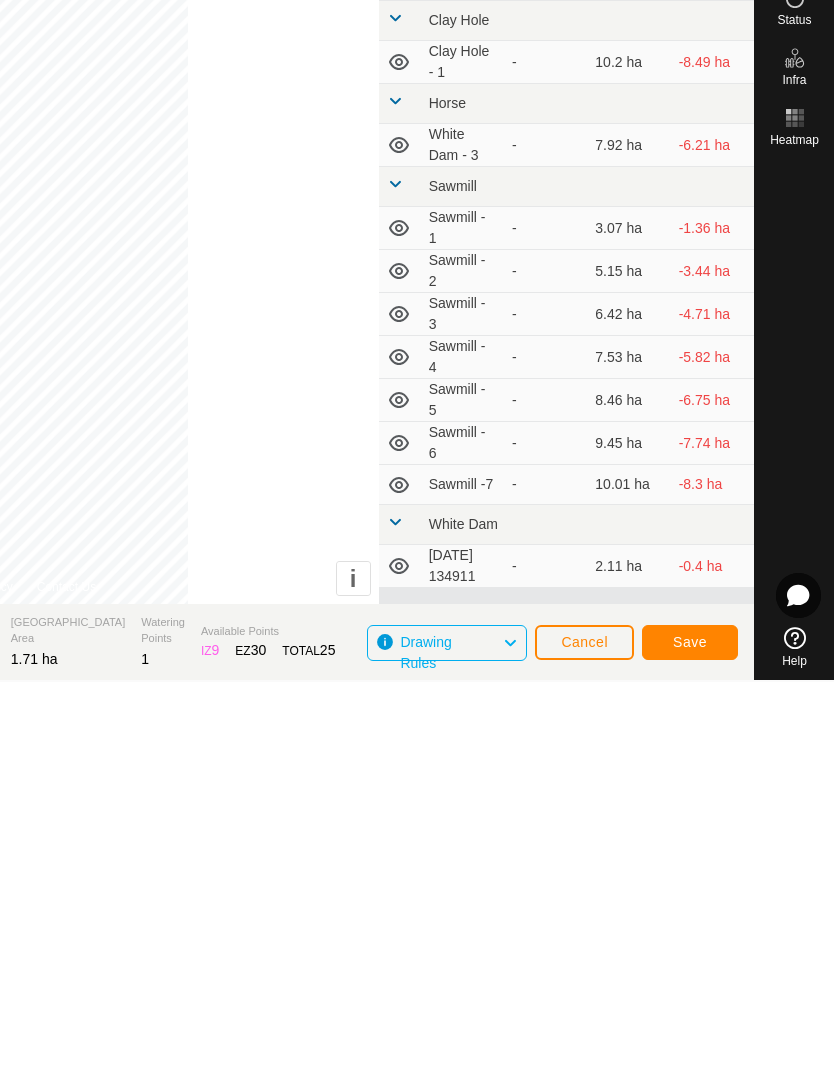 type on "2" 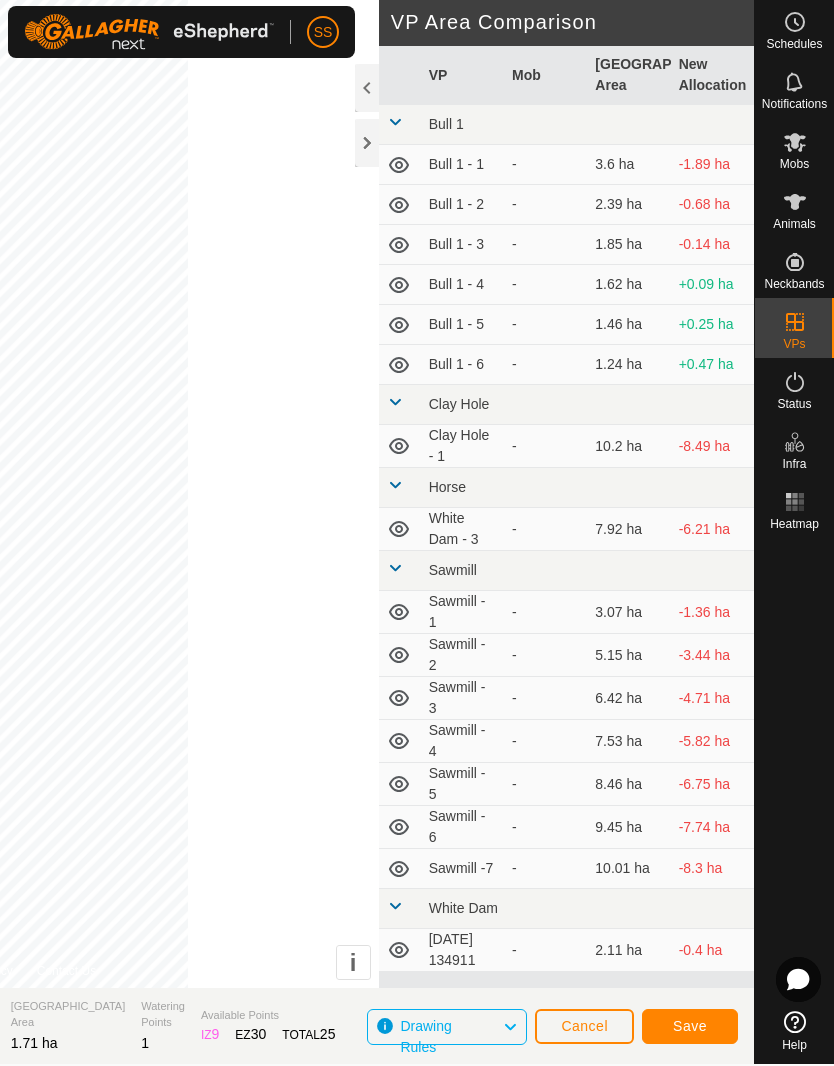 type on "White Dam -10" 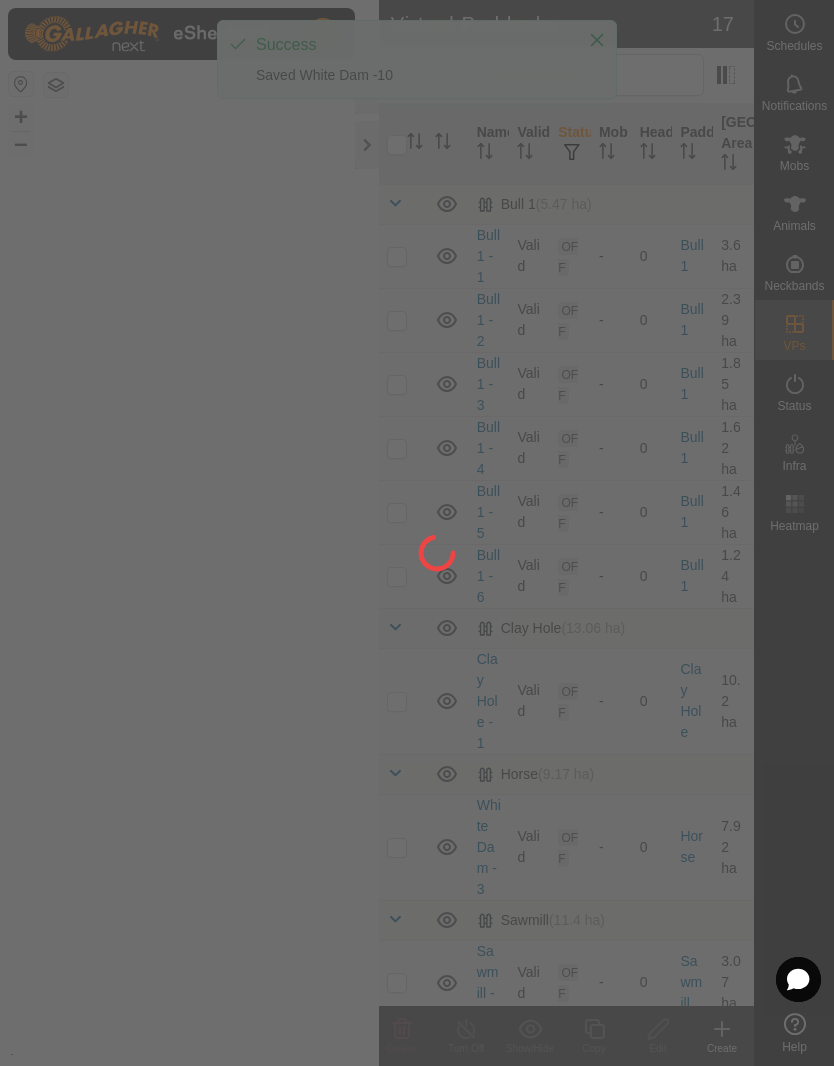 scroll, scrollTop: 0, scrollLeft: 0, axis: both 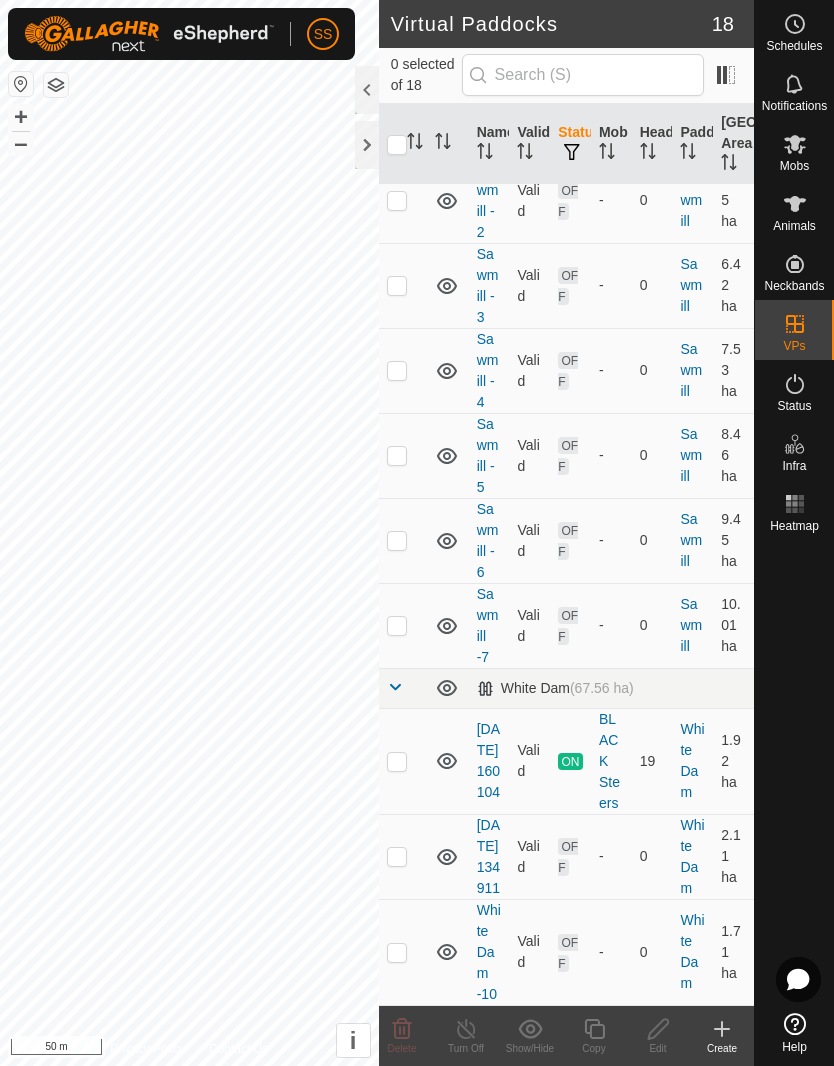 click at bounding box center [403, 952] 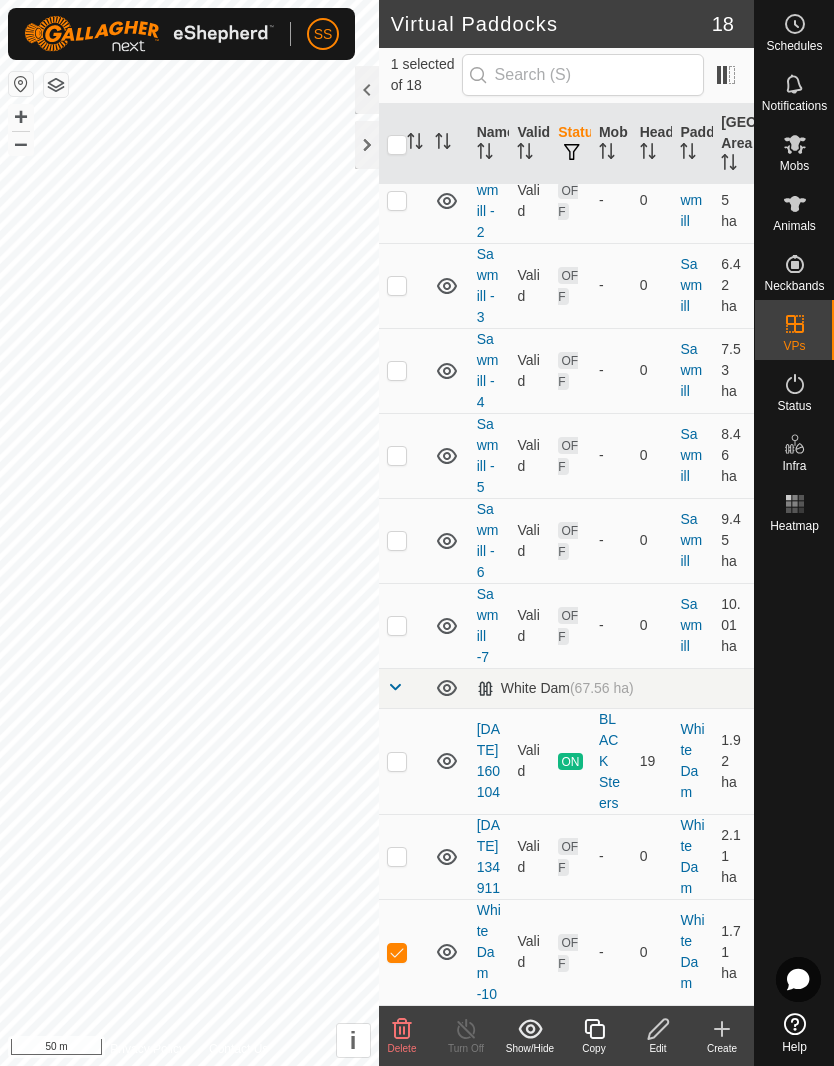 click 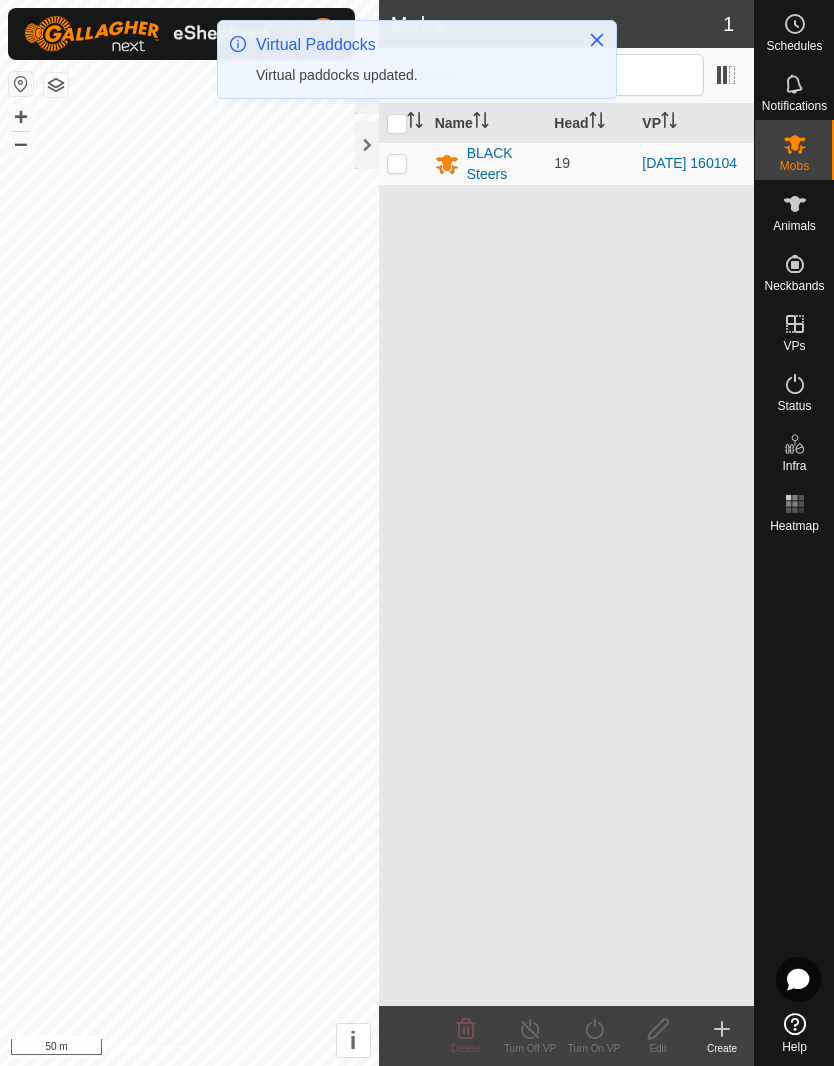 click at bounding box center (403, 163) 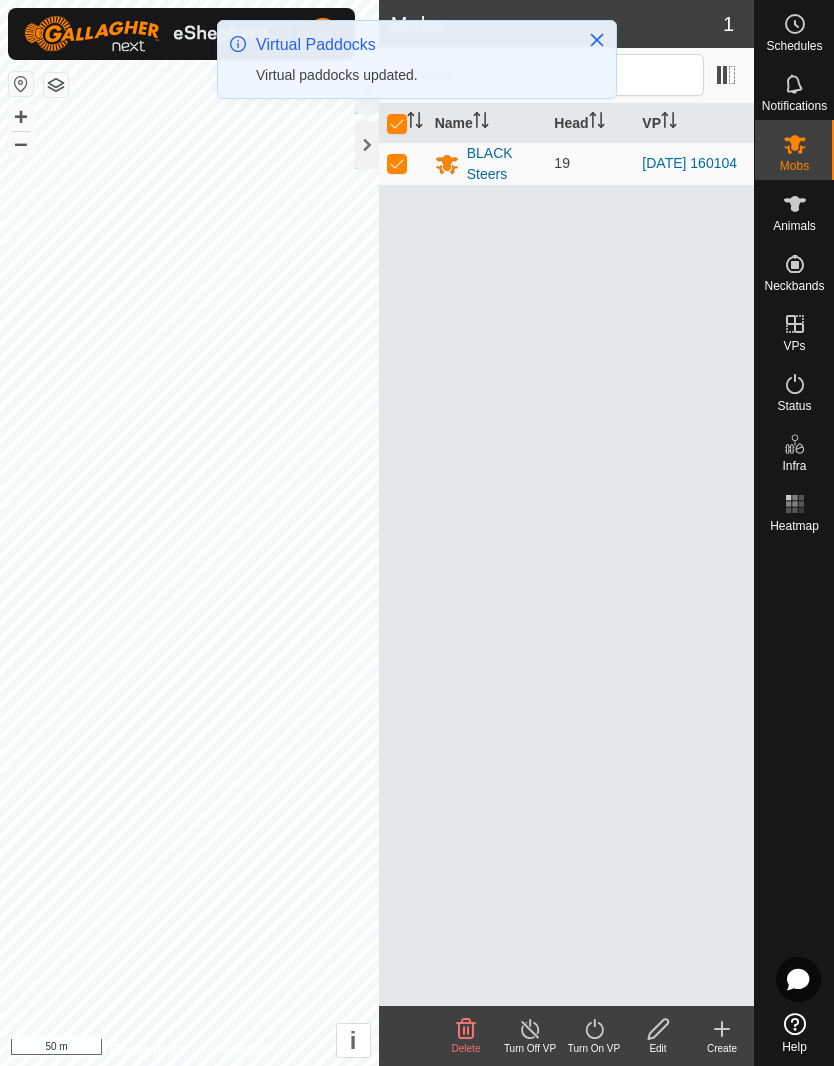click 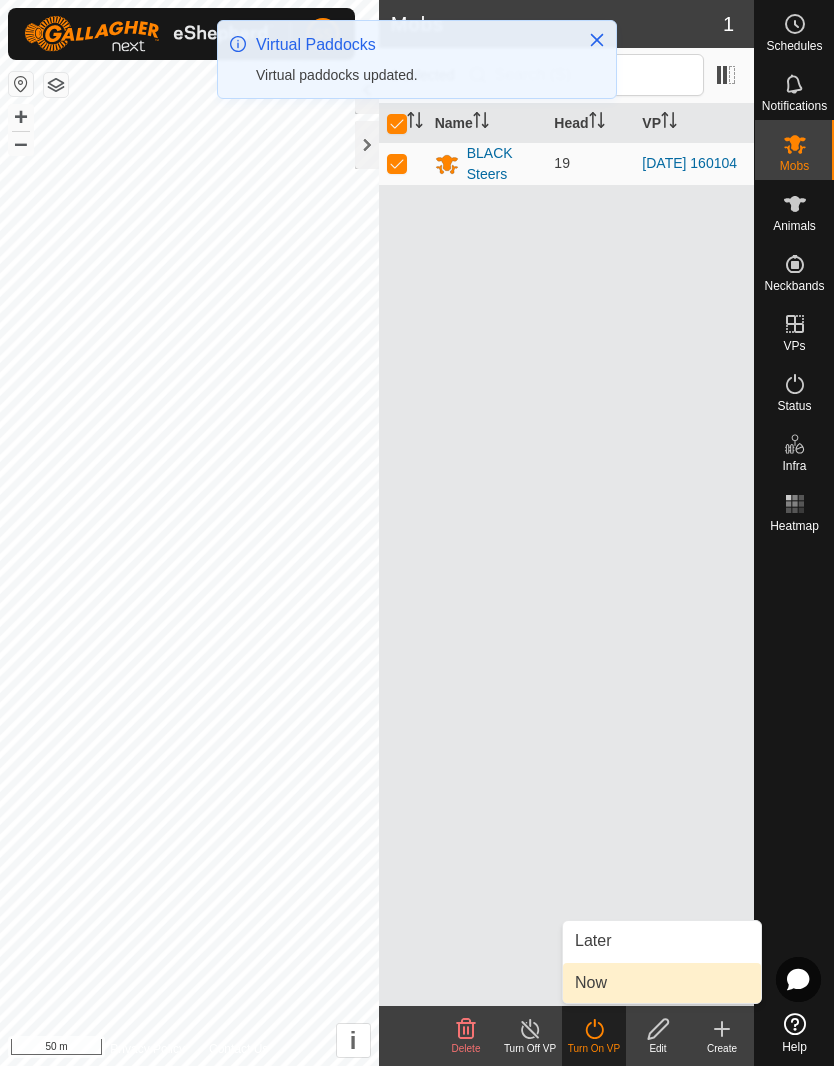 click on "Now" at bounding box center [662, 983] 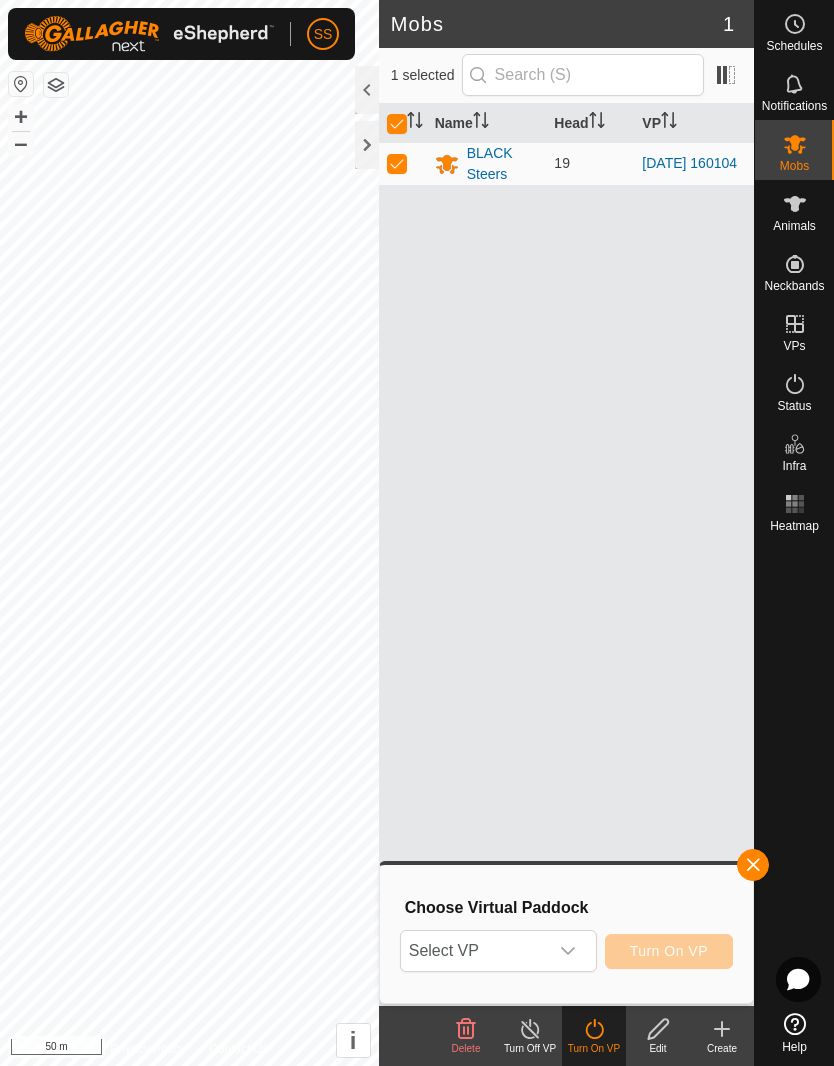 click on "Select VP" at bounding box center [474, 951] 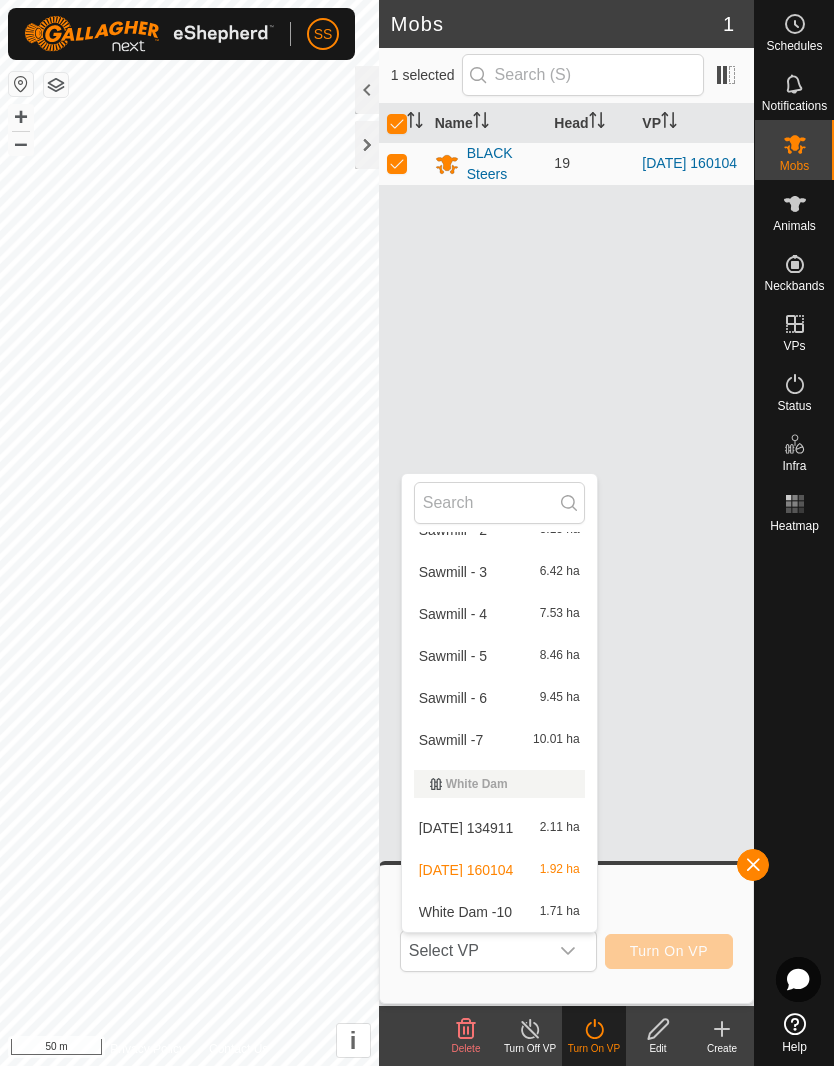 scroll, scrollTop: 584, scrollLeft: 0, axis: vertical 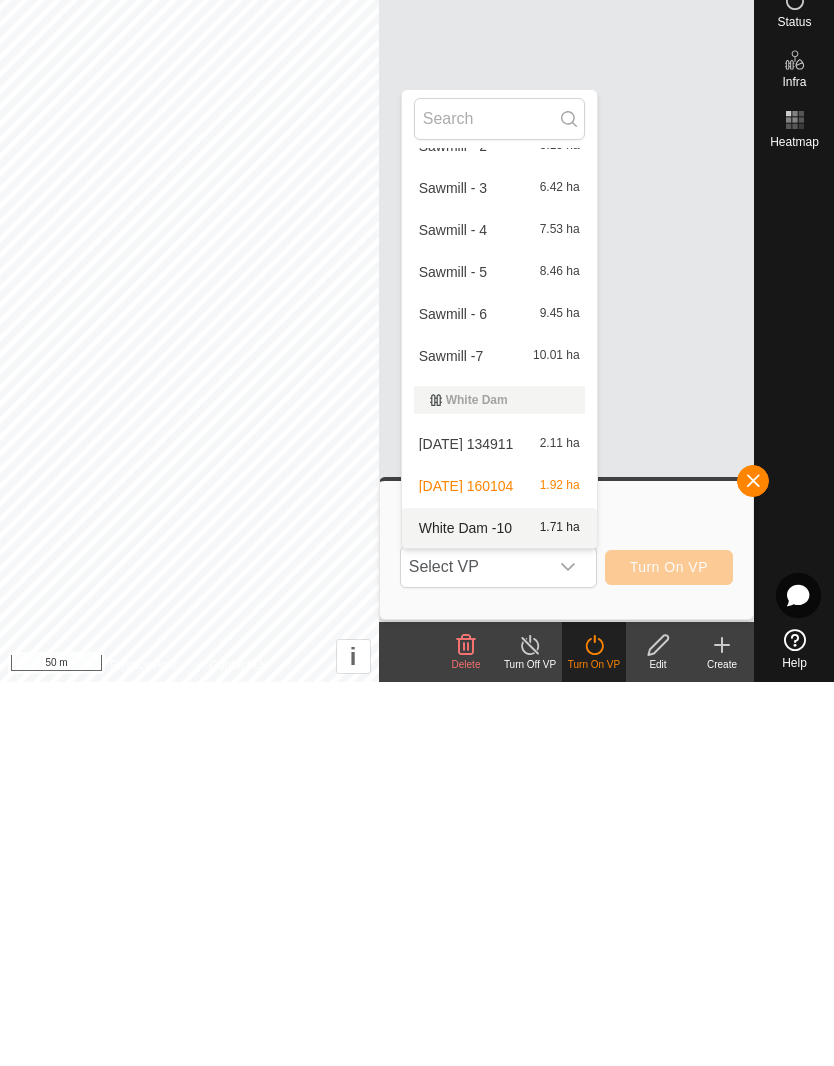click on "White Dam -10  1.71 ha" at bounding box center (499, 912) 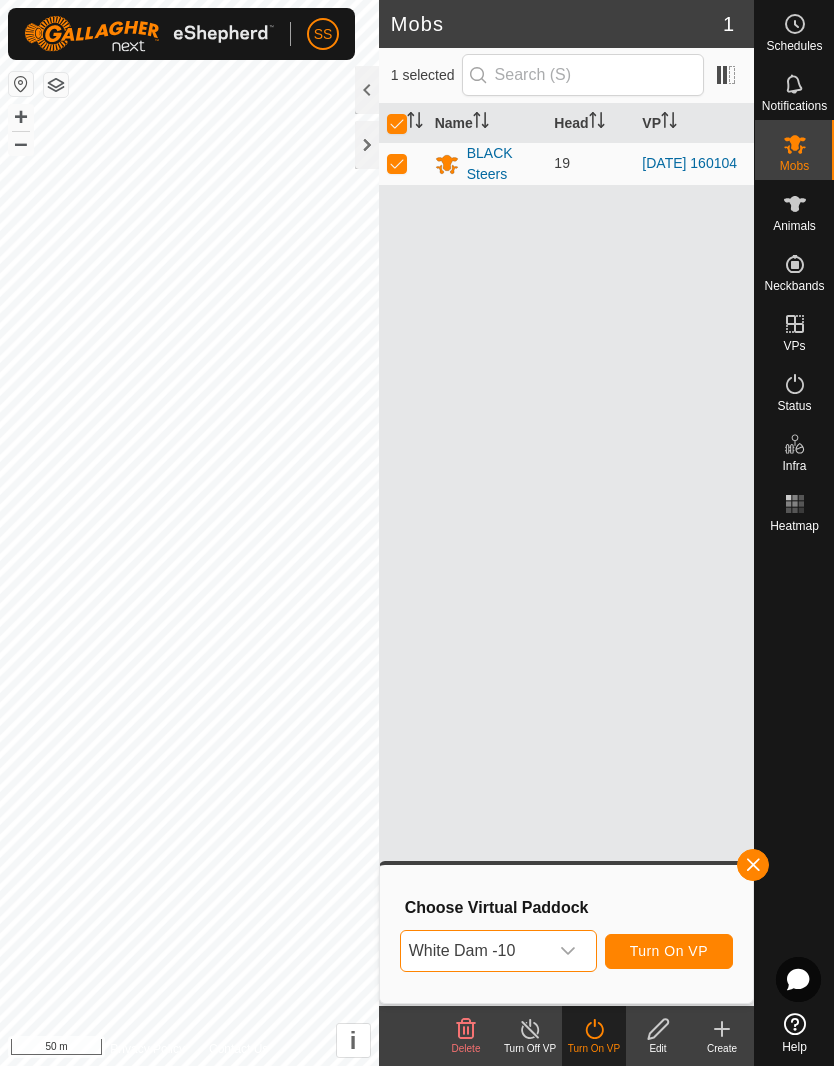 click on "Turn On VP" at bounding box center [669, 951] 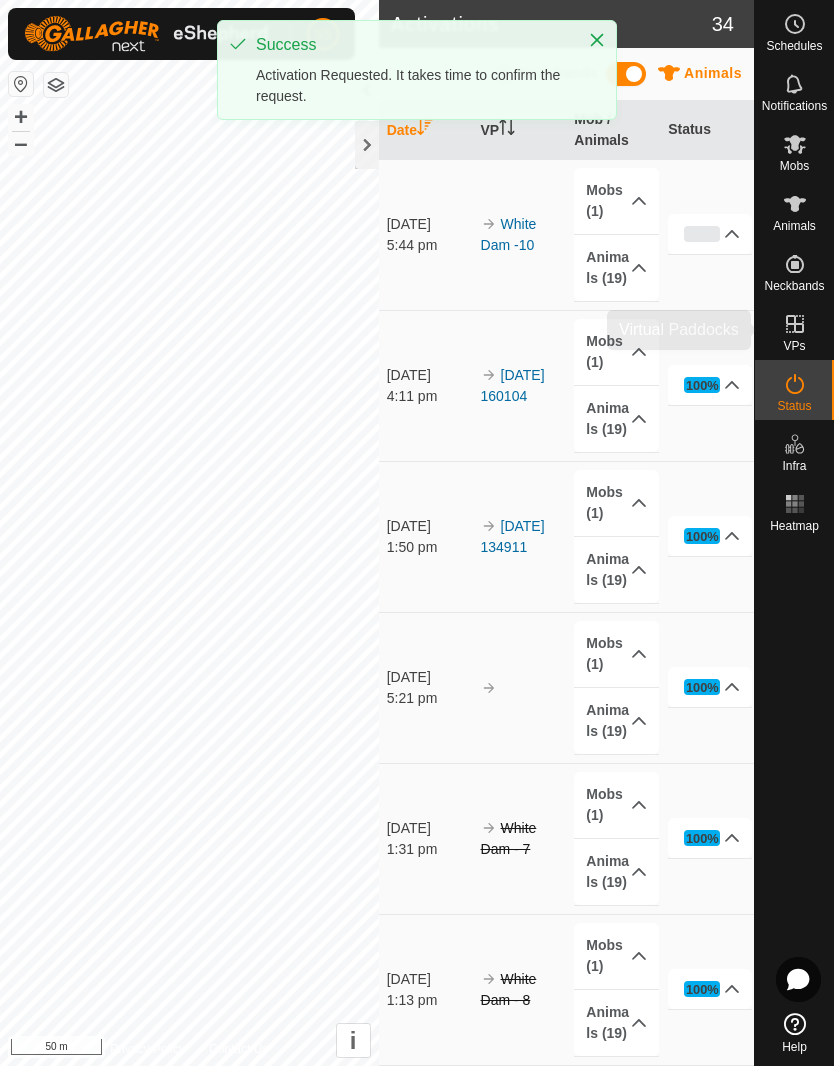 click 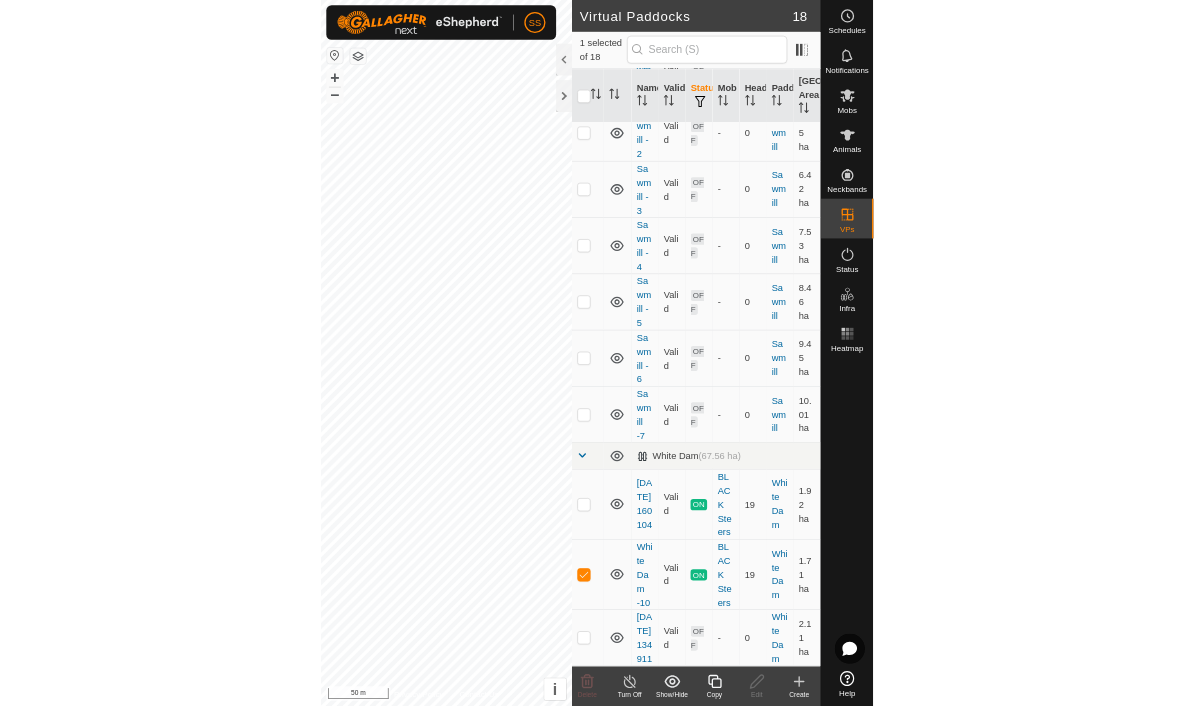 scroll, scrollTop: 930, scrollLeft: 0, axis: vertical 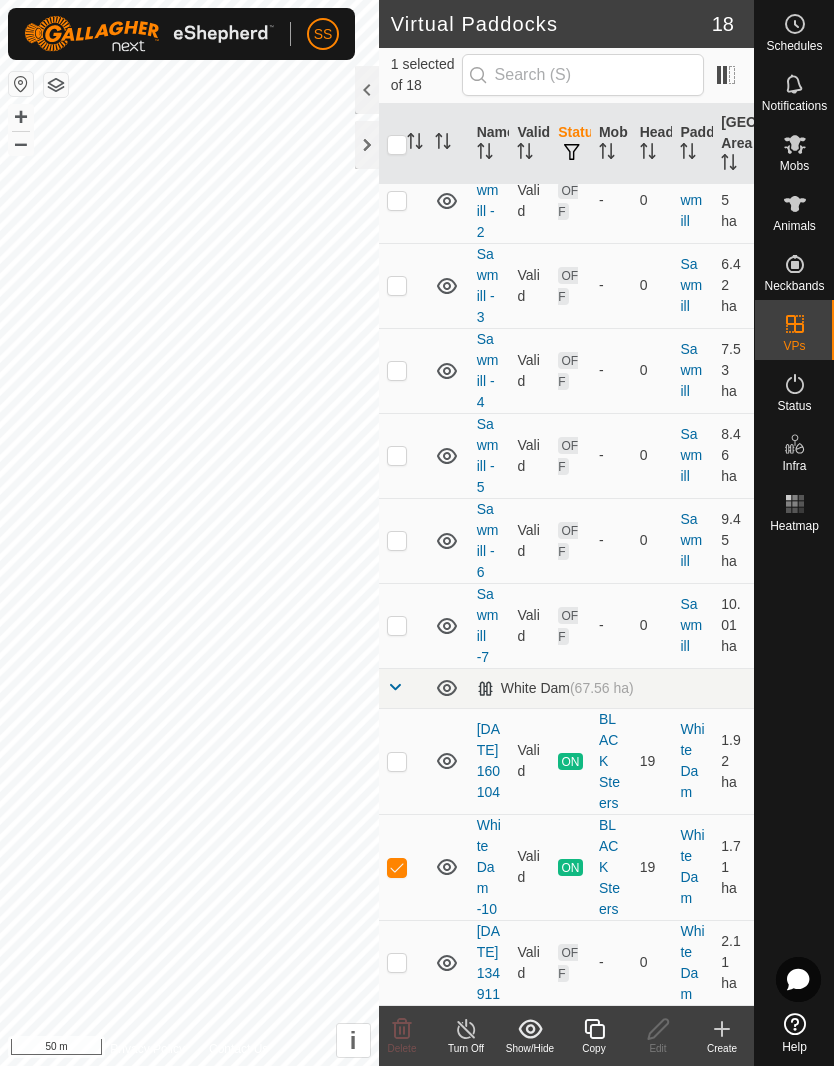 click at bounding box center (397, 868) 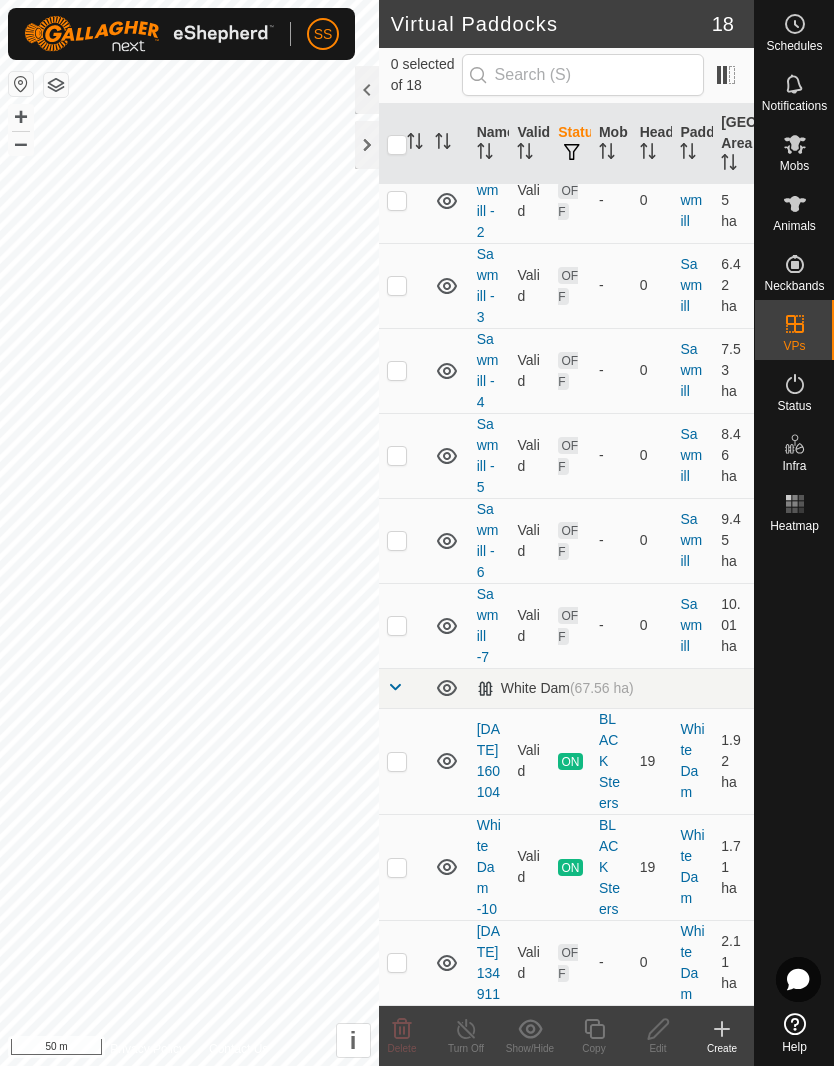 click at bounding box center (397, 963) 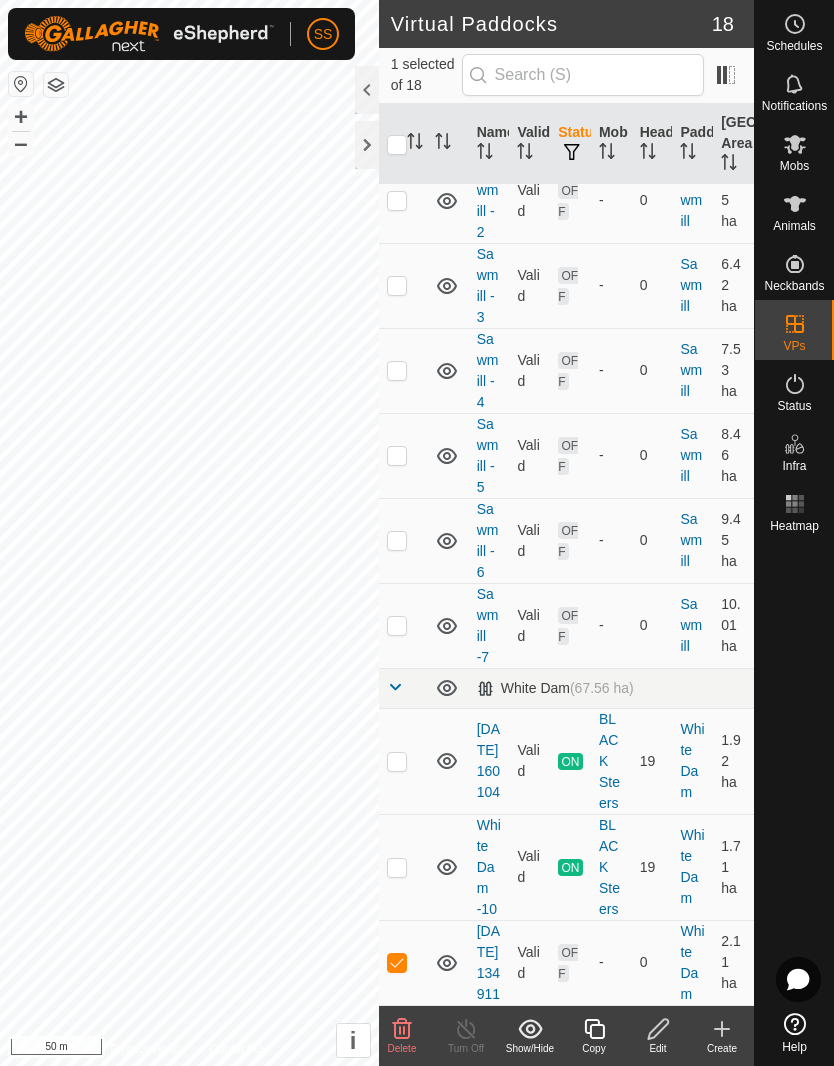 click 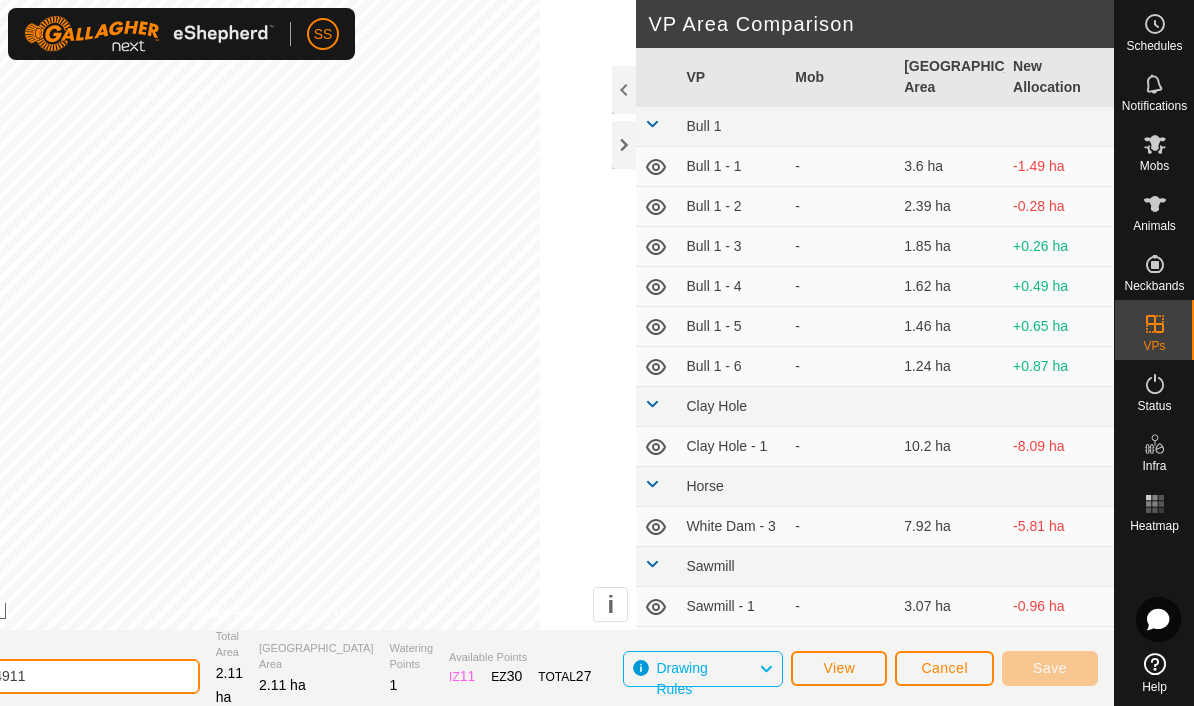 click on "2025-07-16 134911" 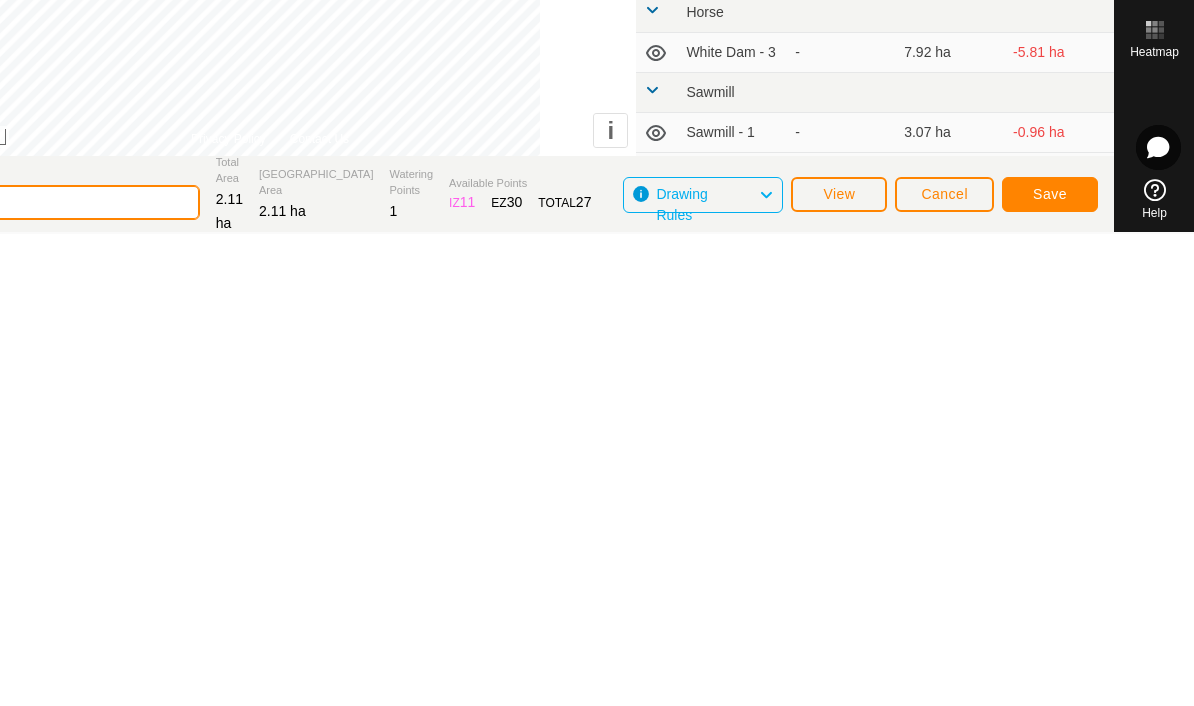 type on "2" 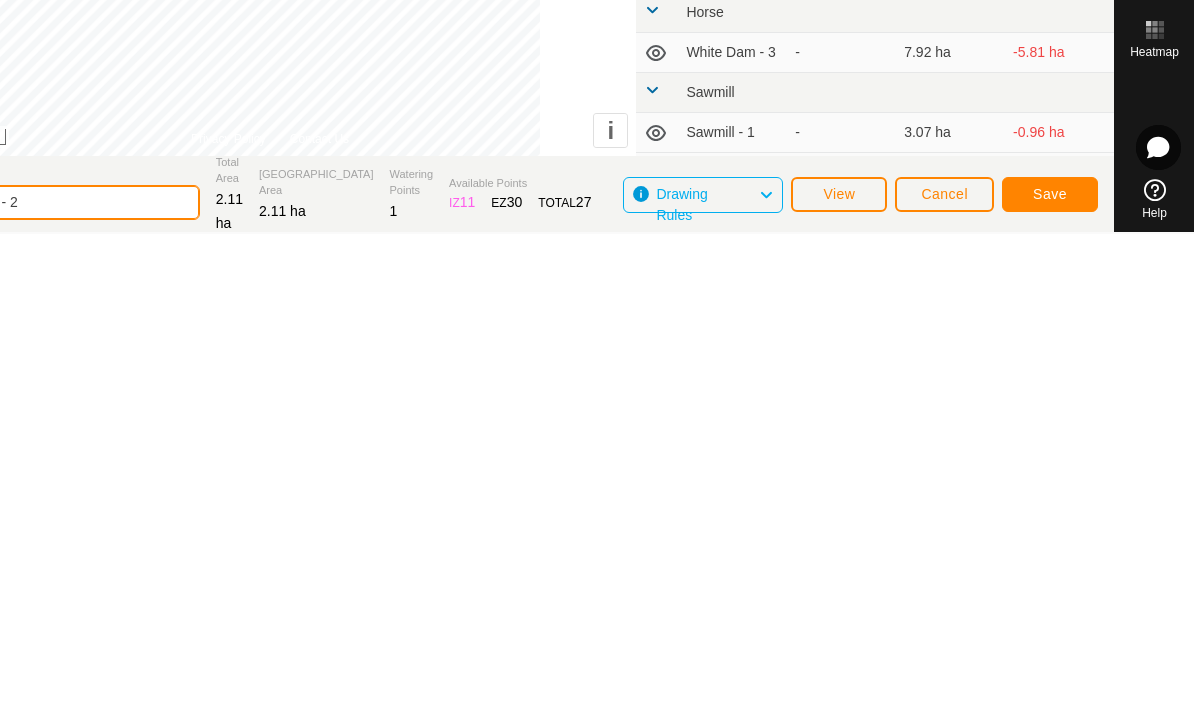 type on "White dam - 2" 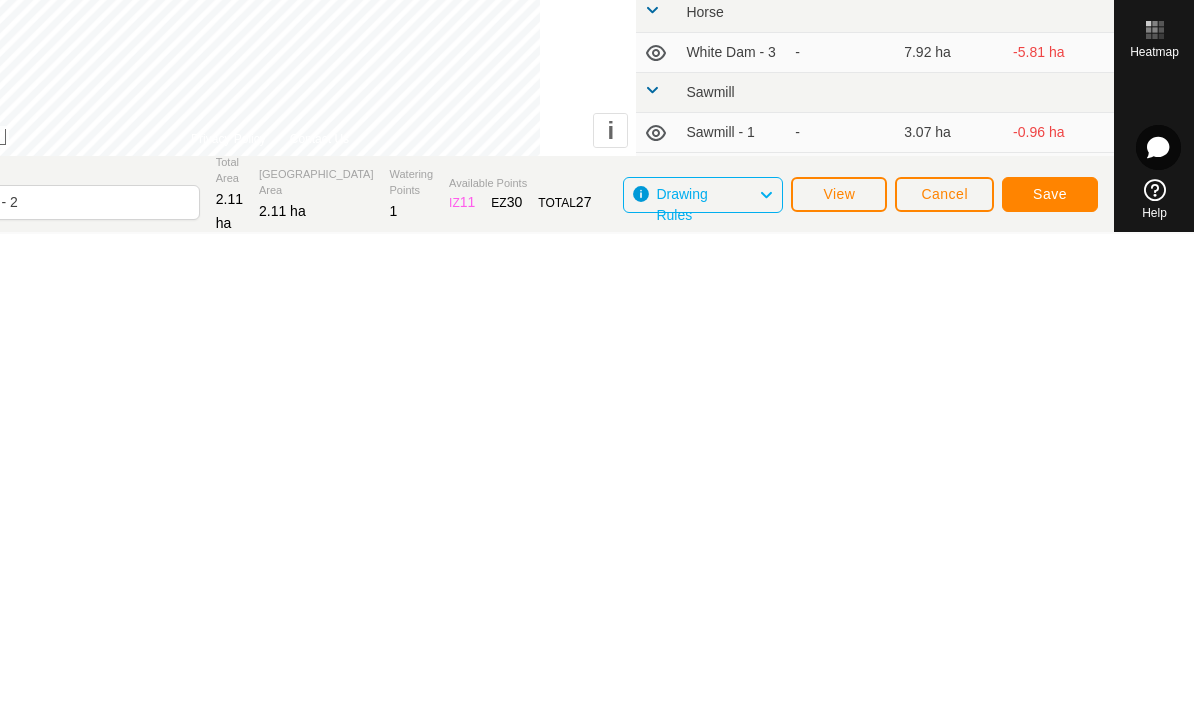 click on "Save" 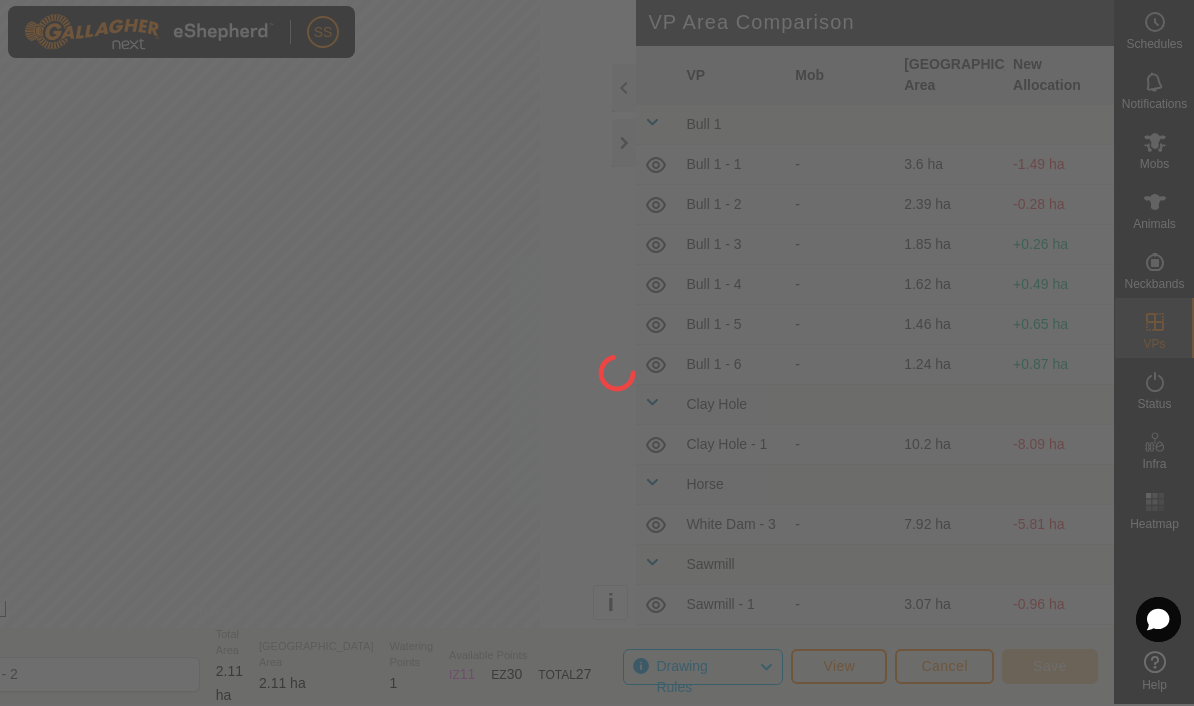 scroll, scrollTop: 0, scrollLeft: 0, axis: both 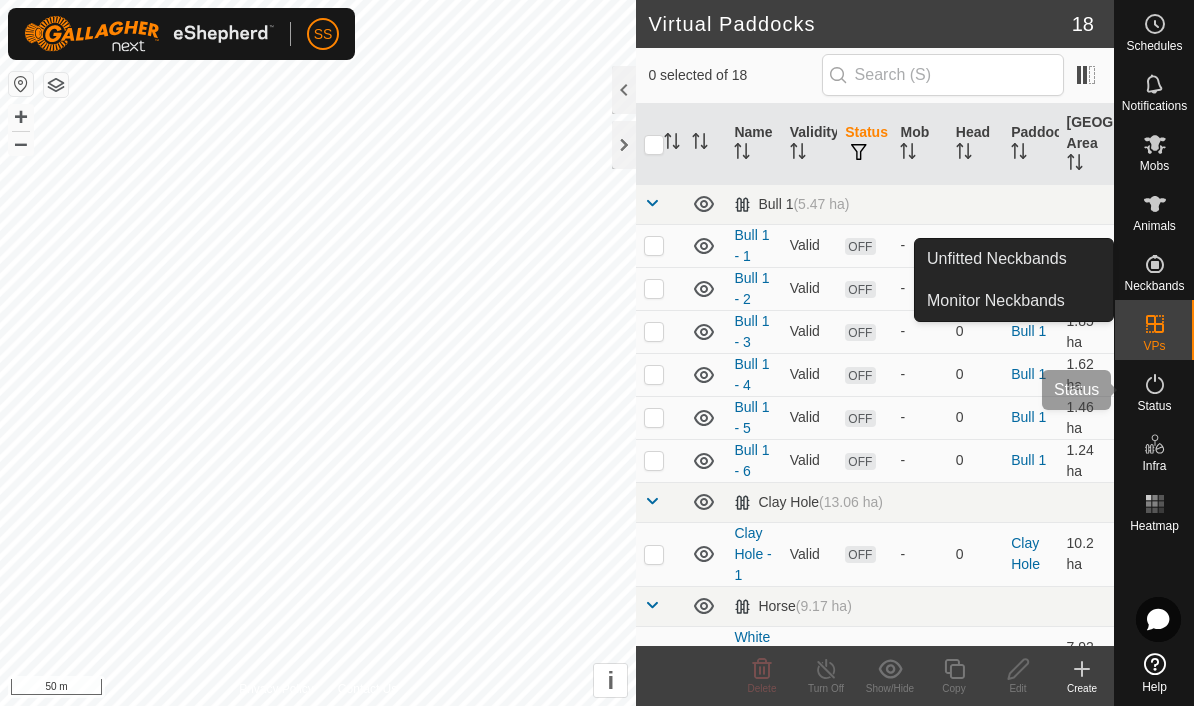 click 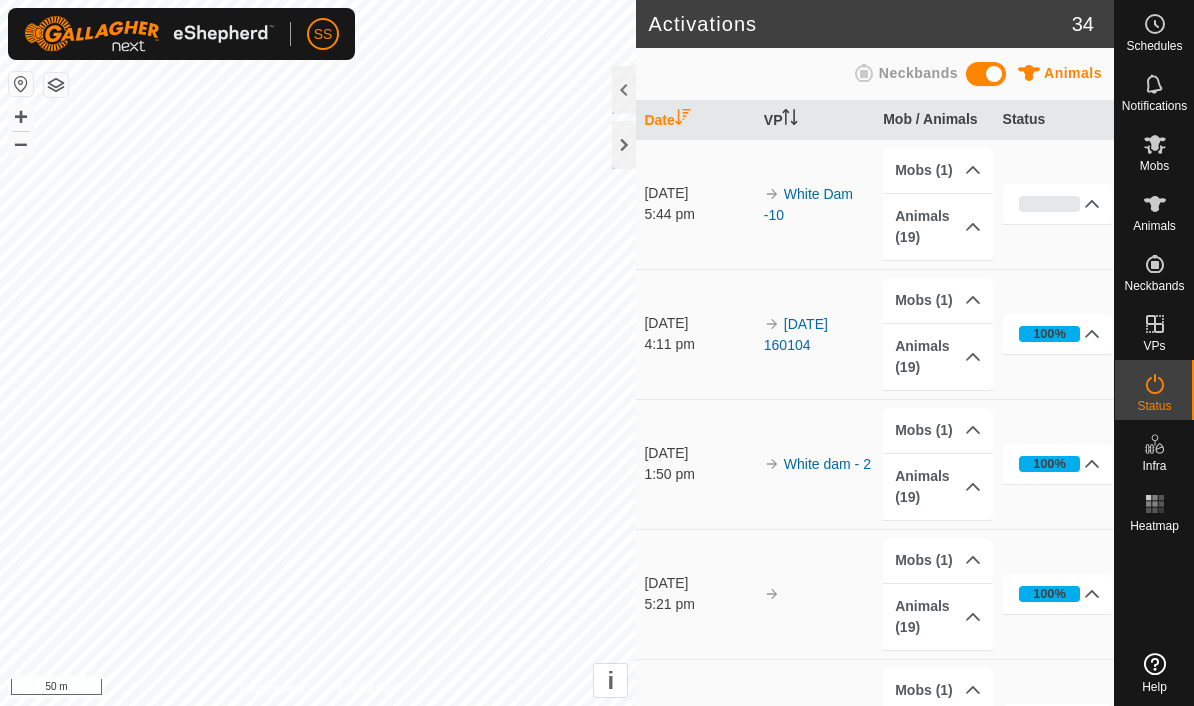 scroll, scrollTop: 0, scrollLeft: 0, axis: both 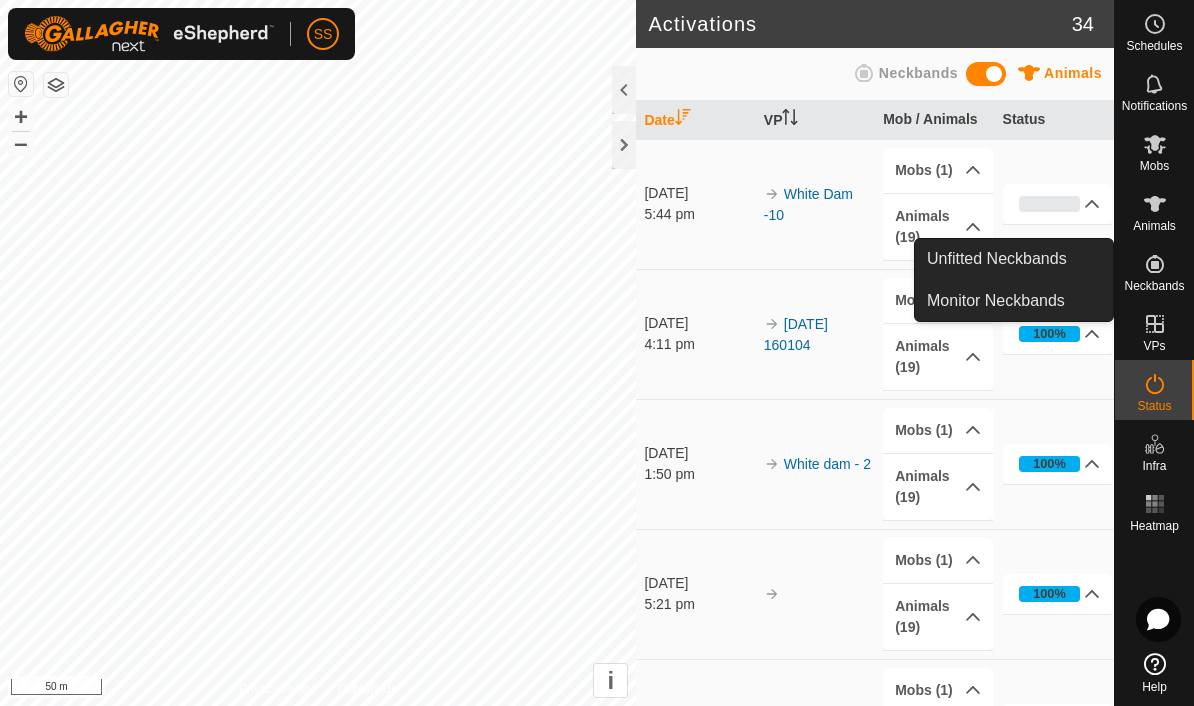 click on "Unfitted Neckbands" at bounding box center [997, 259] 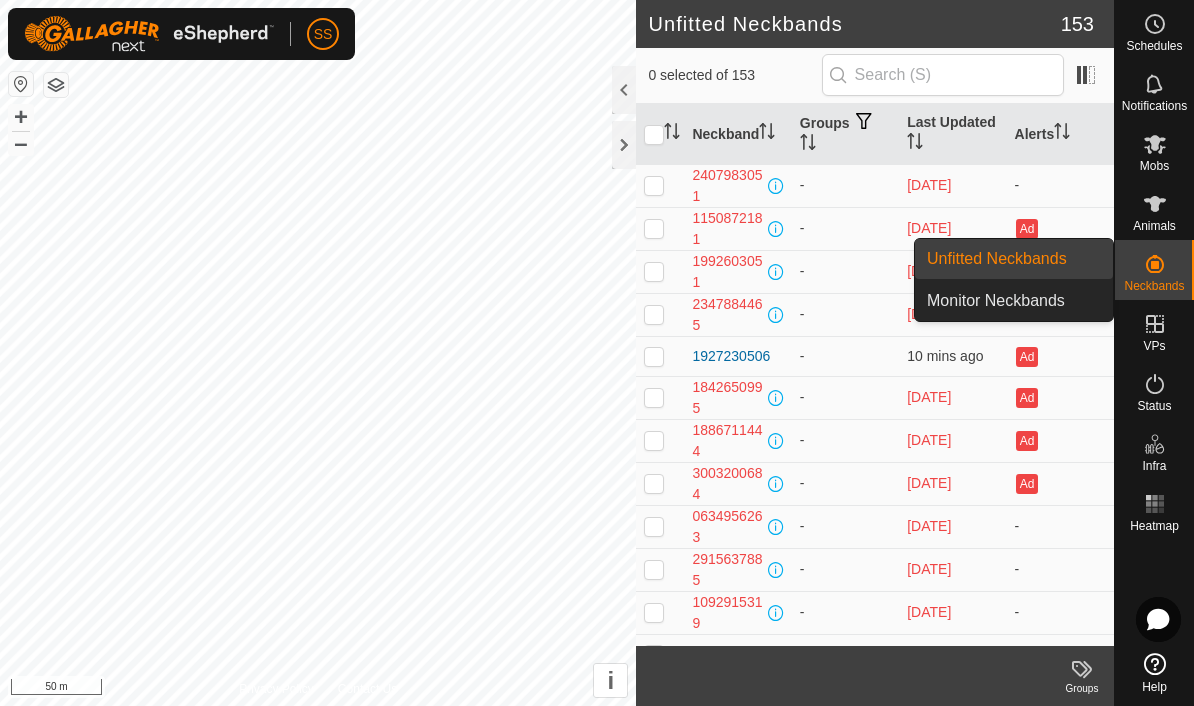 click on "Ad" at bounding box center [1060, 271] 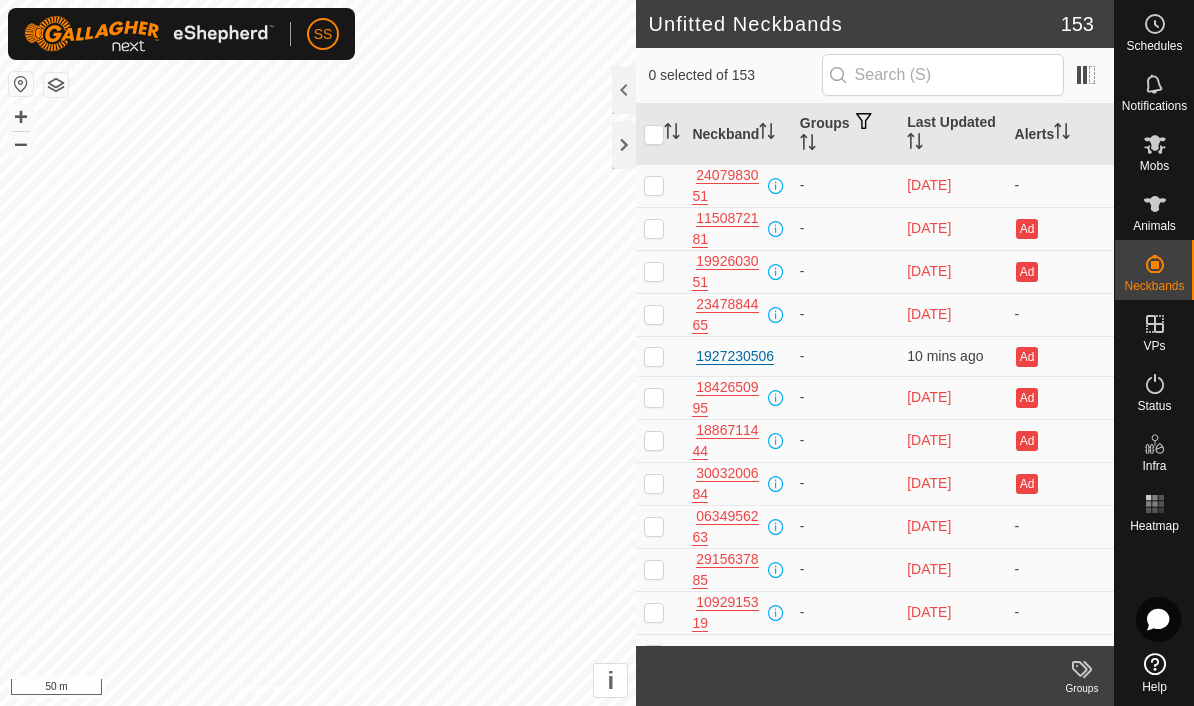 scroll, scrollTop: 0, scrollLeft: 0, axis: both 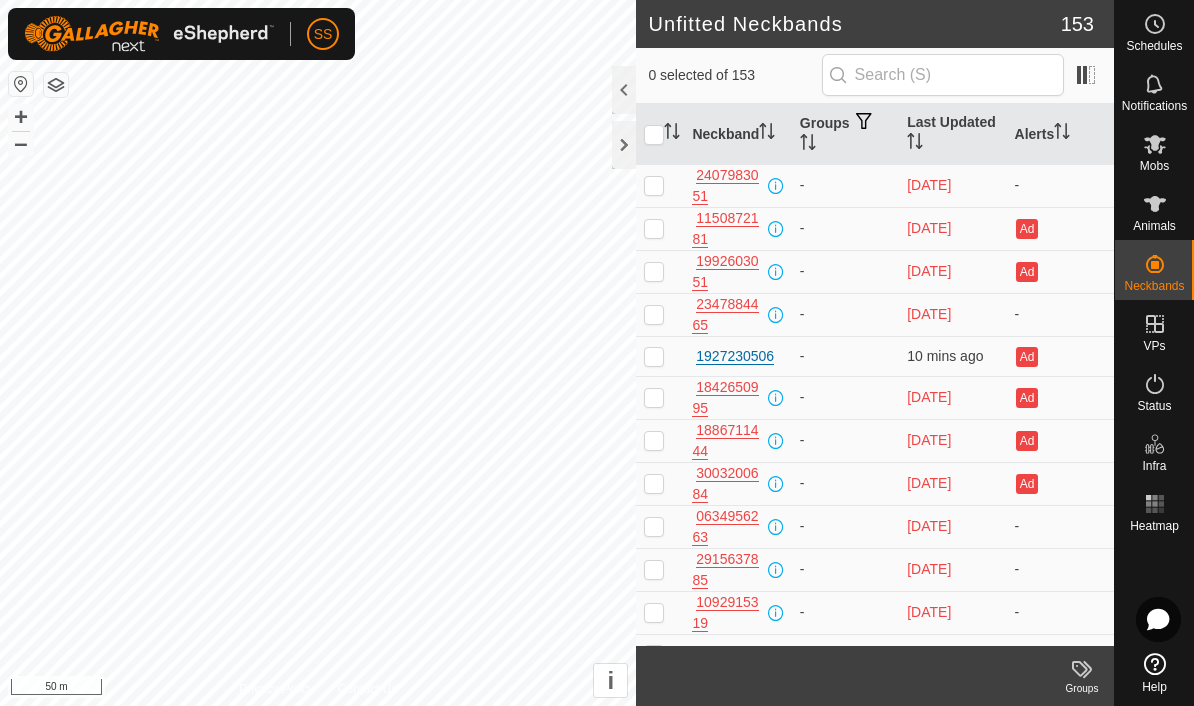 click on "1150872181" at bounding box center (727, 229) 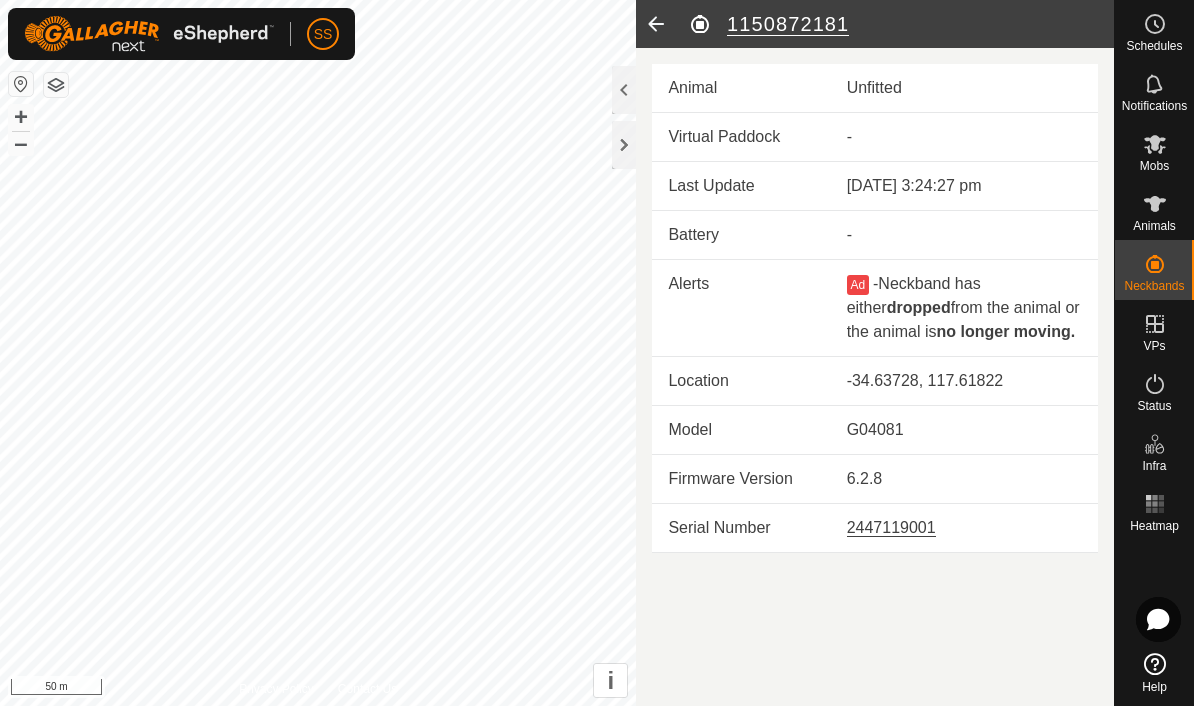 click on "Ad   -  Neckband has either  dropped  from the animal or the animal is  no longer moving." at bounding box center [964, 308] 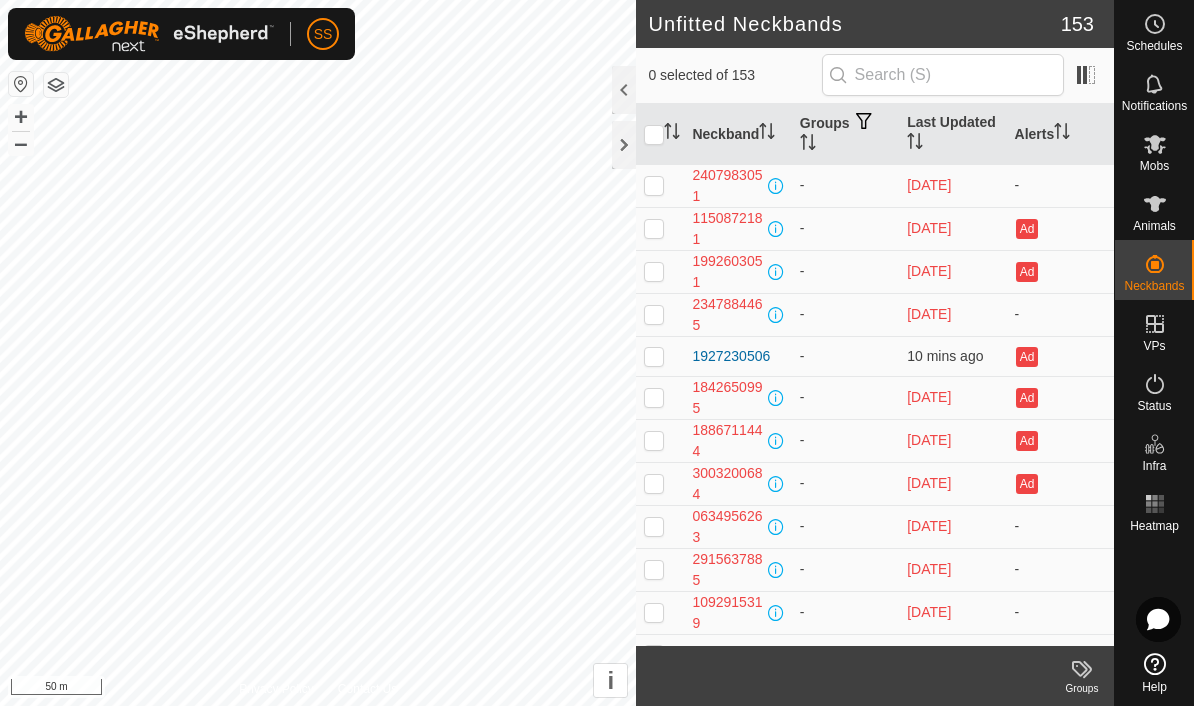 click on "Unfitted Neckbands" 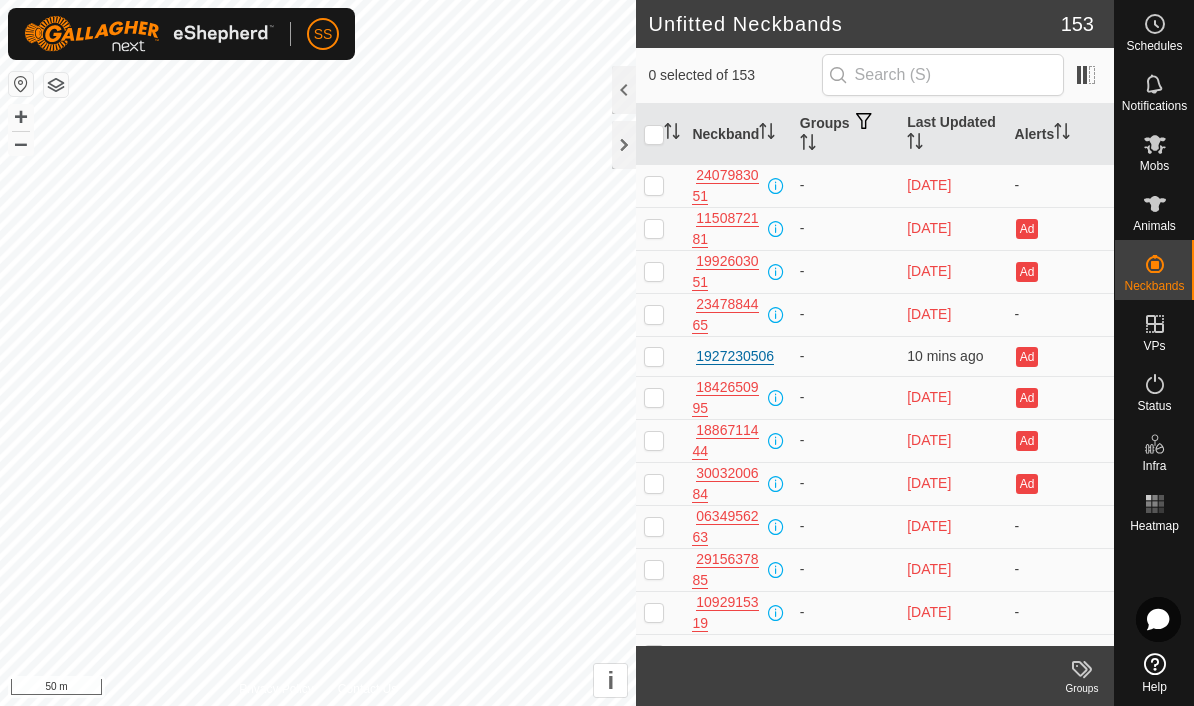 click on "1927230506" at bounding box center (733, 356) 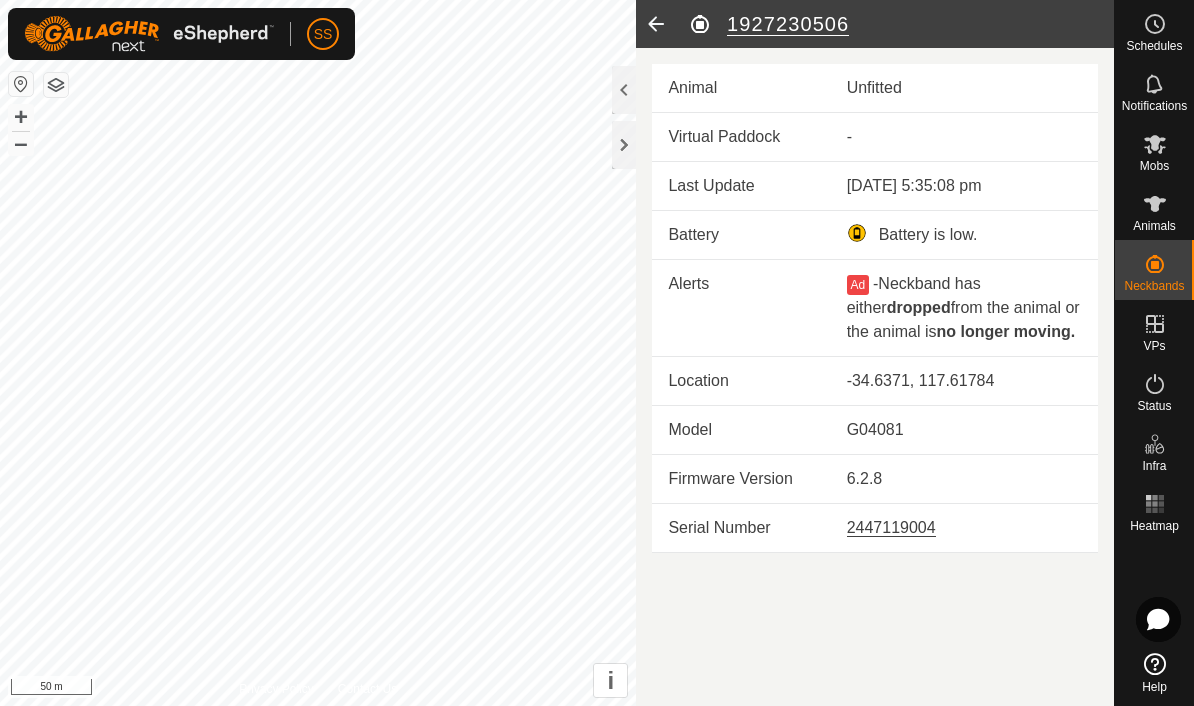 click 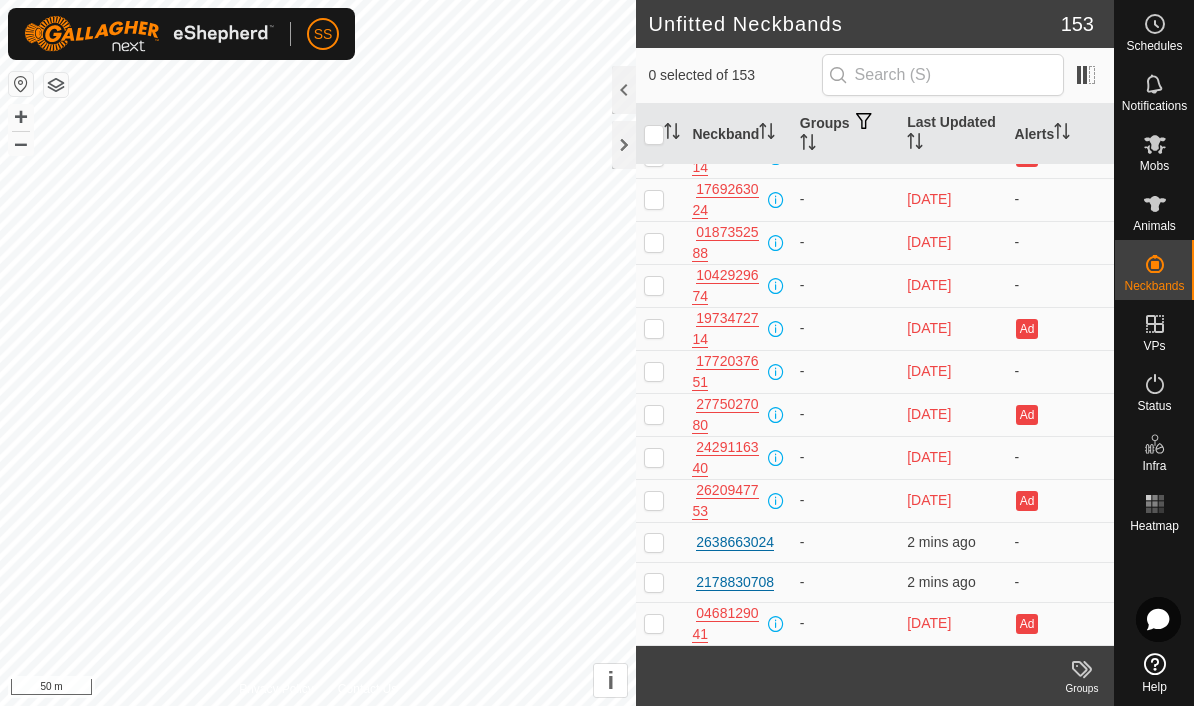 scroll, scrollTop: 6013, scrollLeft: 0, axis: vertical 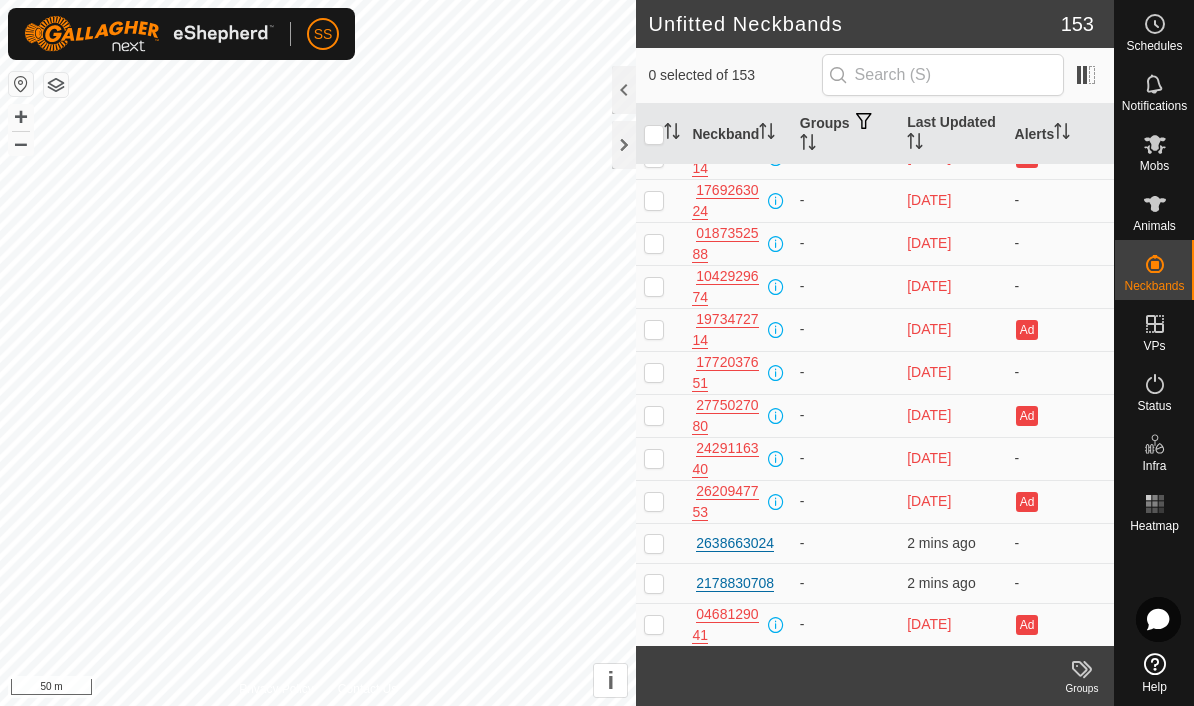 click at bounding box center [776, 502] 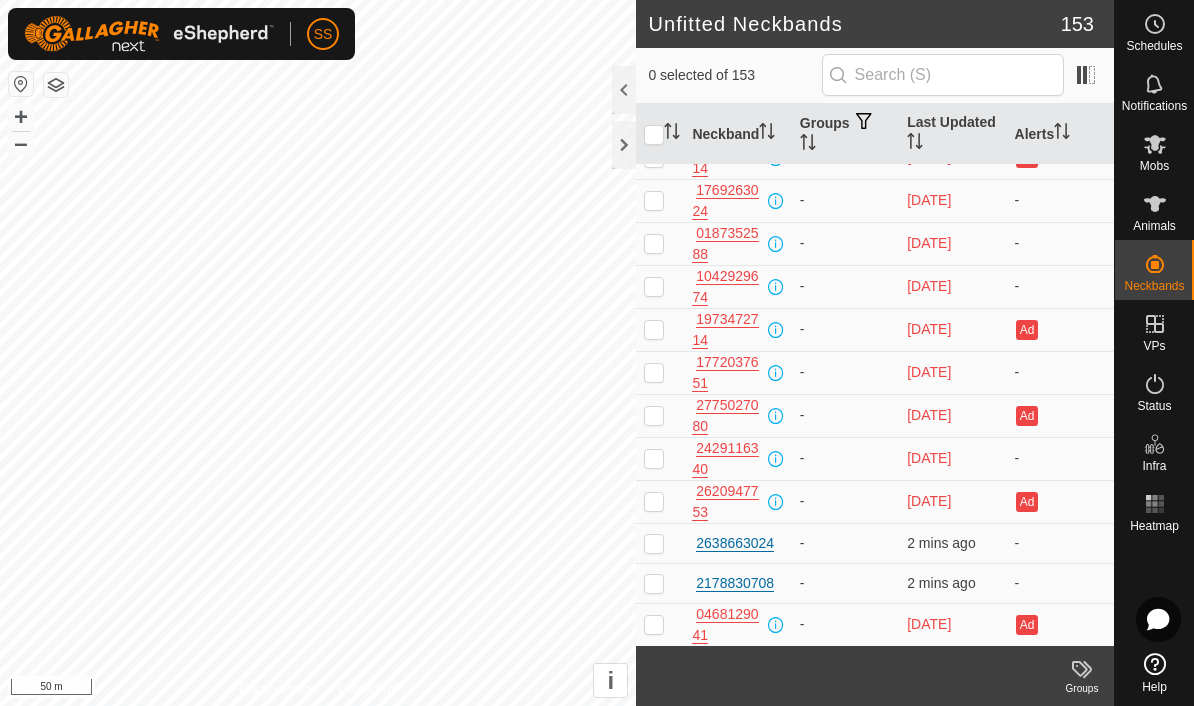 click at bounding box center [776, 459] 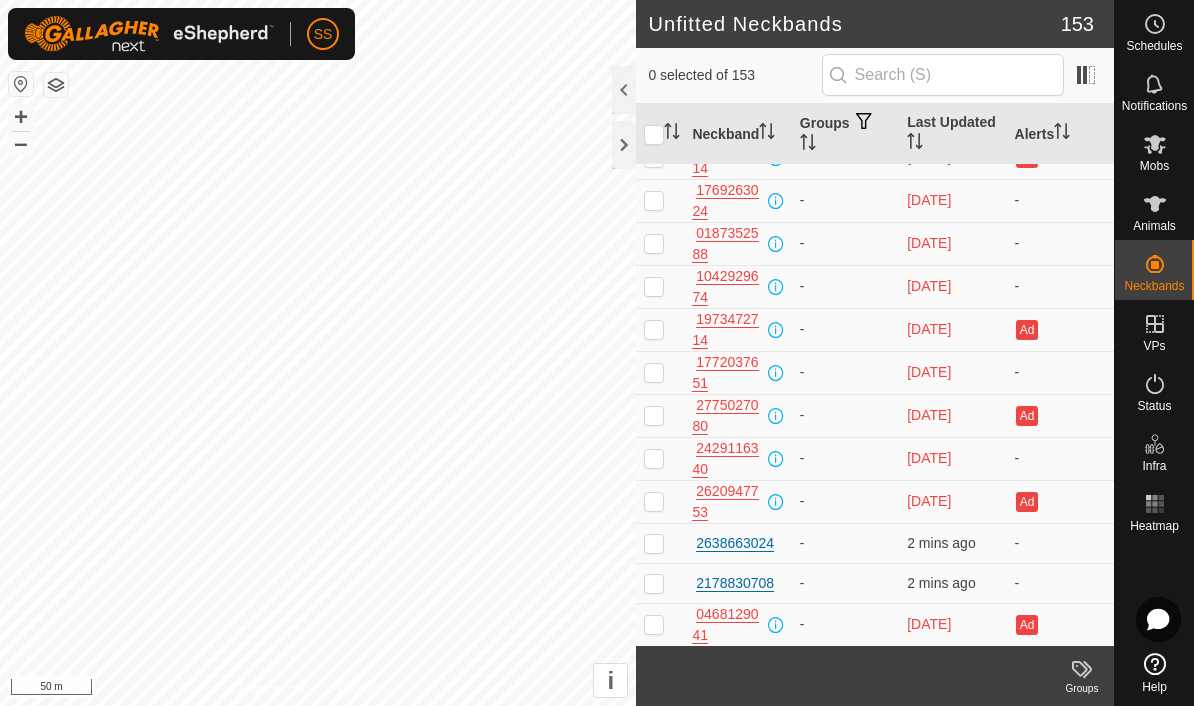 click at bounding box center (776, 459) 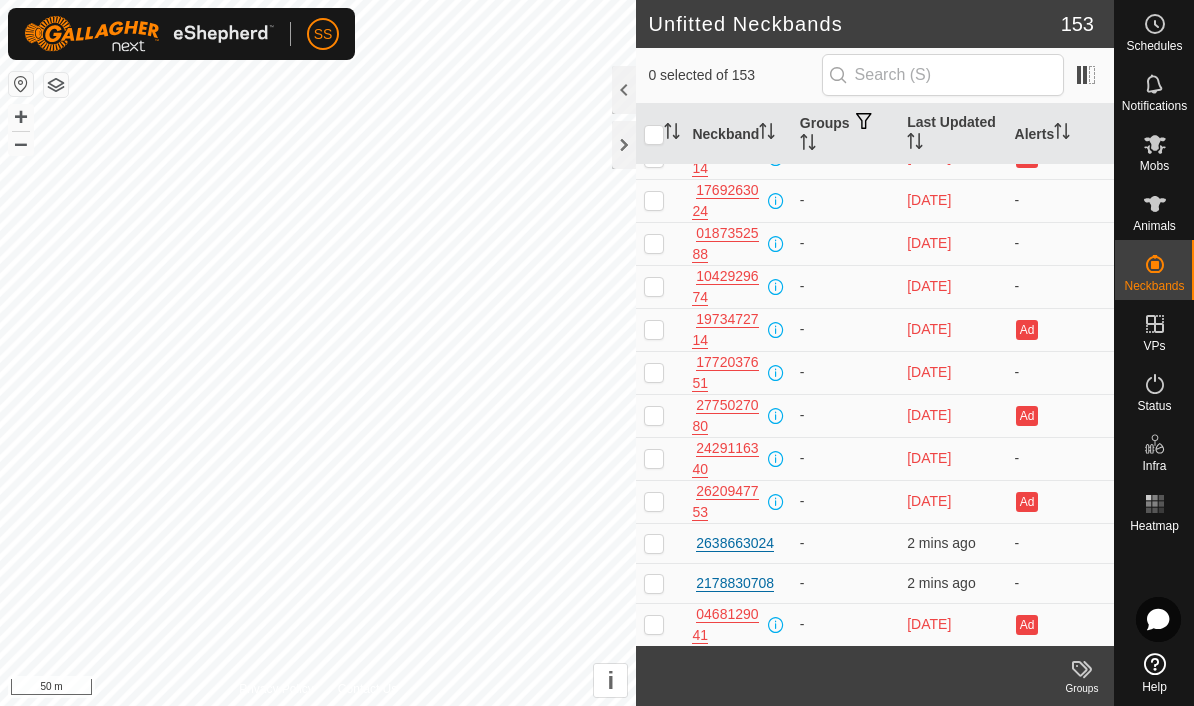 click at bounding box center (776, 502) 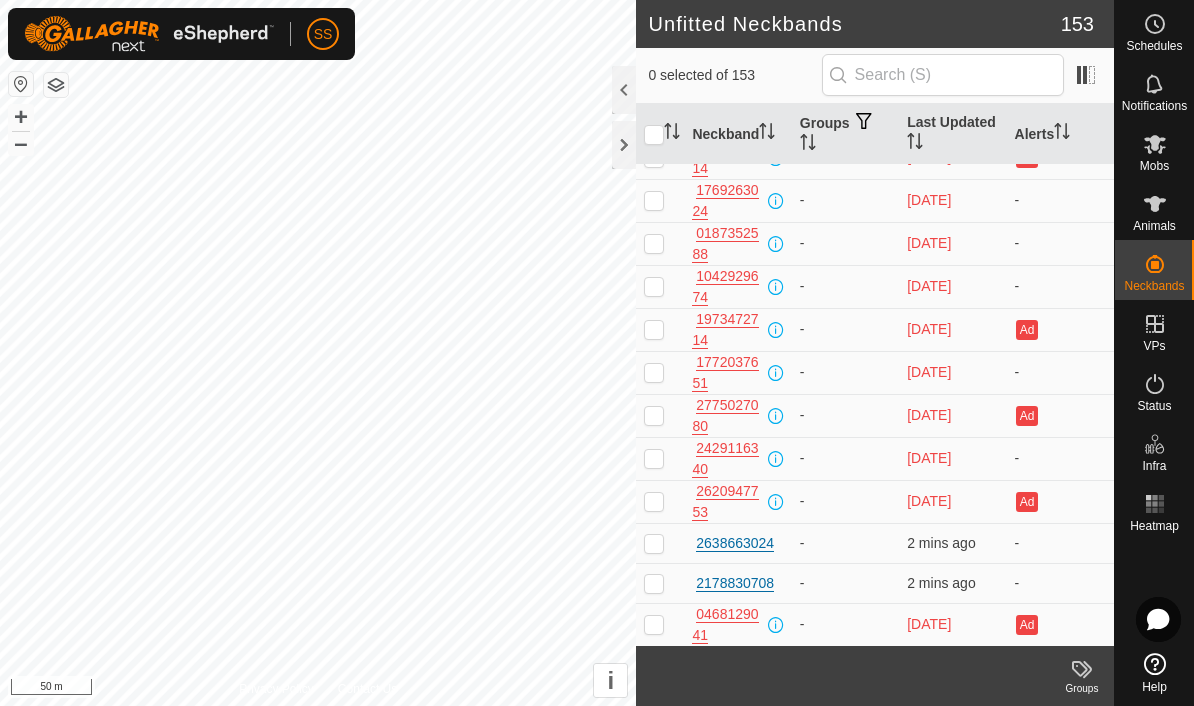 click at bounding box center (776, 502) 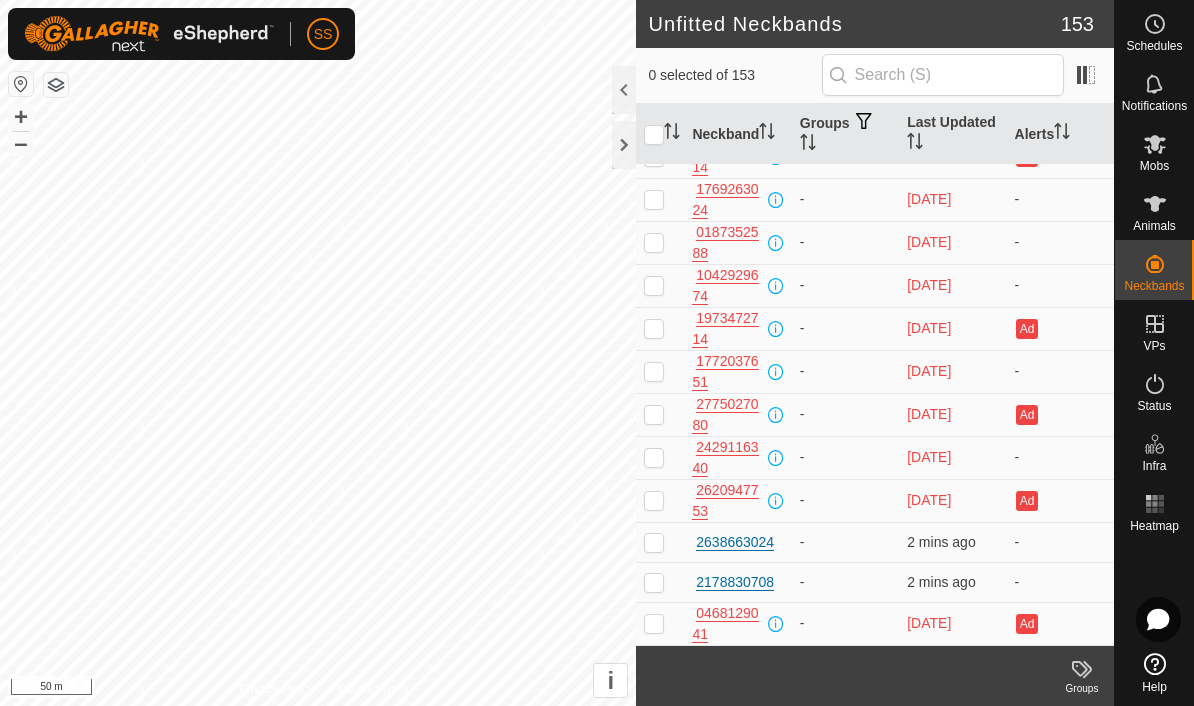 scroll, scrollTop: 6013, scrollLeft: 0, axis: vertical 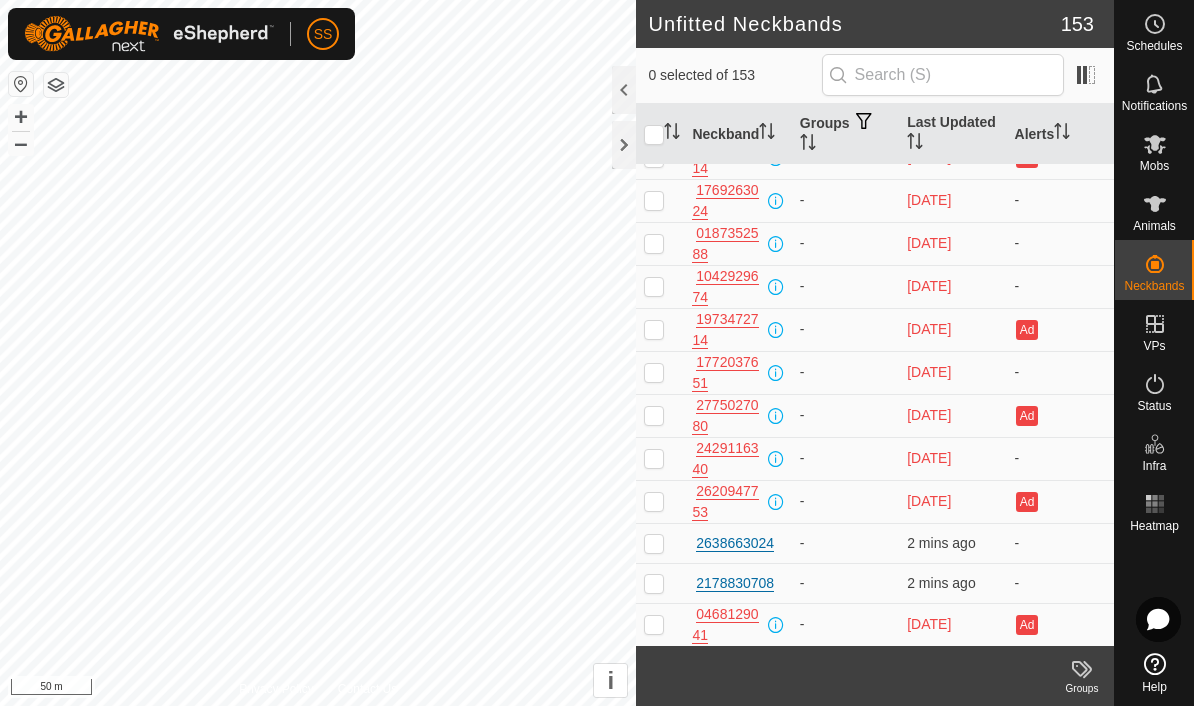 click at bounding box center (776, 502) 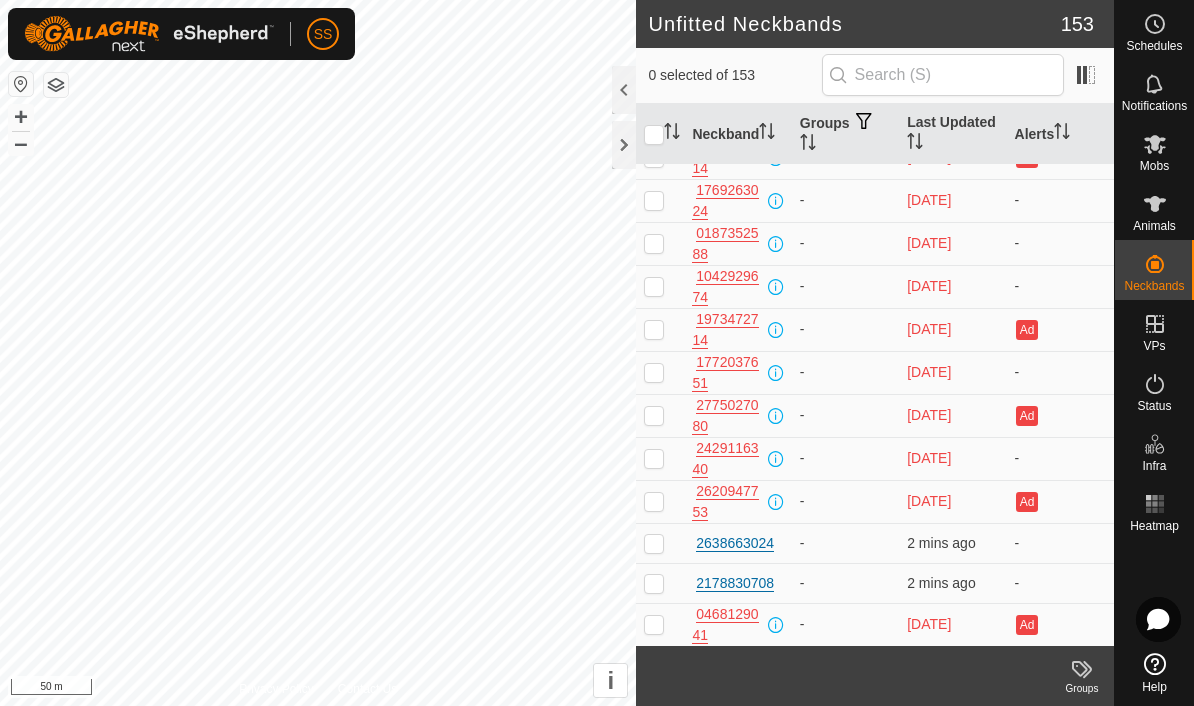 click at bounding box center (776, 502) 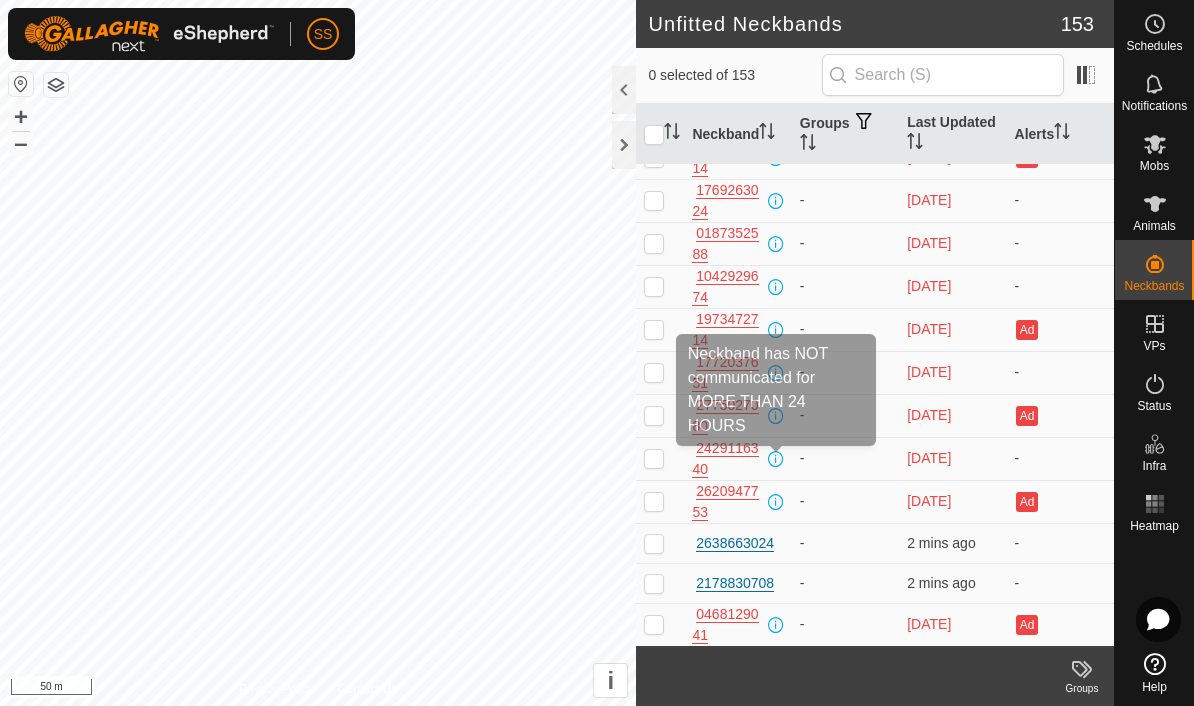 click at bounding box center [776, 459] 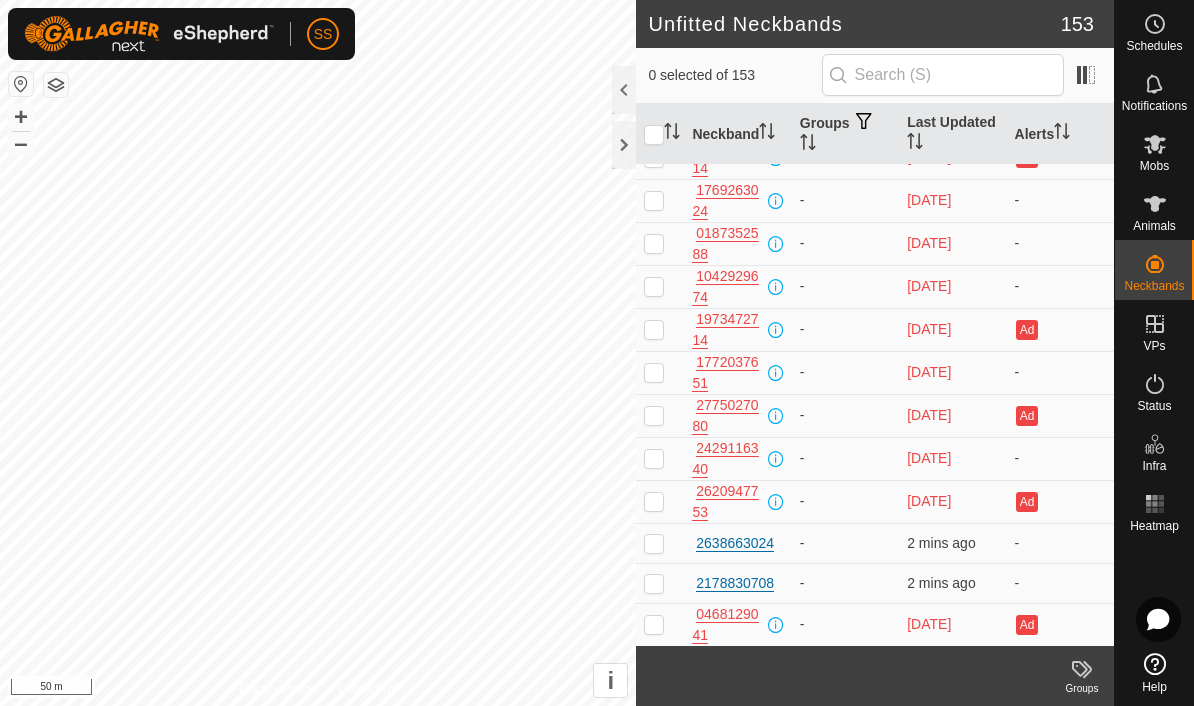 click on "2429116340" at bounding box center (737, 459) 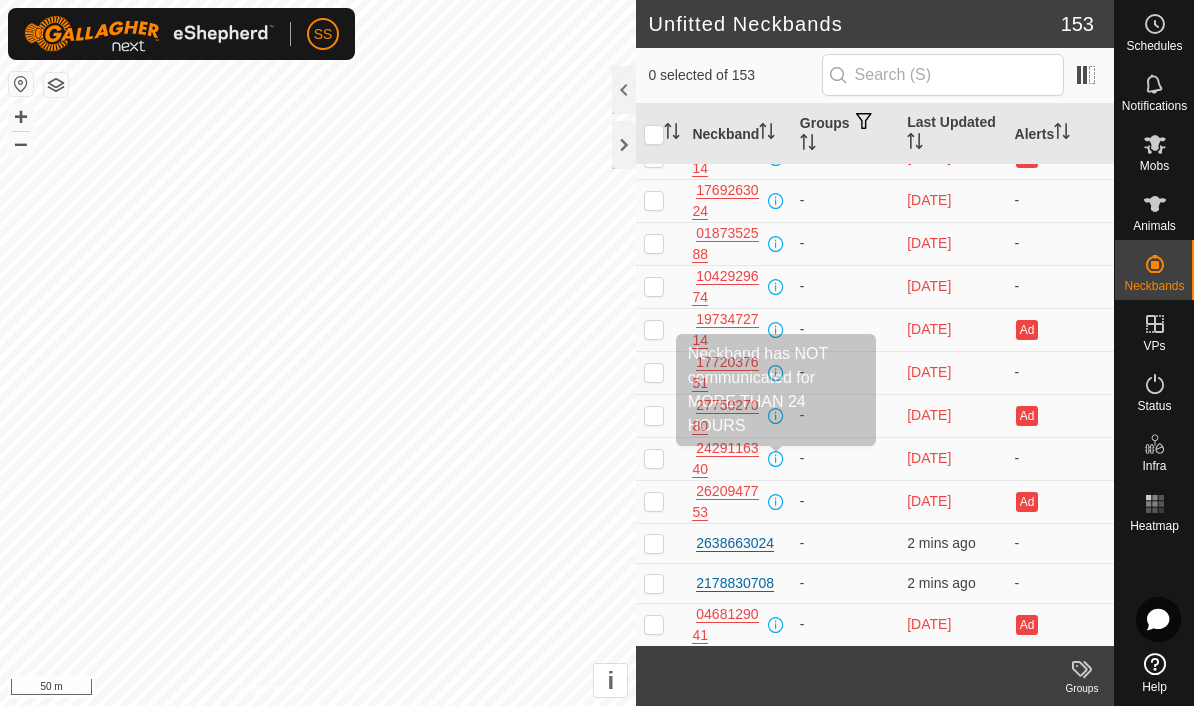 click at bounding box center [776, 459] 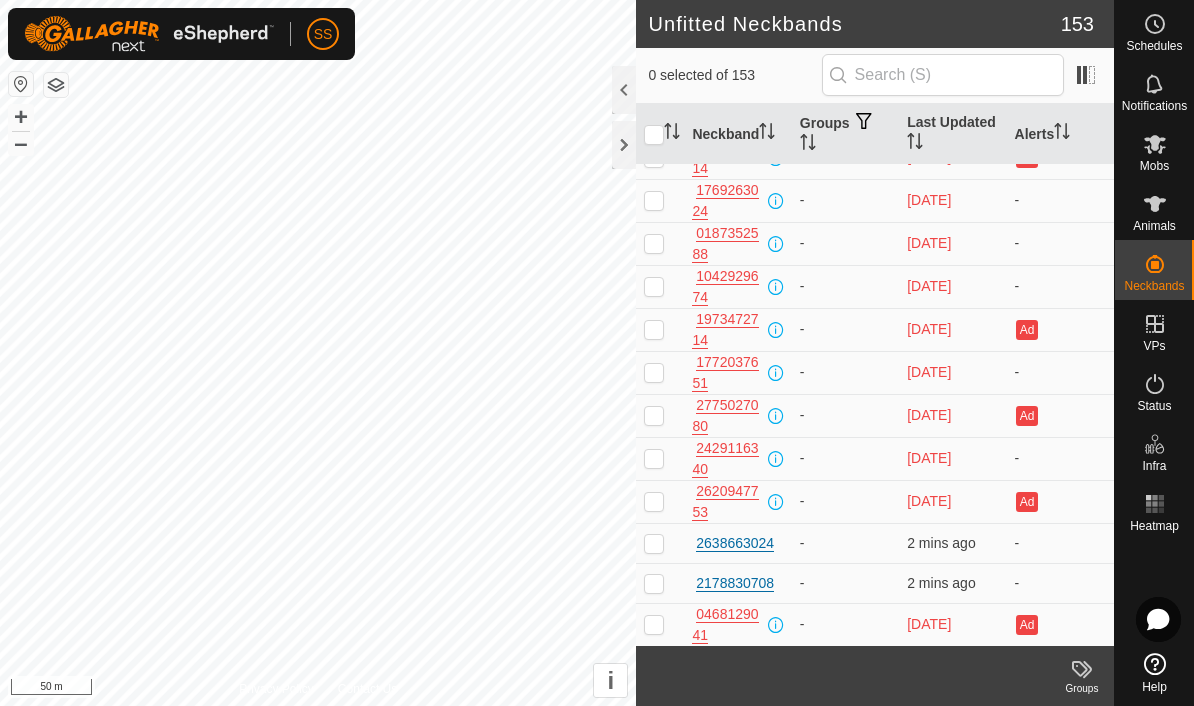 click on "2429116340" at bounding box center (737, 459) 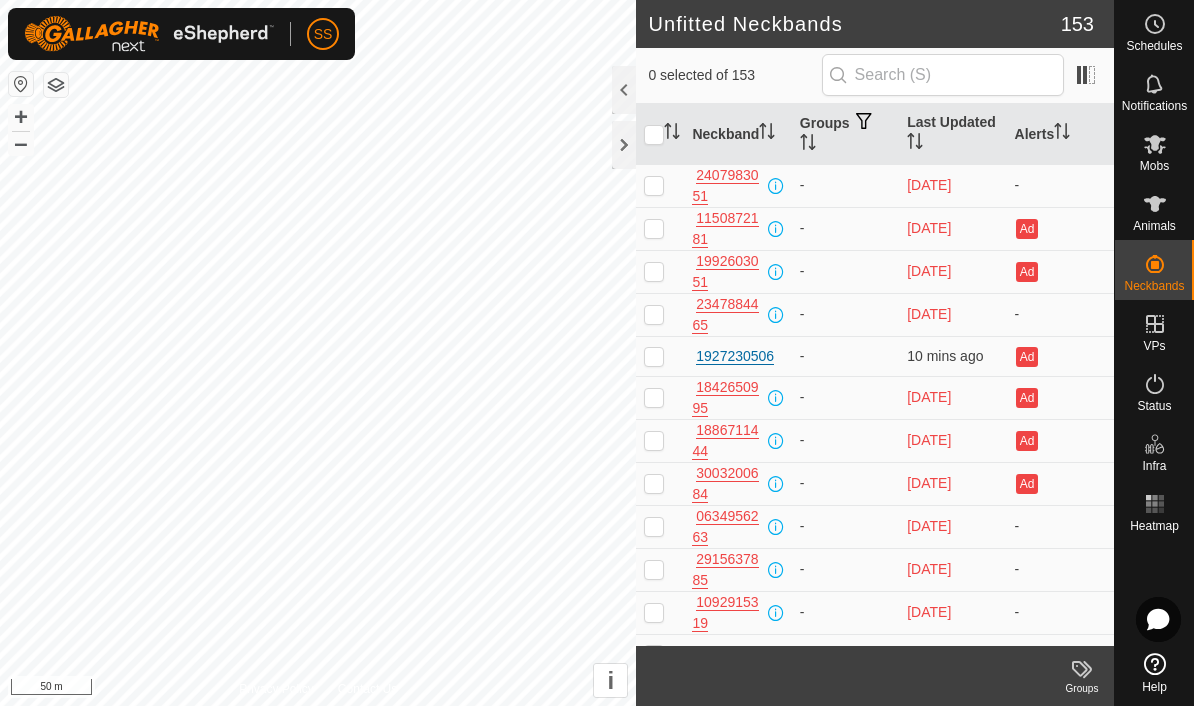 scroll, scrollTop: 0, scrollLeft: 0, axis: both 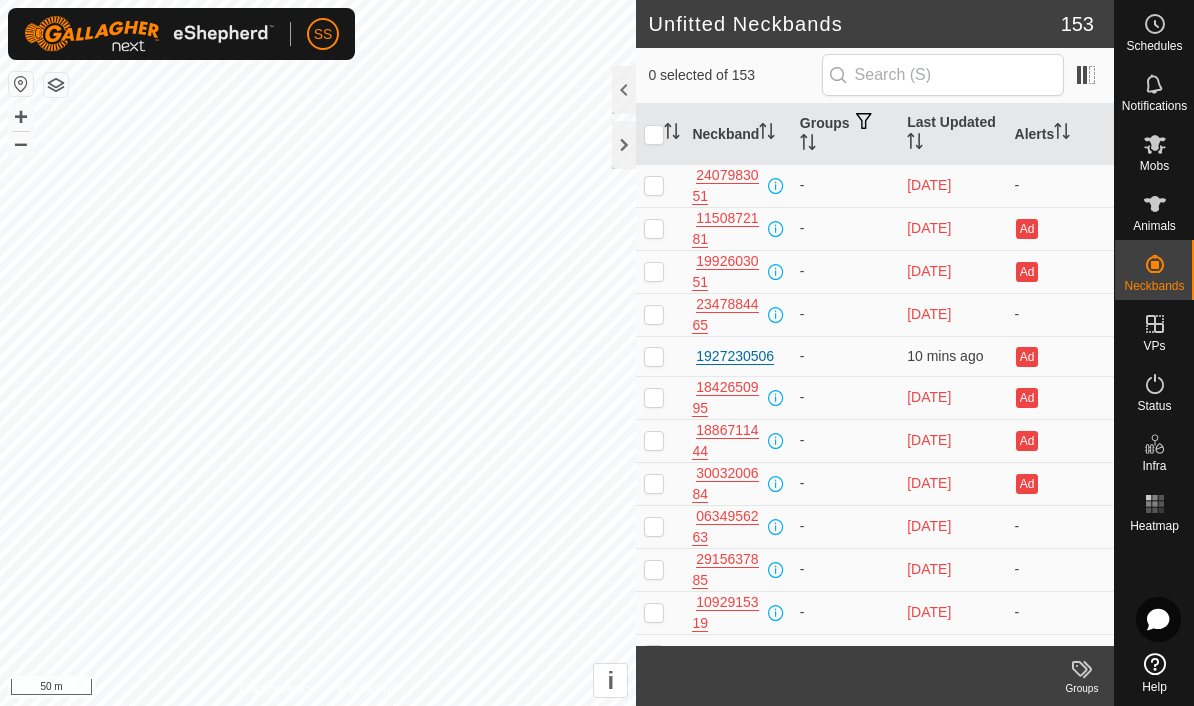 click 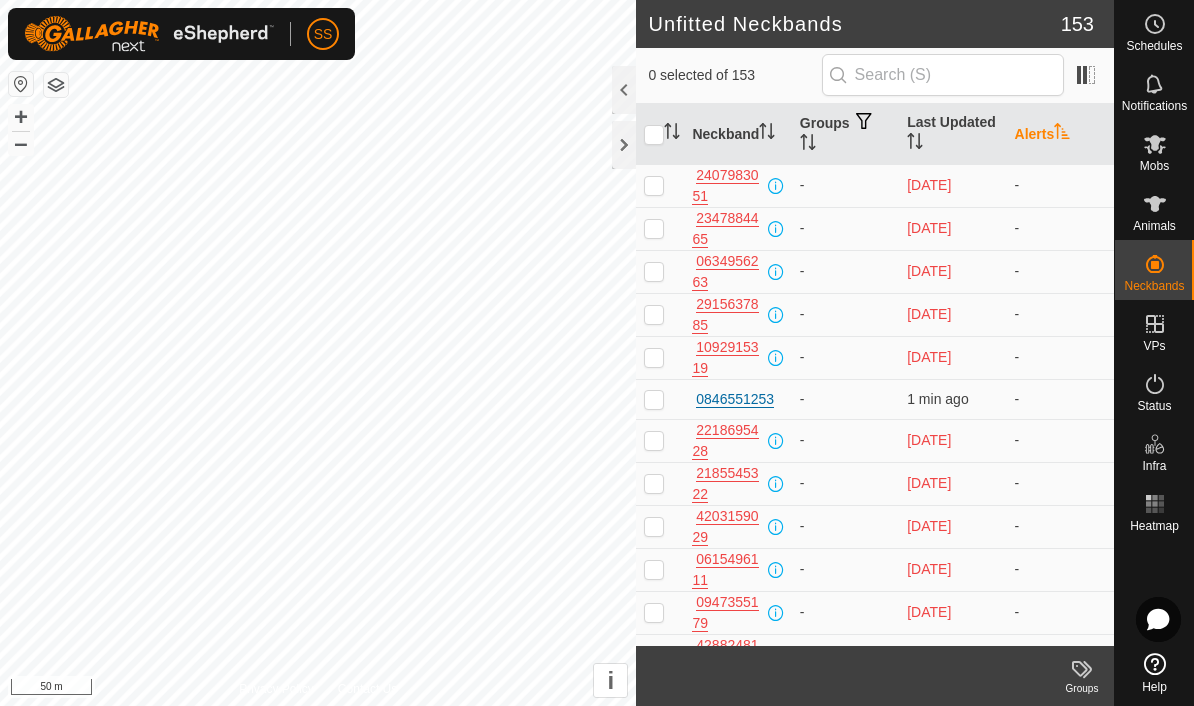 click on "Last Updated" at bounding box center (952, 134) 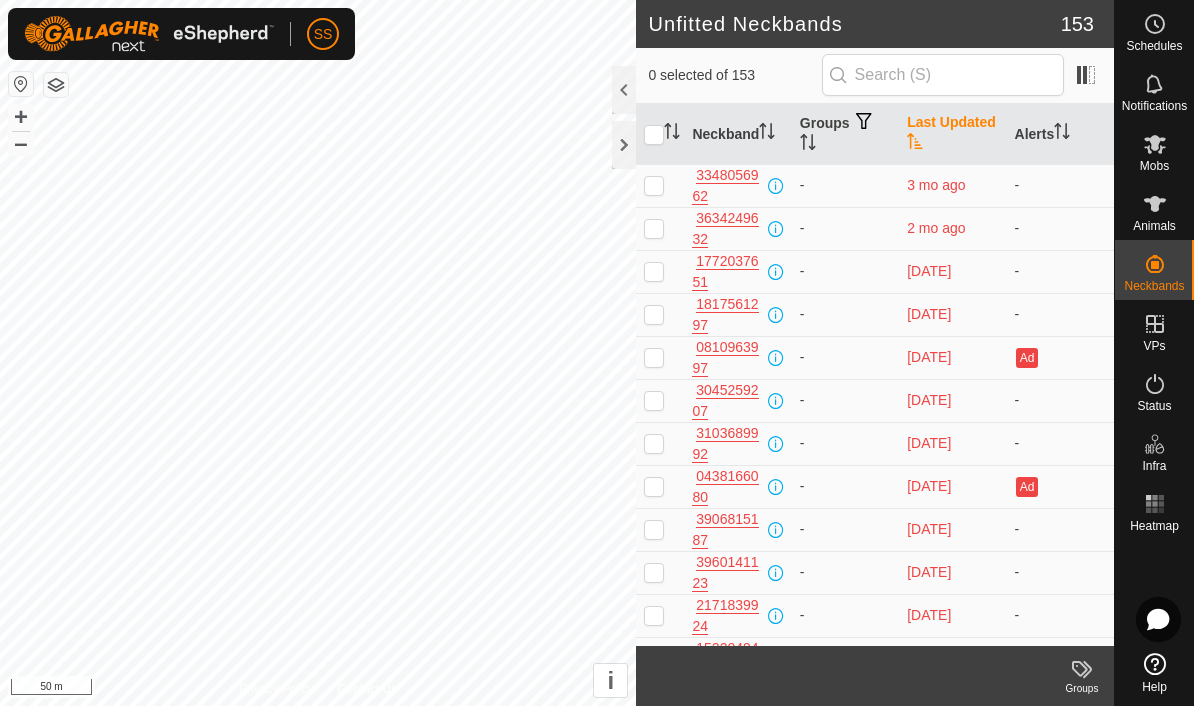 click on "Last Updated" at bounding box center [952, 134] 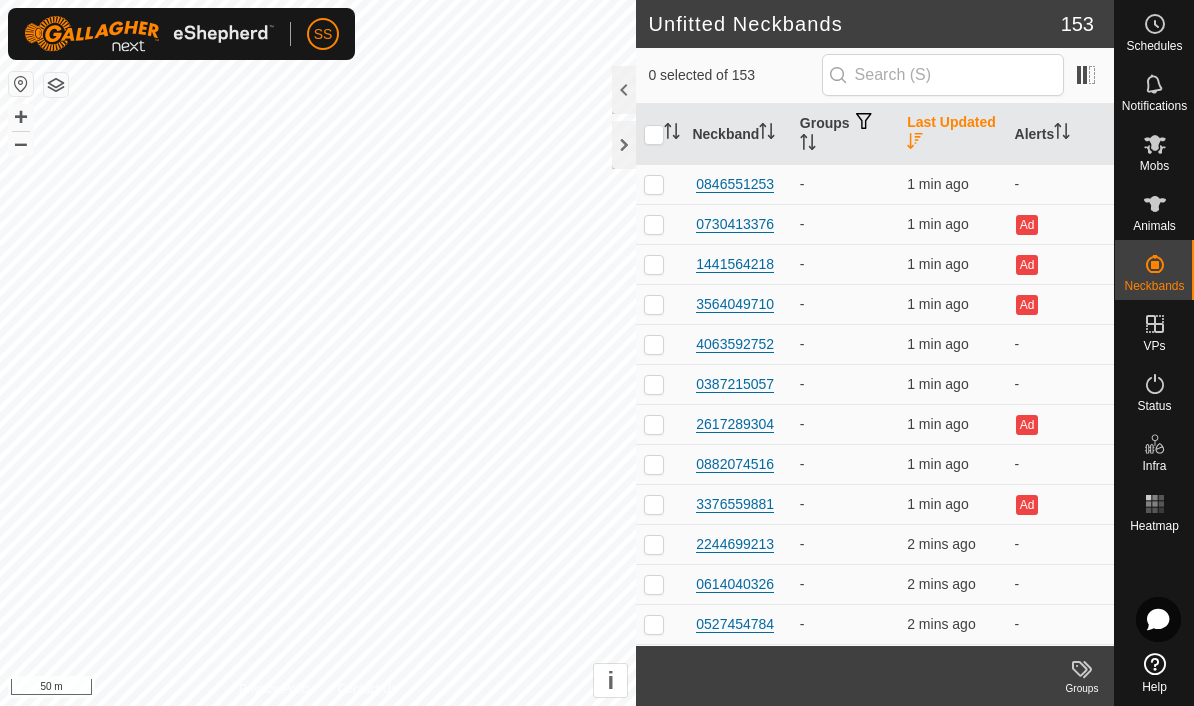 click on "Last Updated" at bounding box center [952, 134] 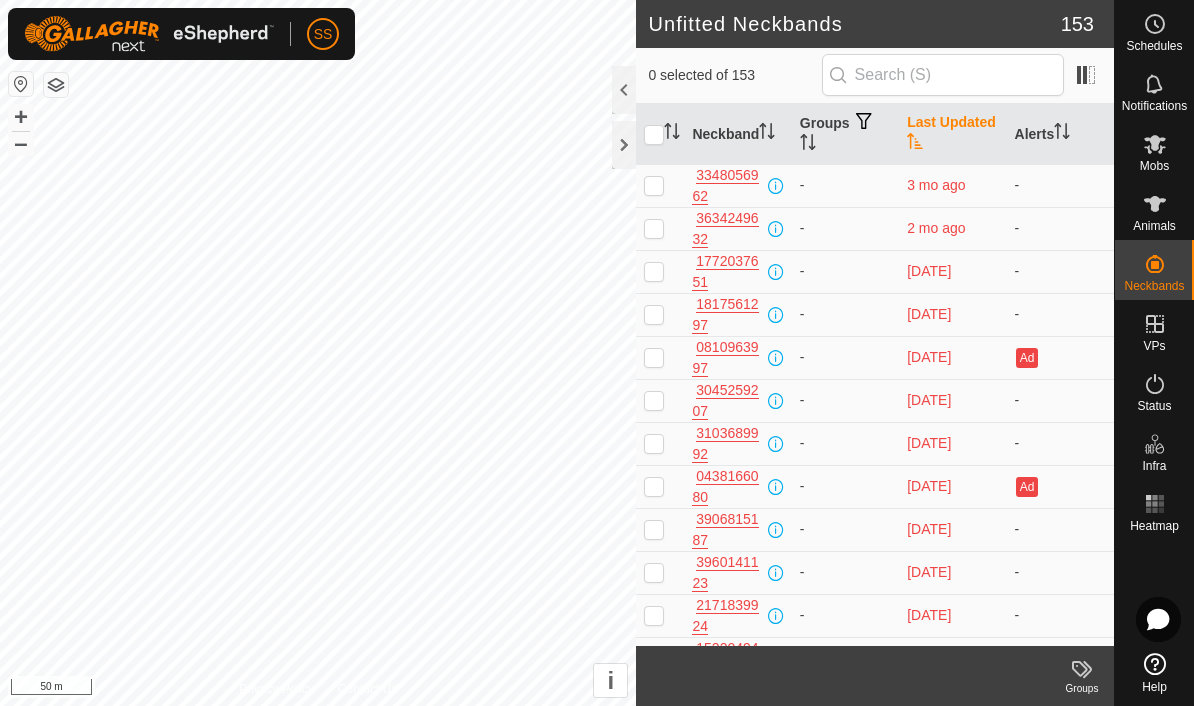 click on "Last Updated" at bounding box center (952, 134) 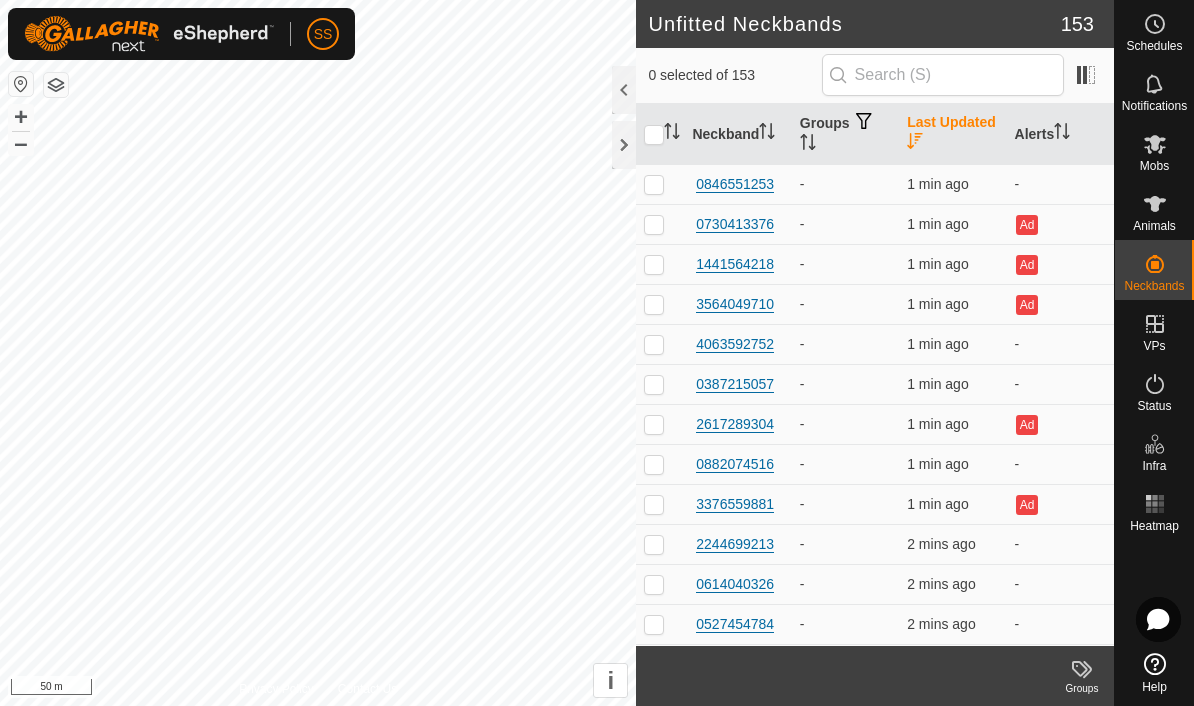 click on "Neckband" at bounding box center (737, 134) 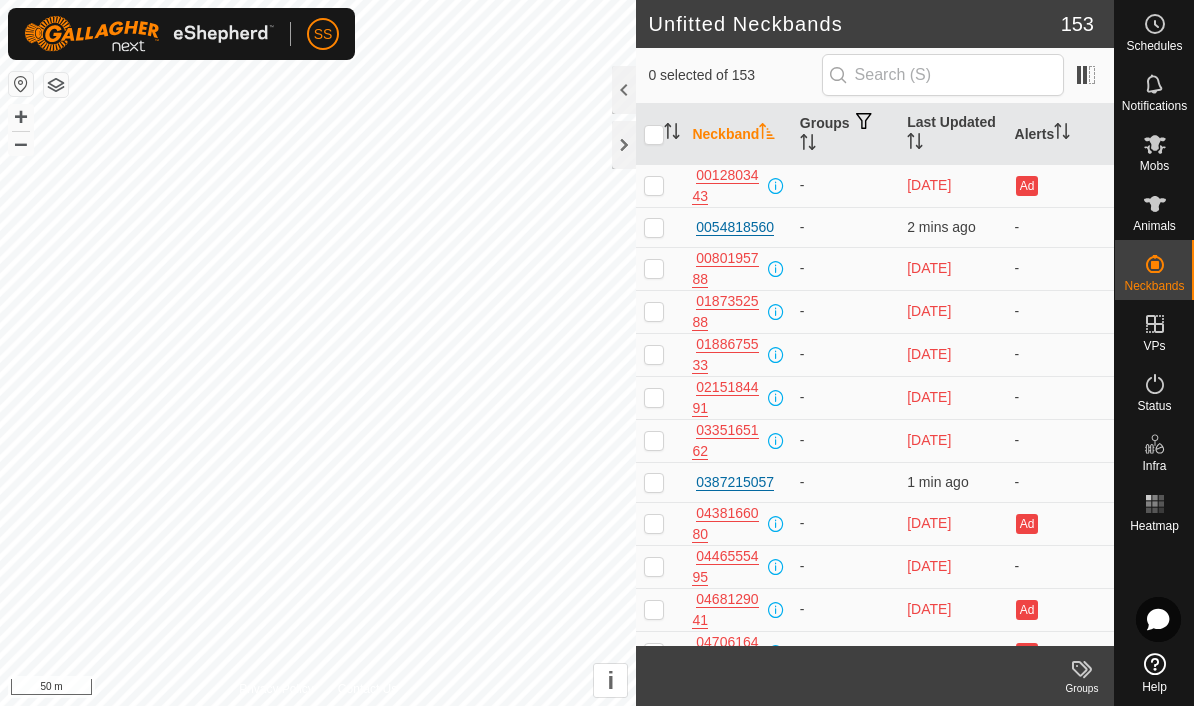 click on "Groups" at bounding box center [845, 134] 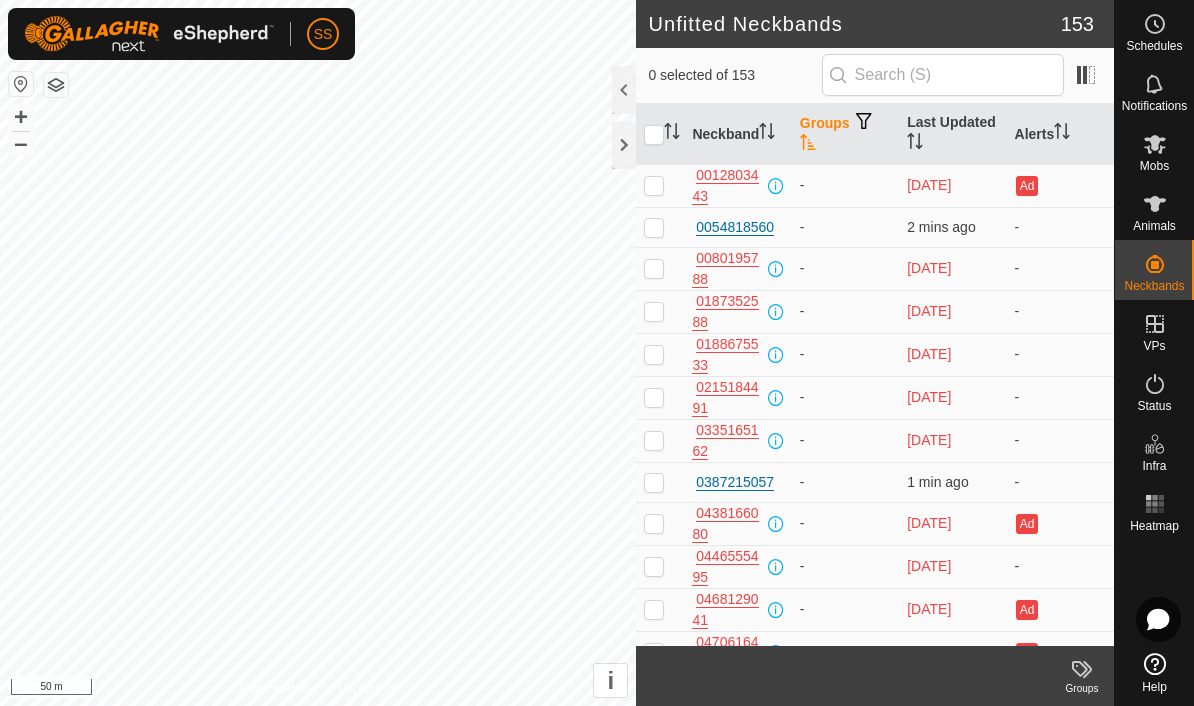 click on "Groups" at bounding box center (845, 134) 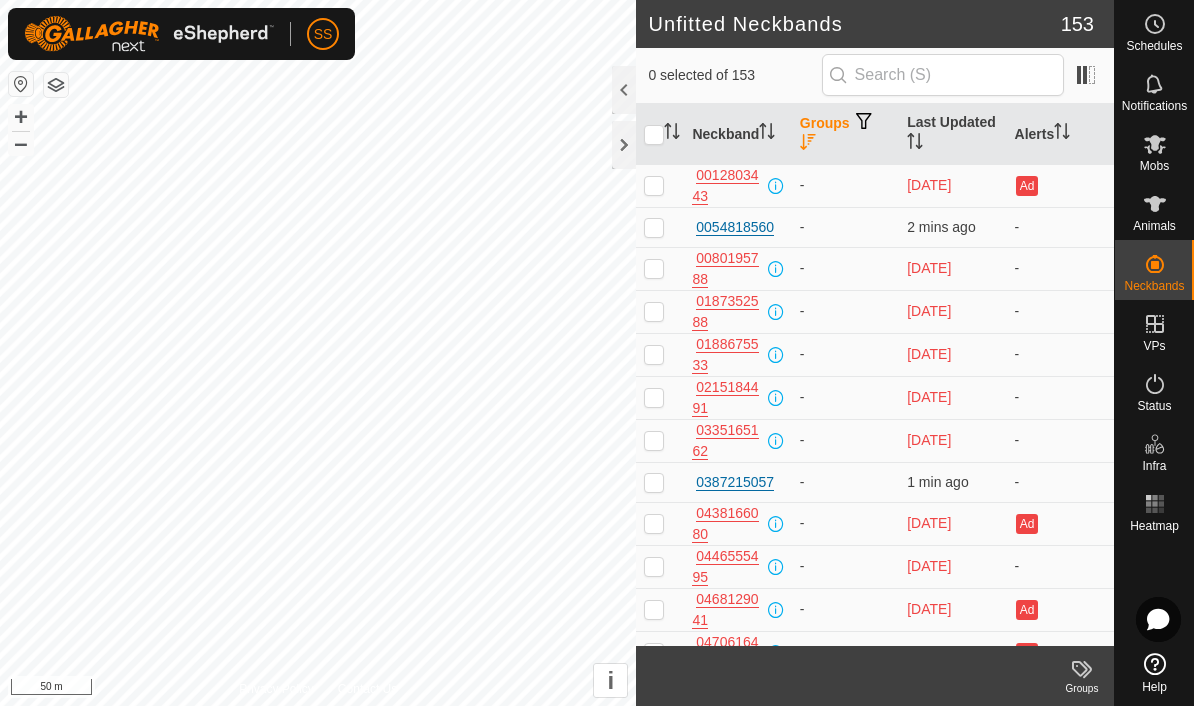 click 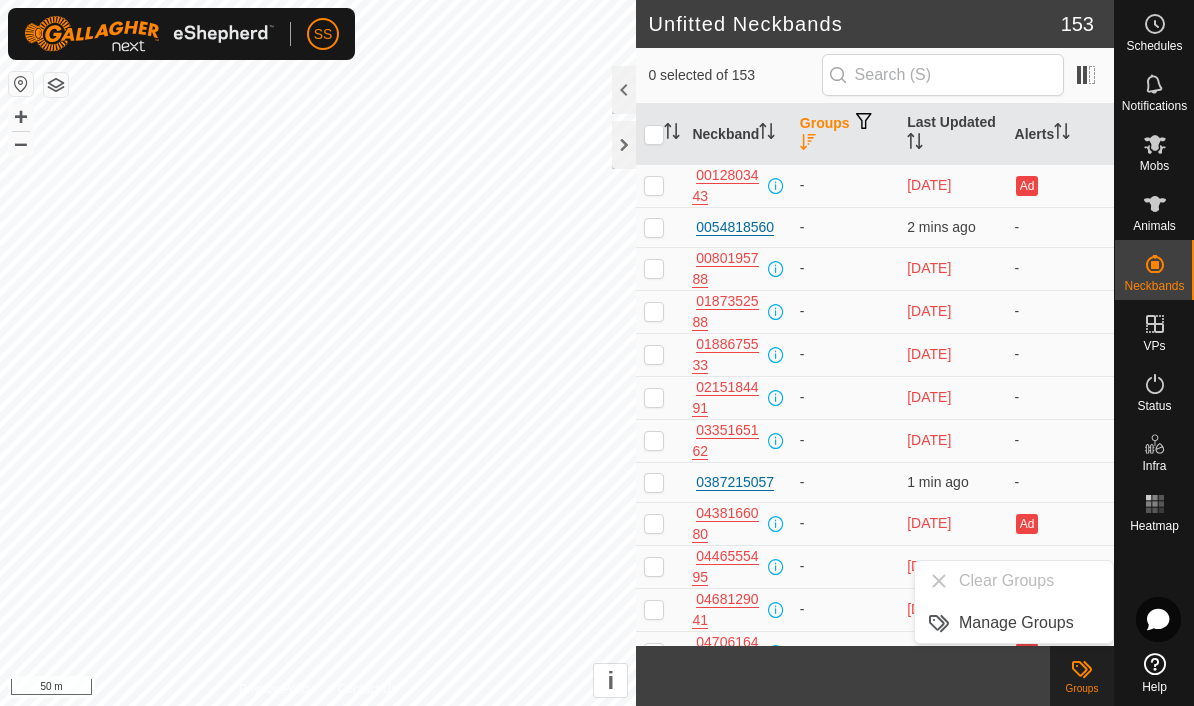 click on "Manage Groups" at bounding box center [1016, 623] 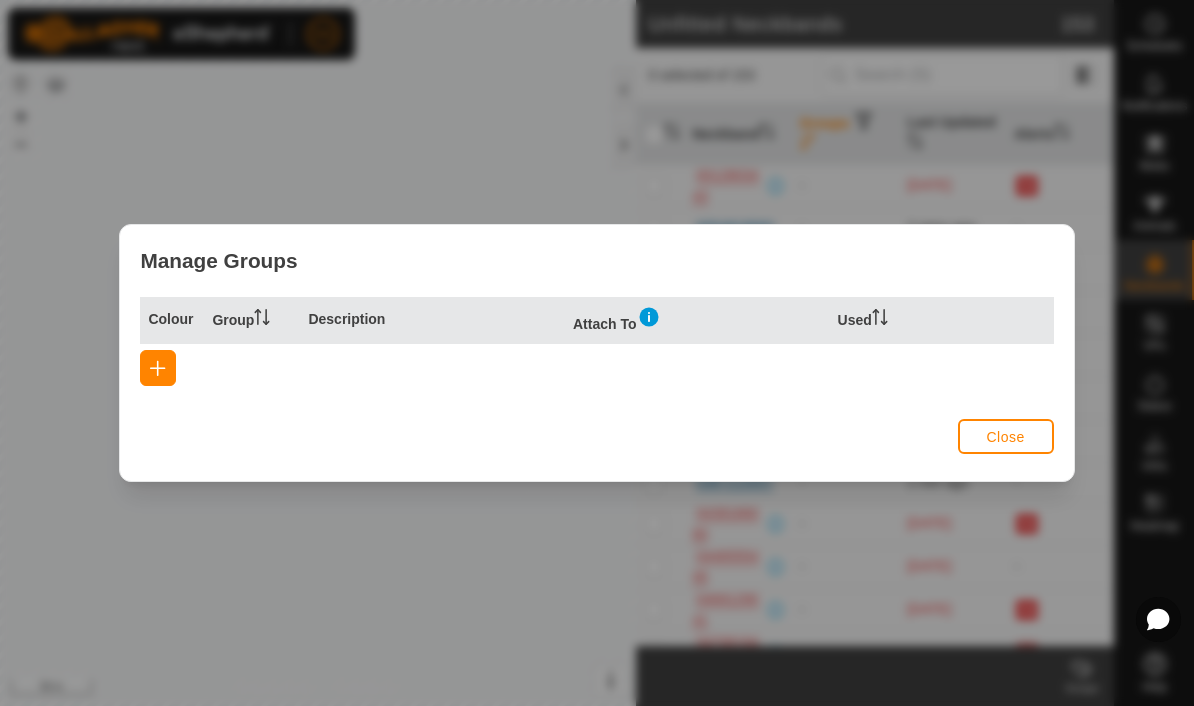 click 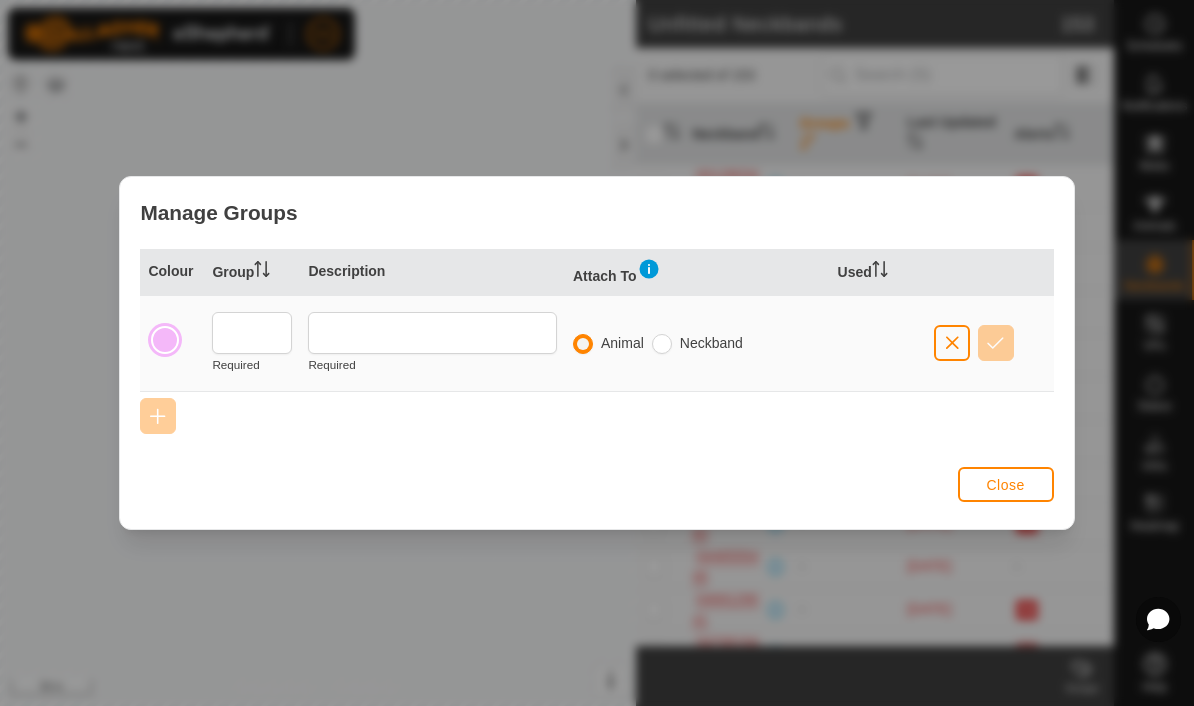 click at bounding box center (165, 340) 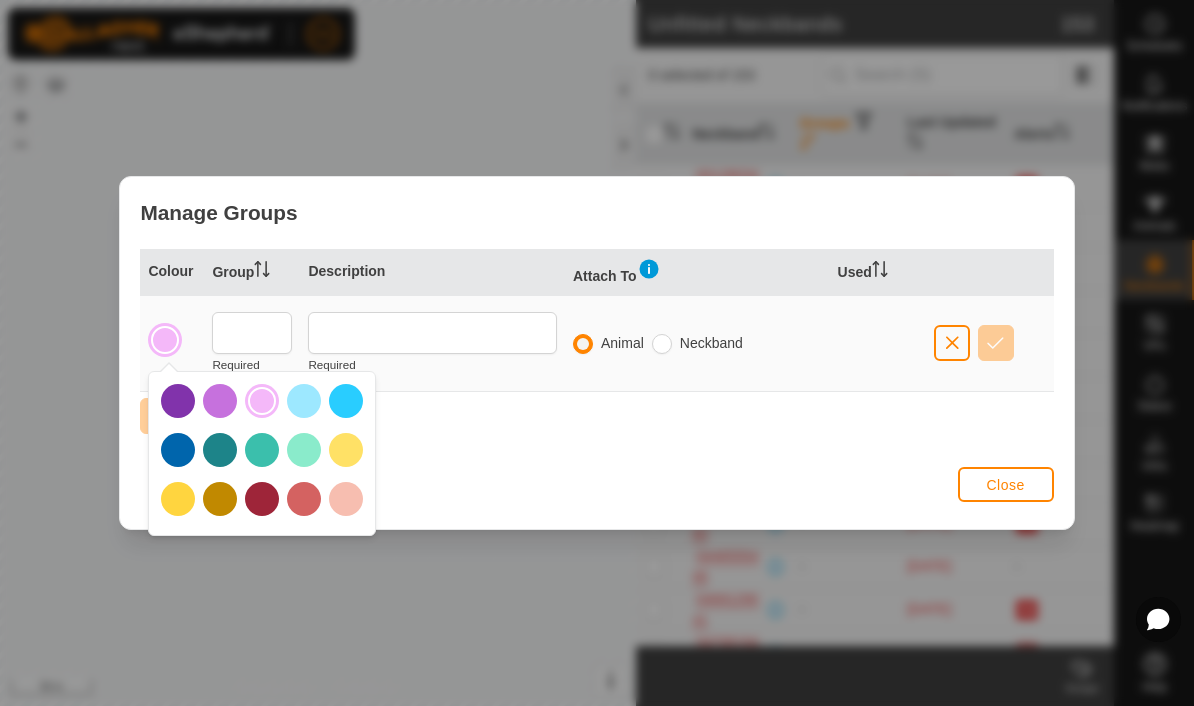 click at bounding box center (165, 340) 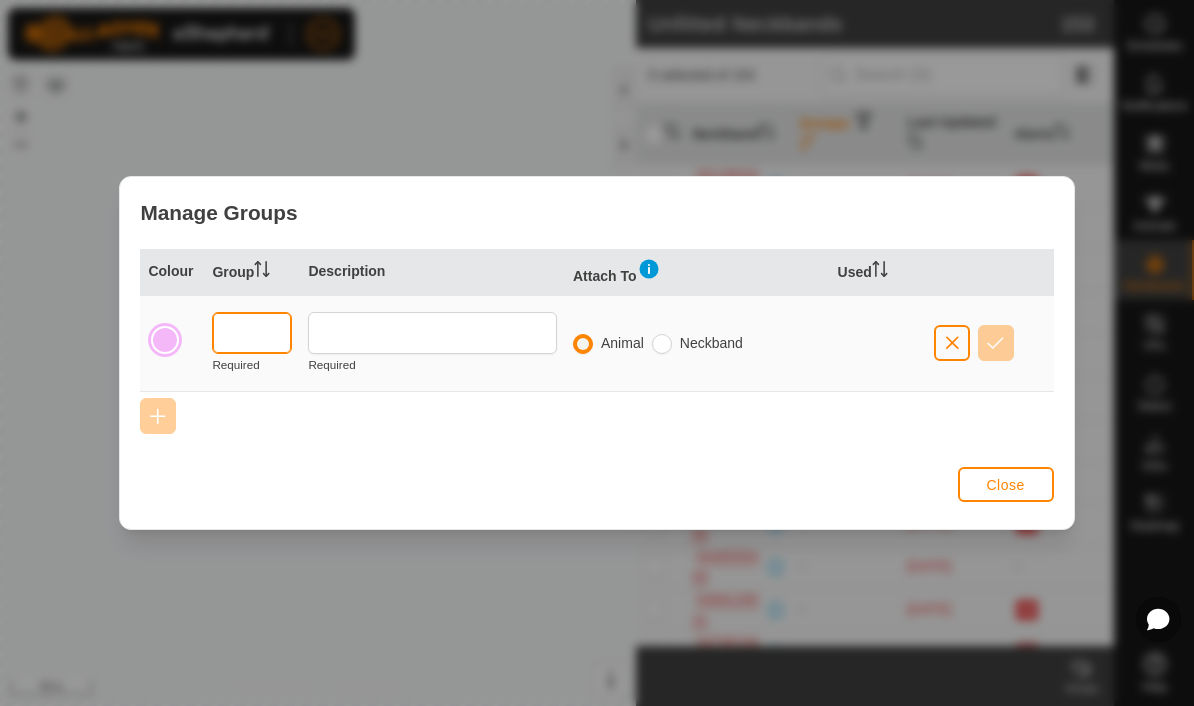 click at bounding box center [252, 333] 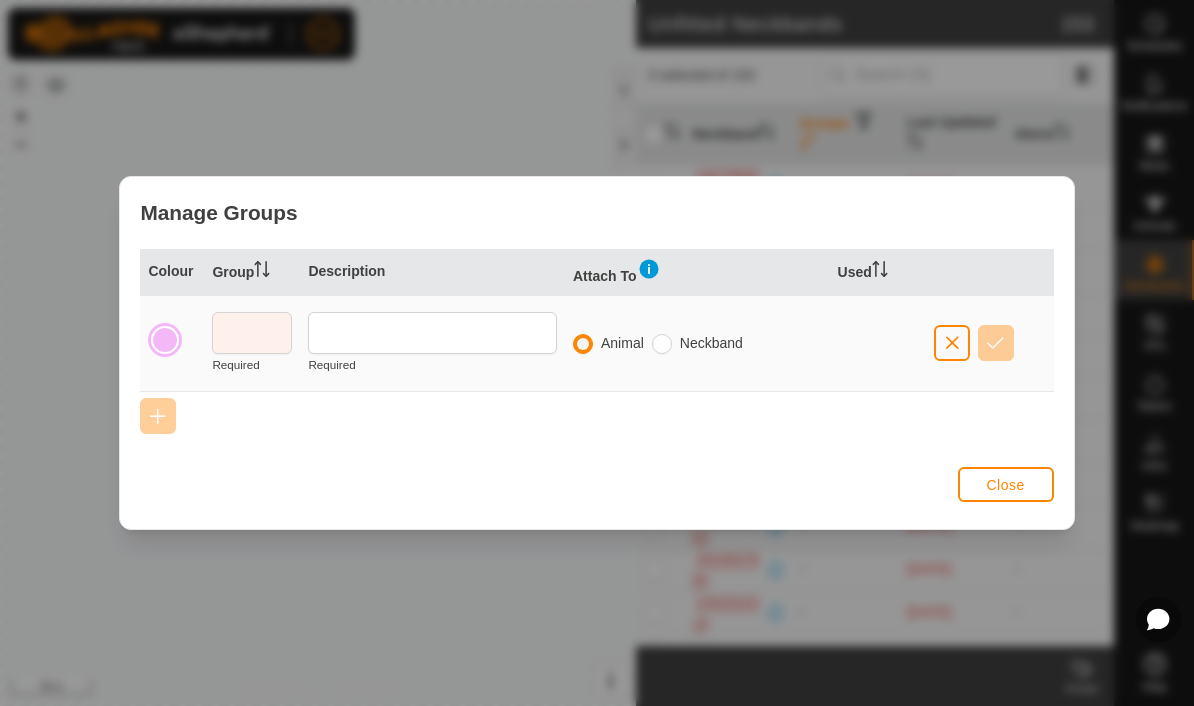 click at bounding box center [952, 343] 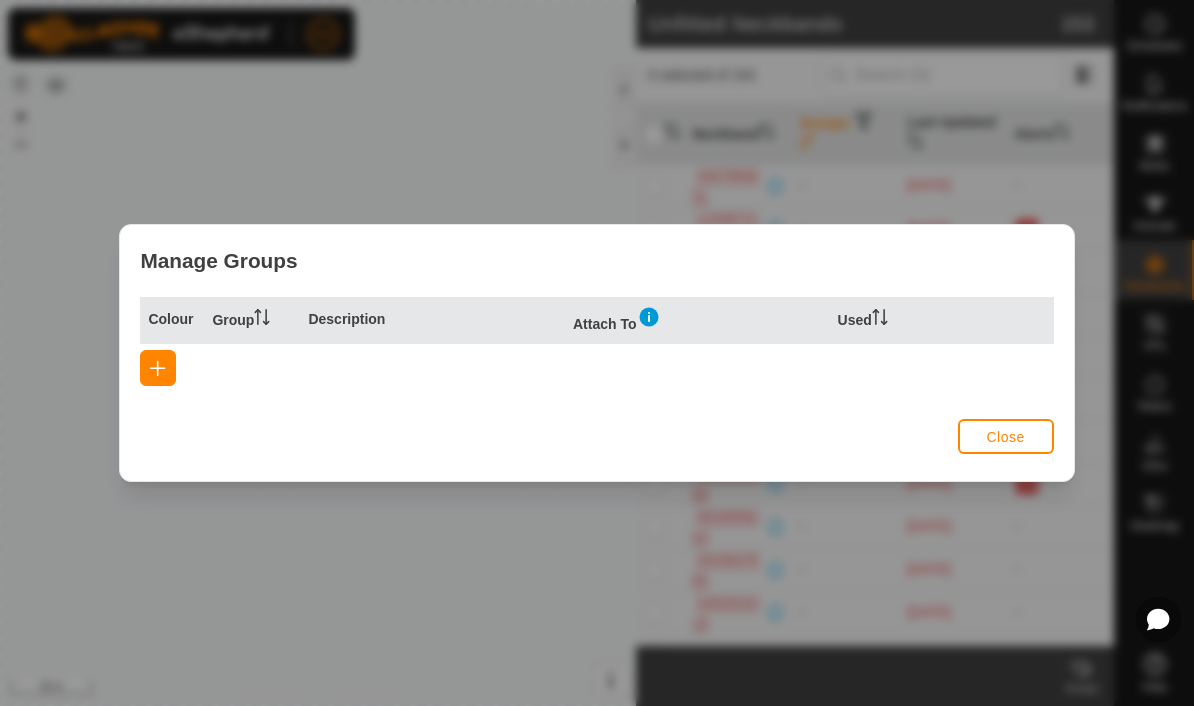 click on "Close" 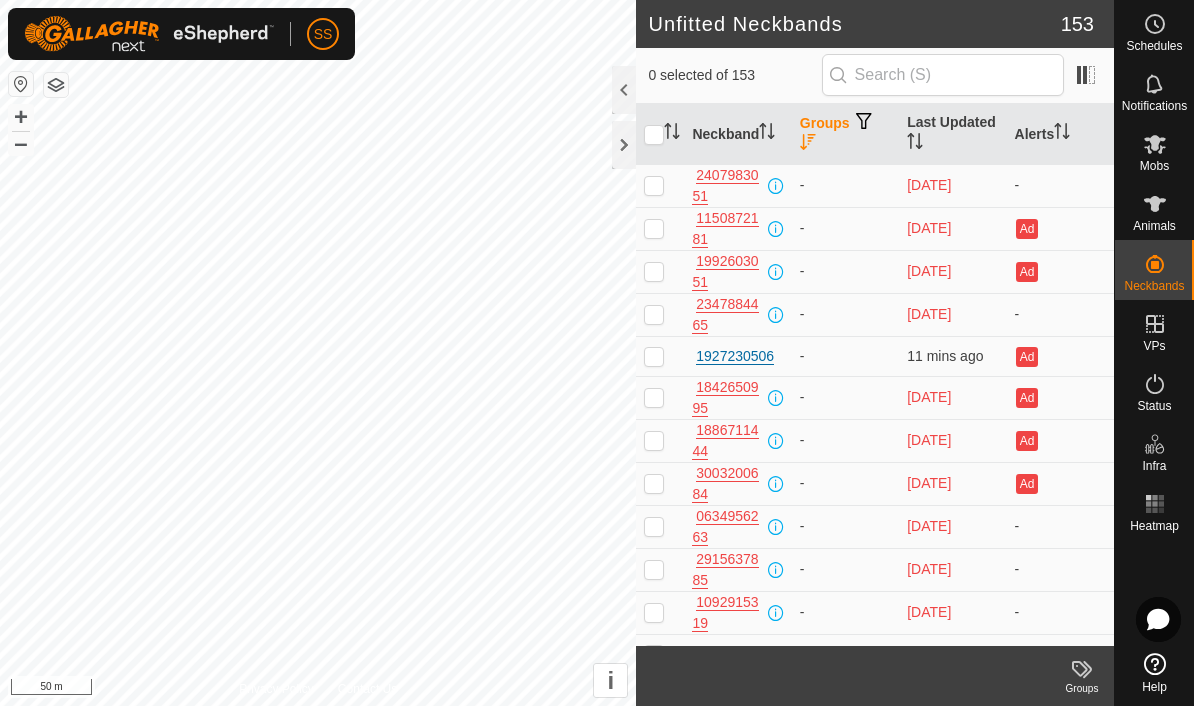 click on "Mobs" at bounding box center [1154, 166] 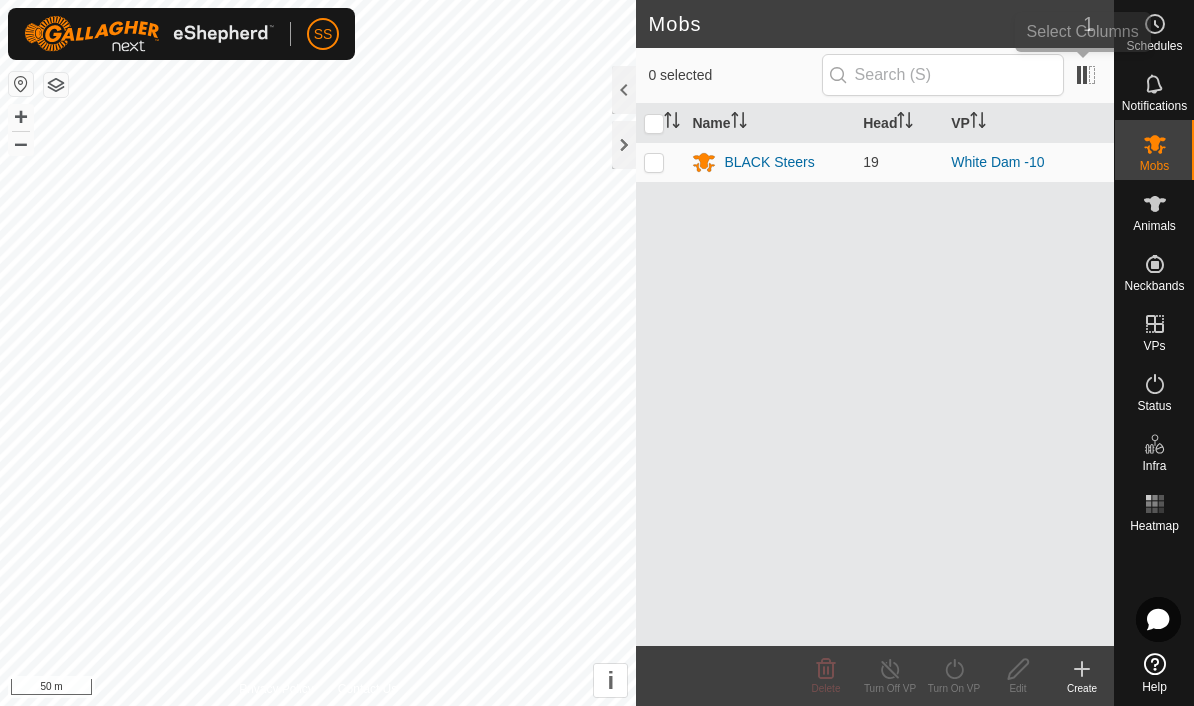 click at bounding box center (1086, 75) 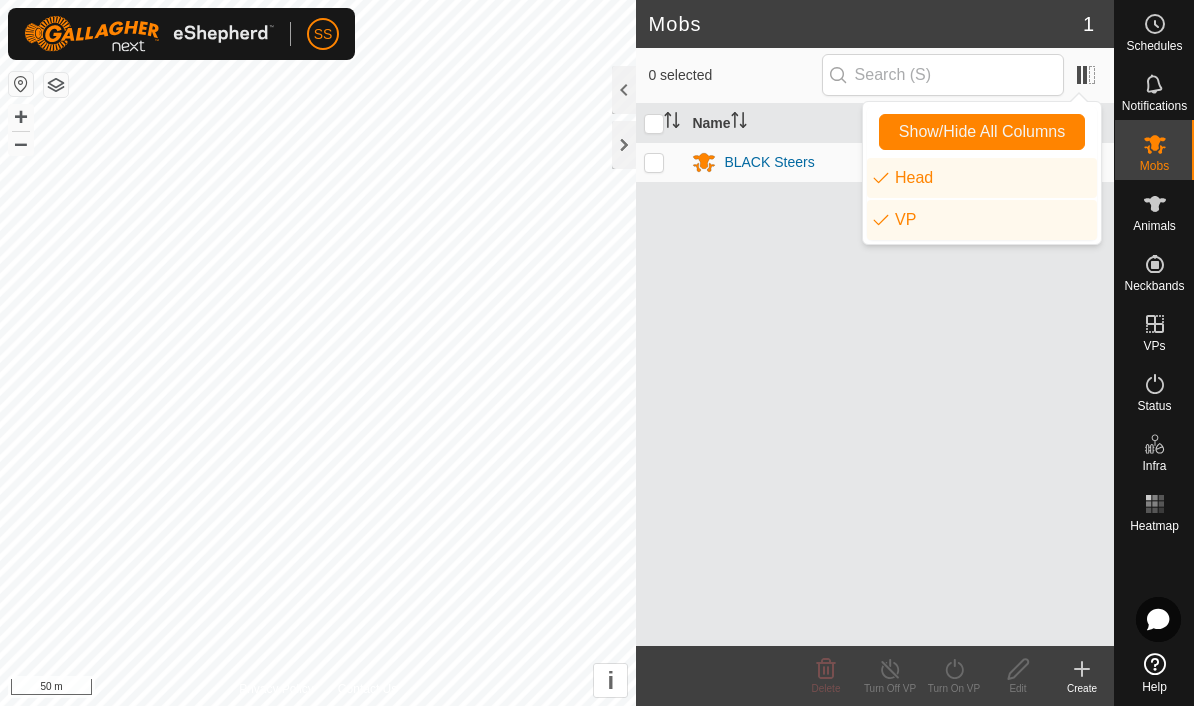 click at bounding box center (1086, 75) 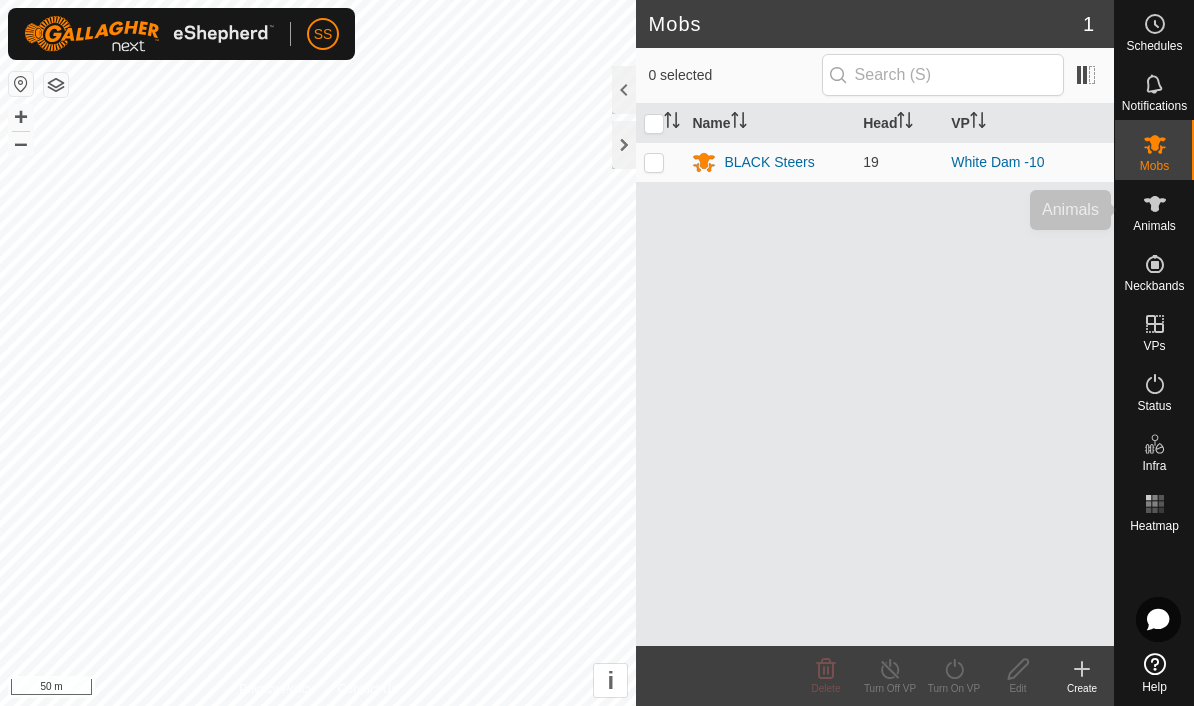 click on "Animals" at bounding box center [1154, 226] 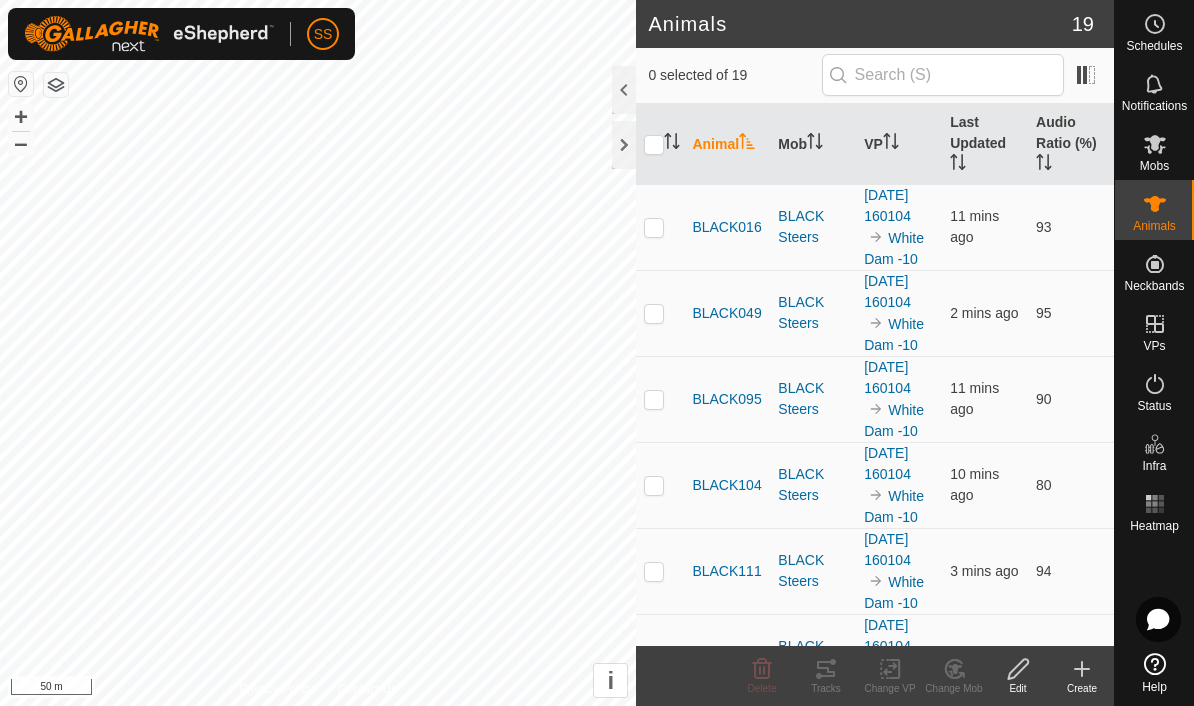 click on "Audio Ratio (%)" at bounding box center (1071, 144) 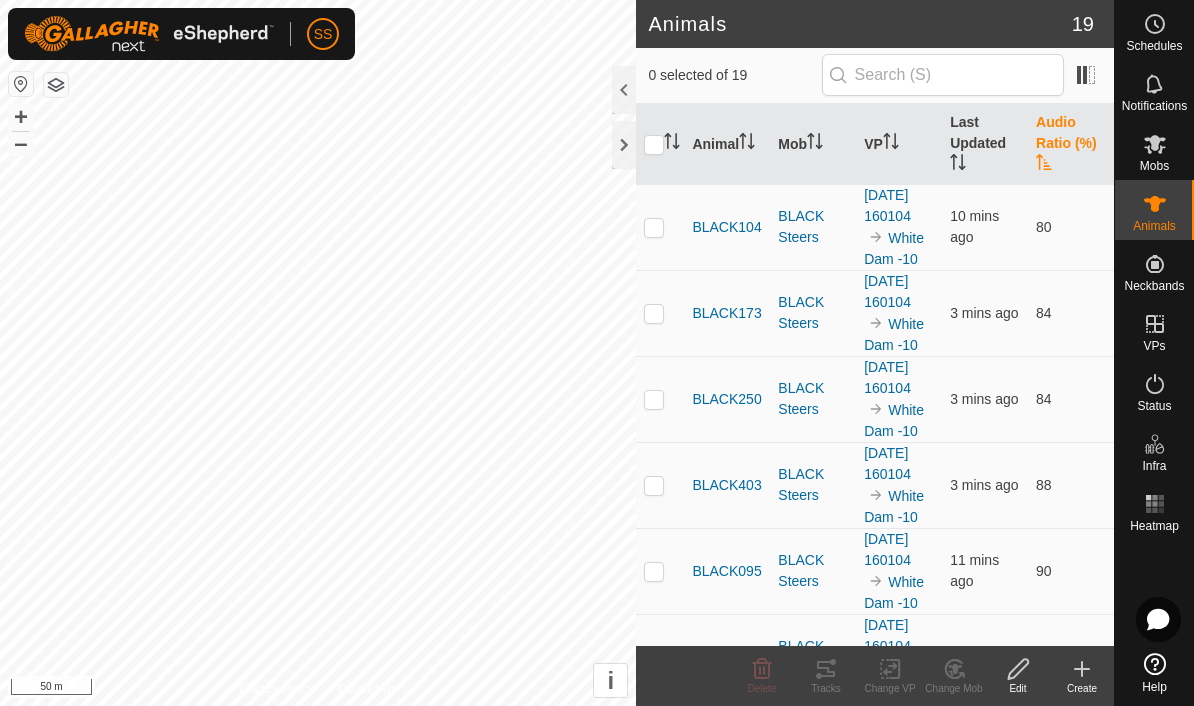 click on "Audio Ratio (%)" at bounding box center (1071, 144) 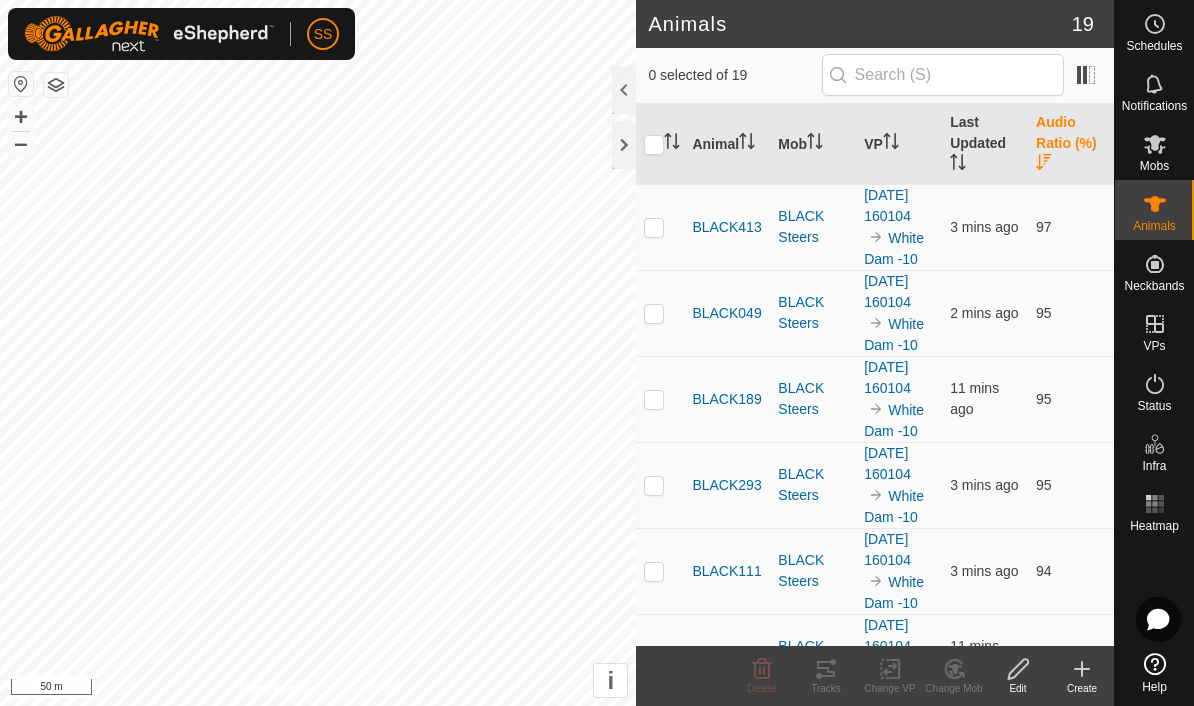scroll, scrollTop: 0, scrollLeft: 0, axis: both 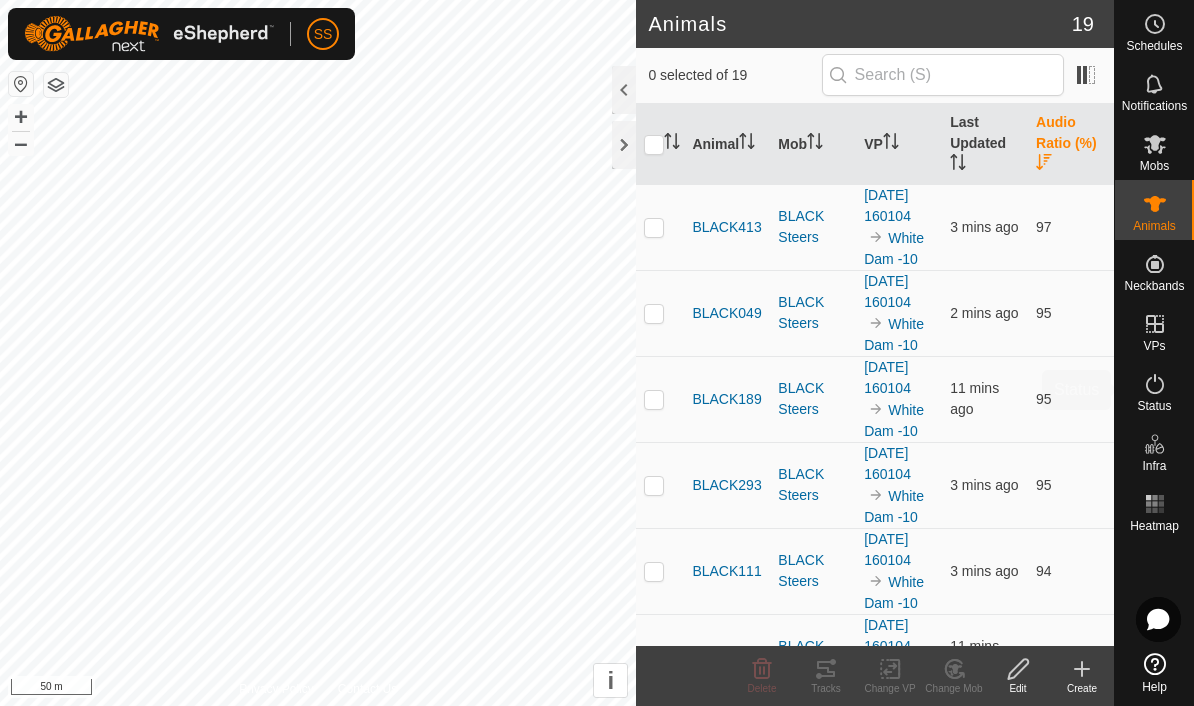 click on "Status" at bounding box center (1154, 406) 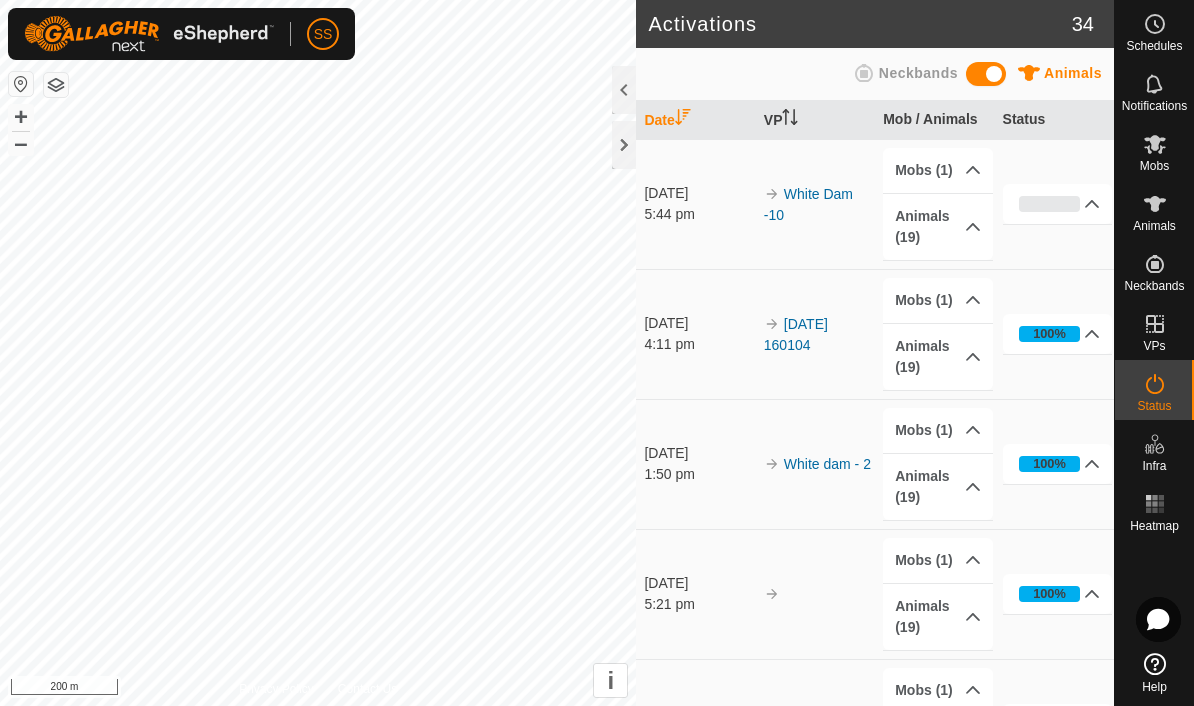 click 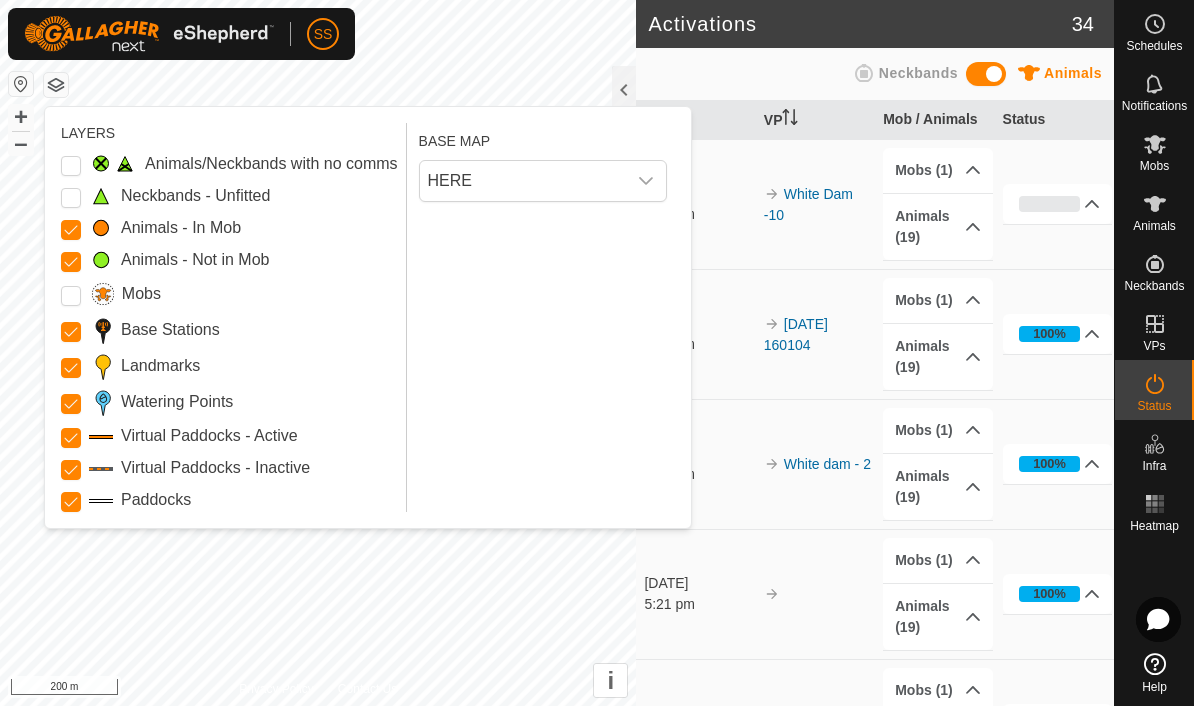 click on "HERE" at bounding box center (523, 181) 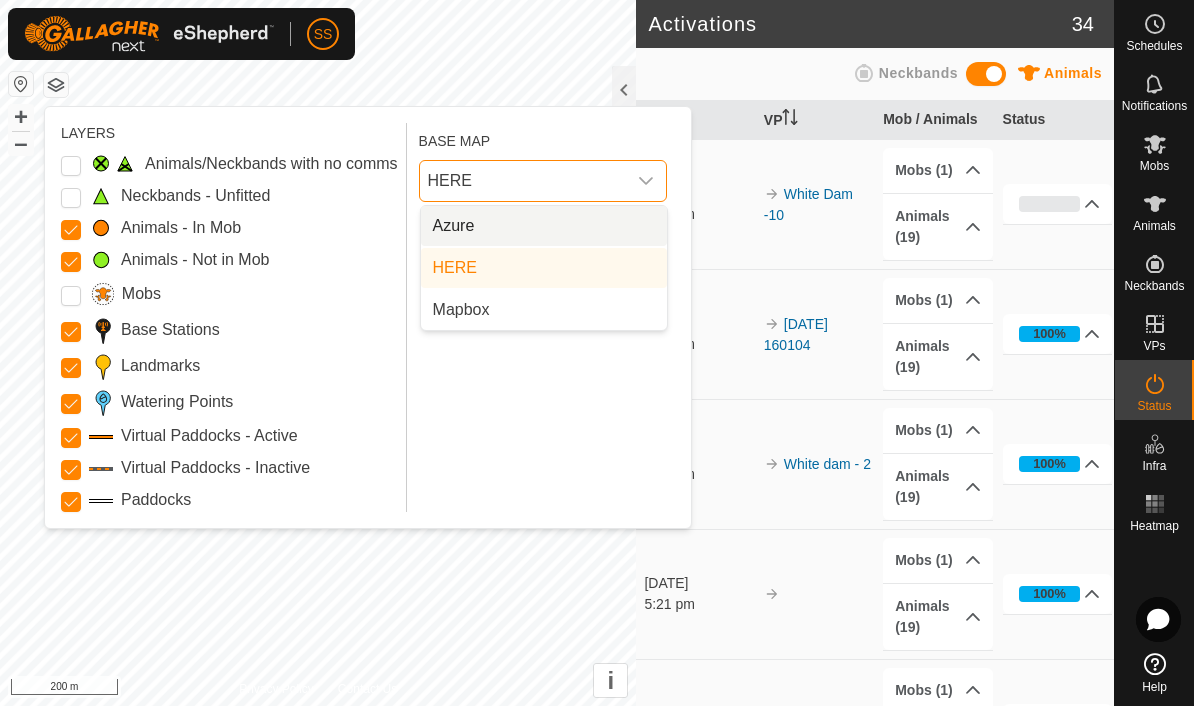click on "HERE" at bounding box center (523, 181) 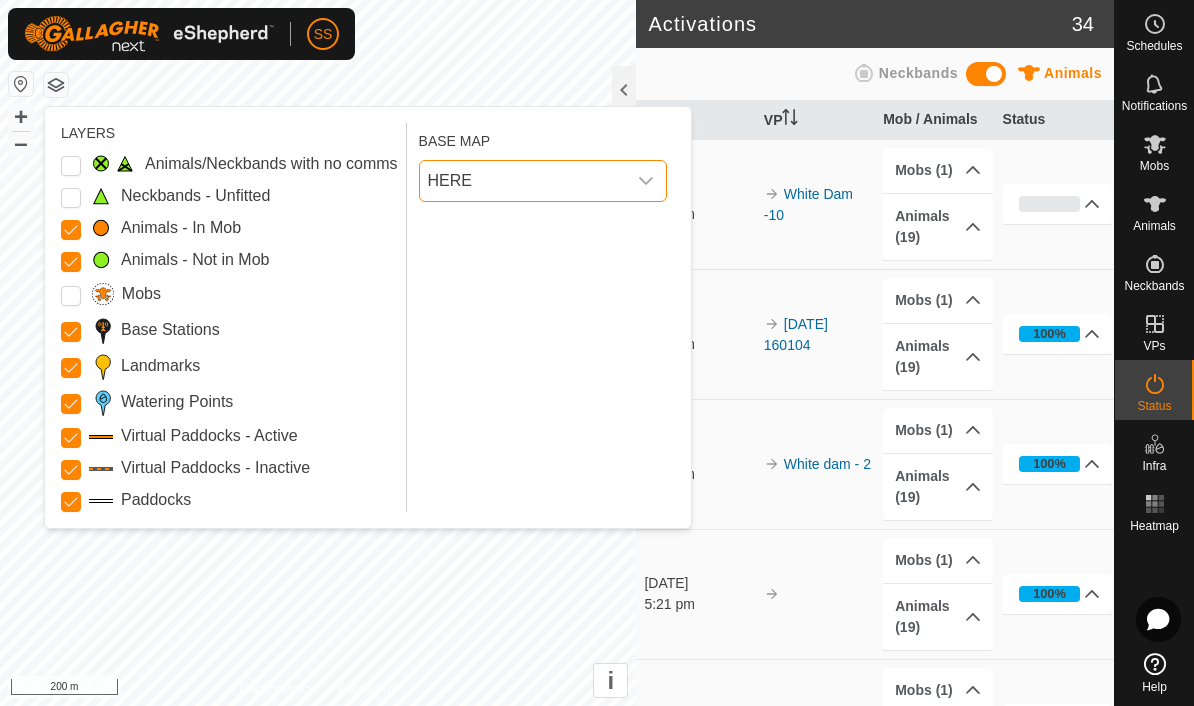click on "Virtual Paddocks - Inactive" at bounding box center (71, 470) 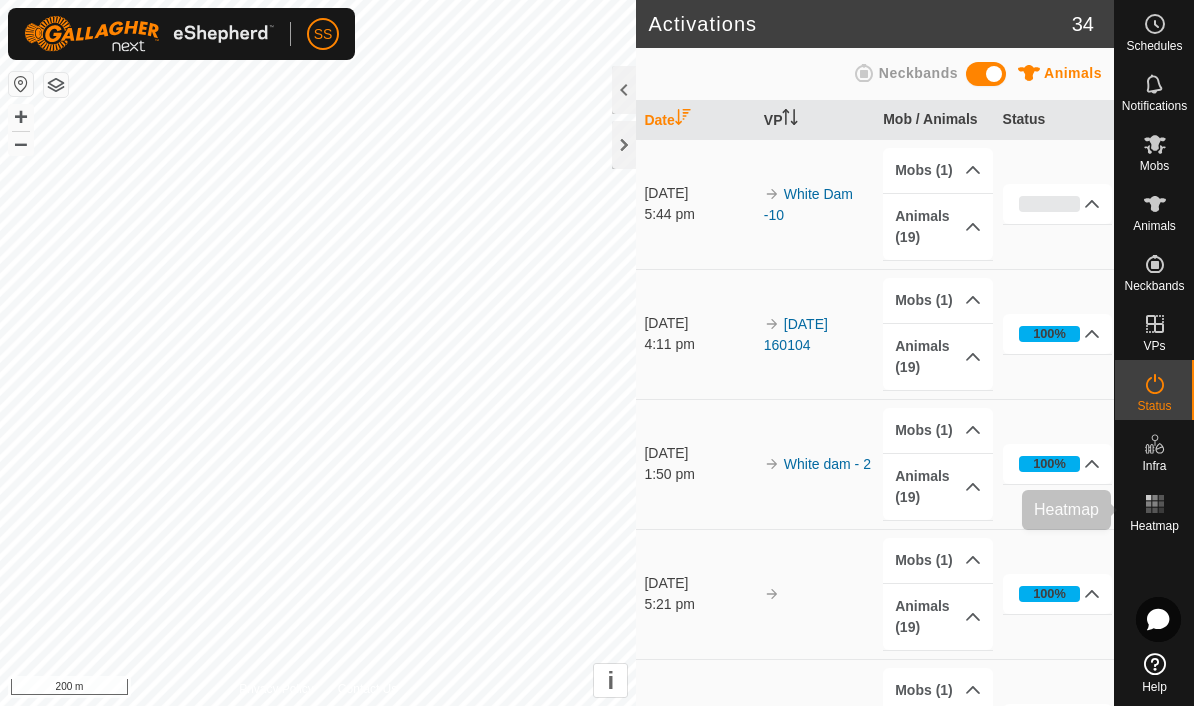 click 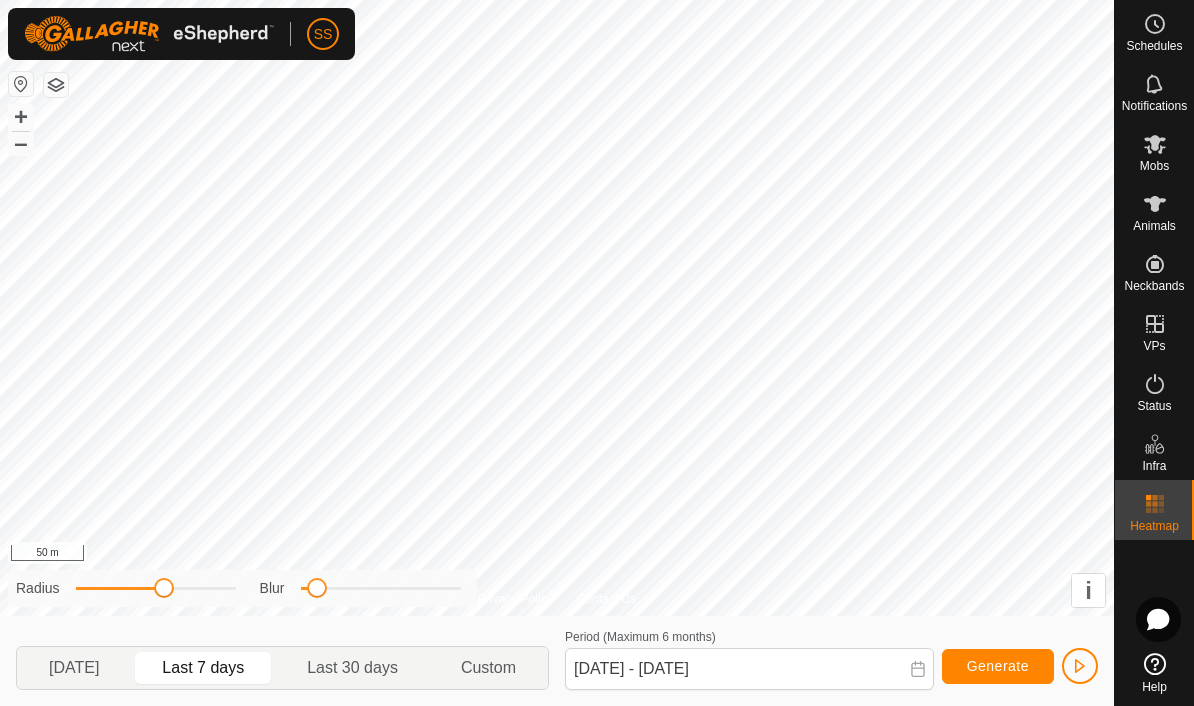 click on "Yesterday" 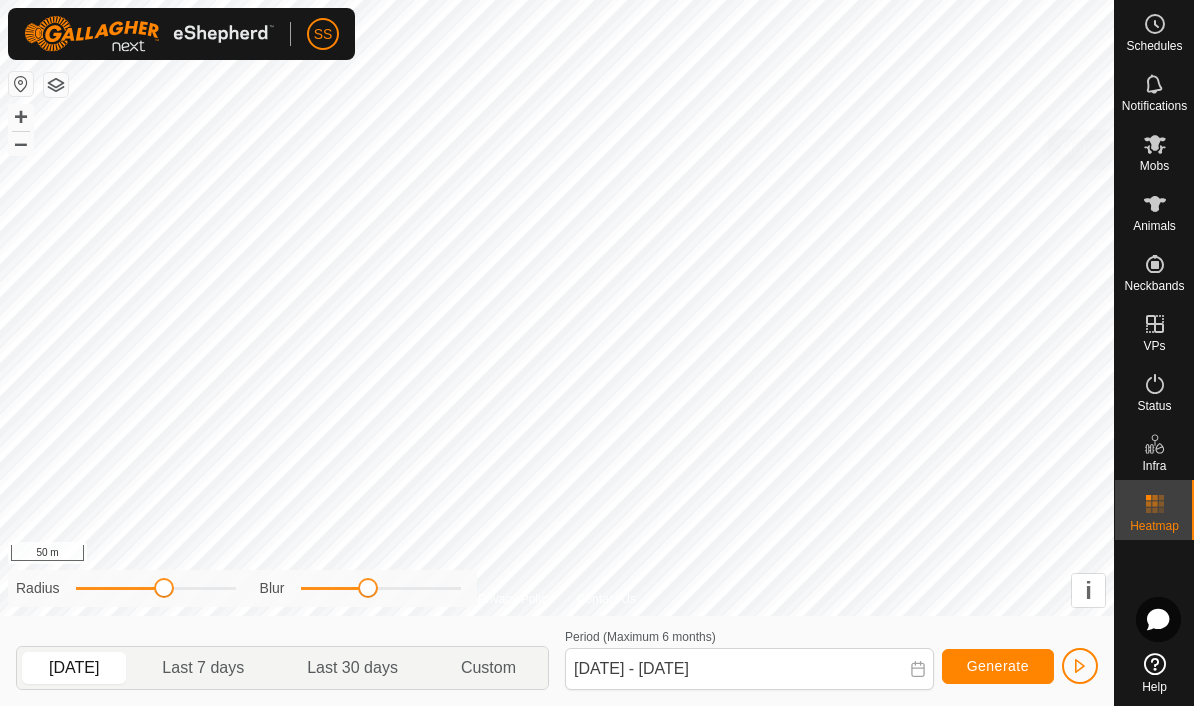 click at bounding box center [1155, 144] 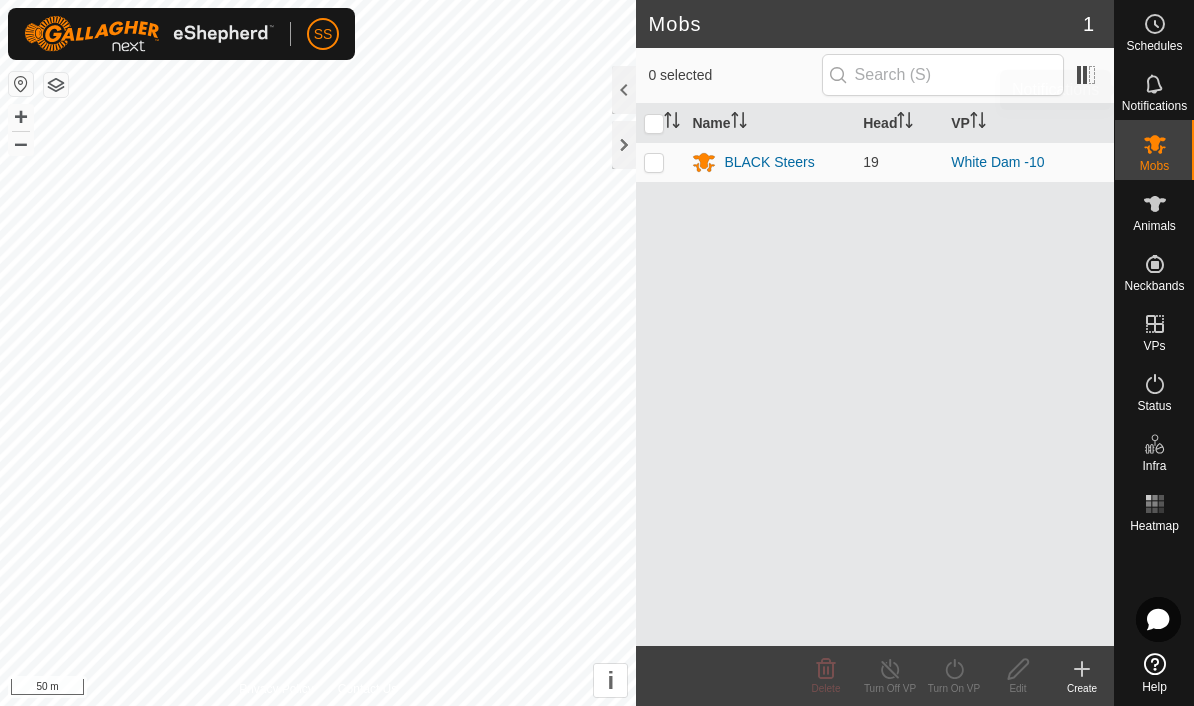 click on "Notifications" at bounding box center [1154, 106] 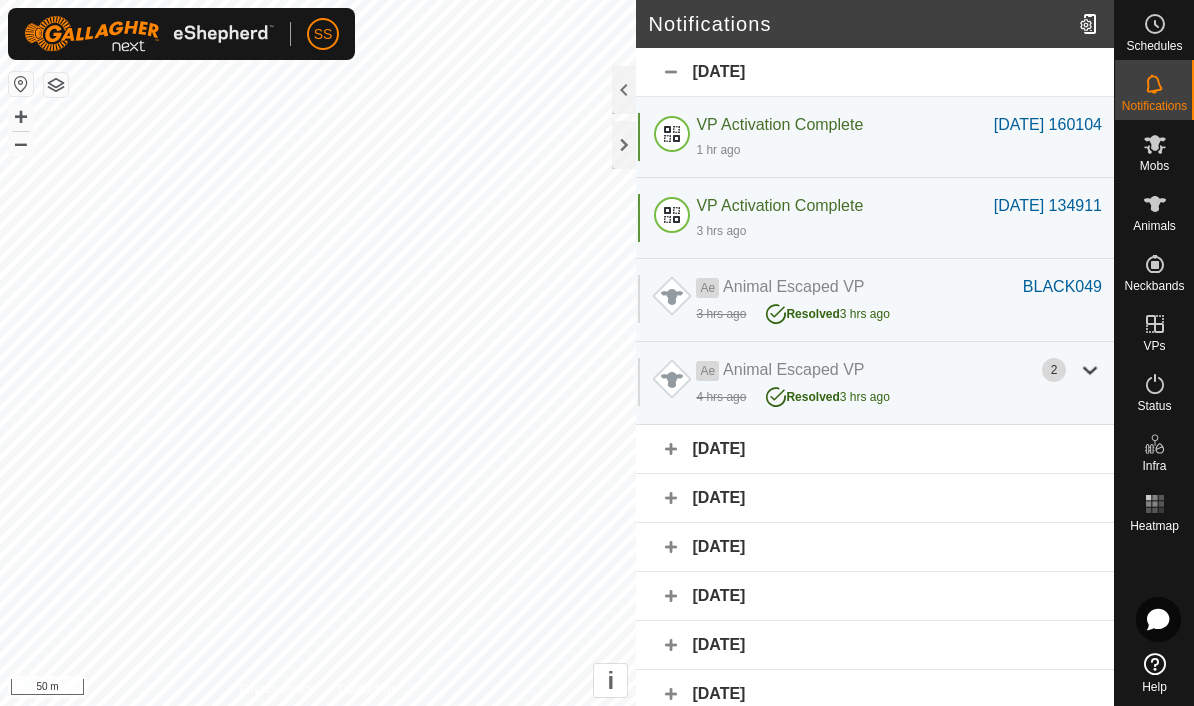 click on "3 hrs ago   Resolved  3 hrs ago" 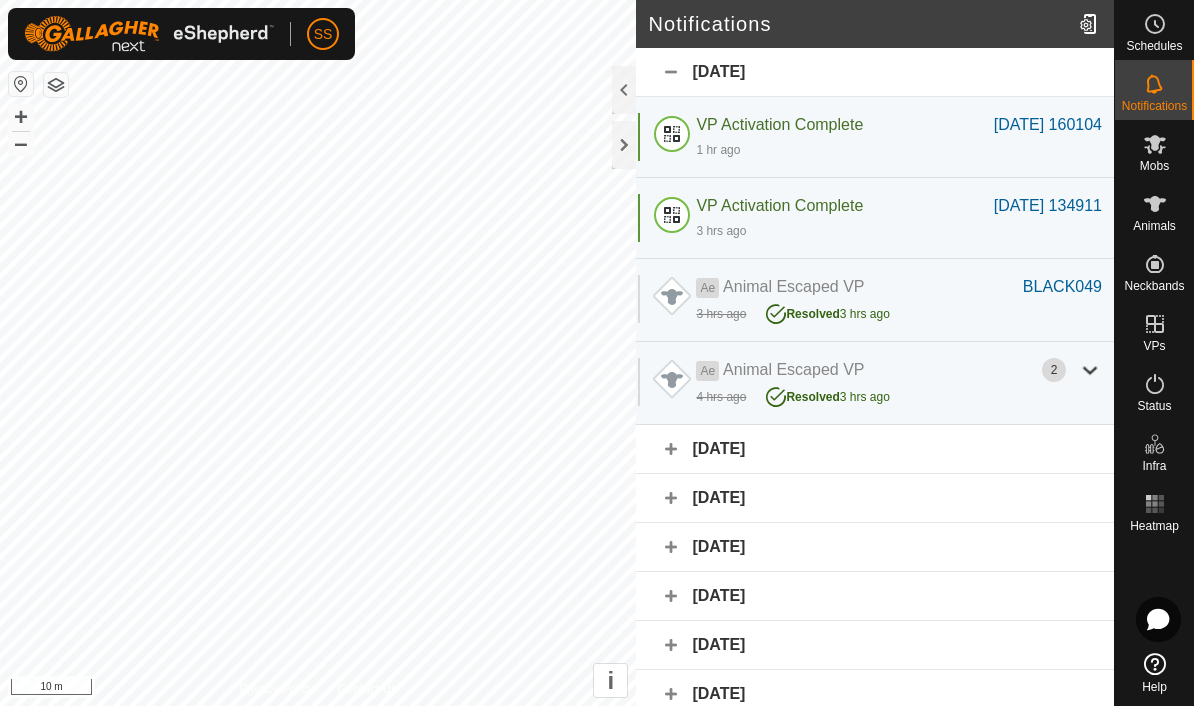 click on "BLACK049" 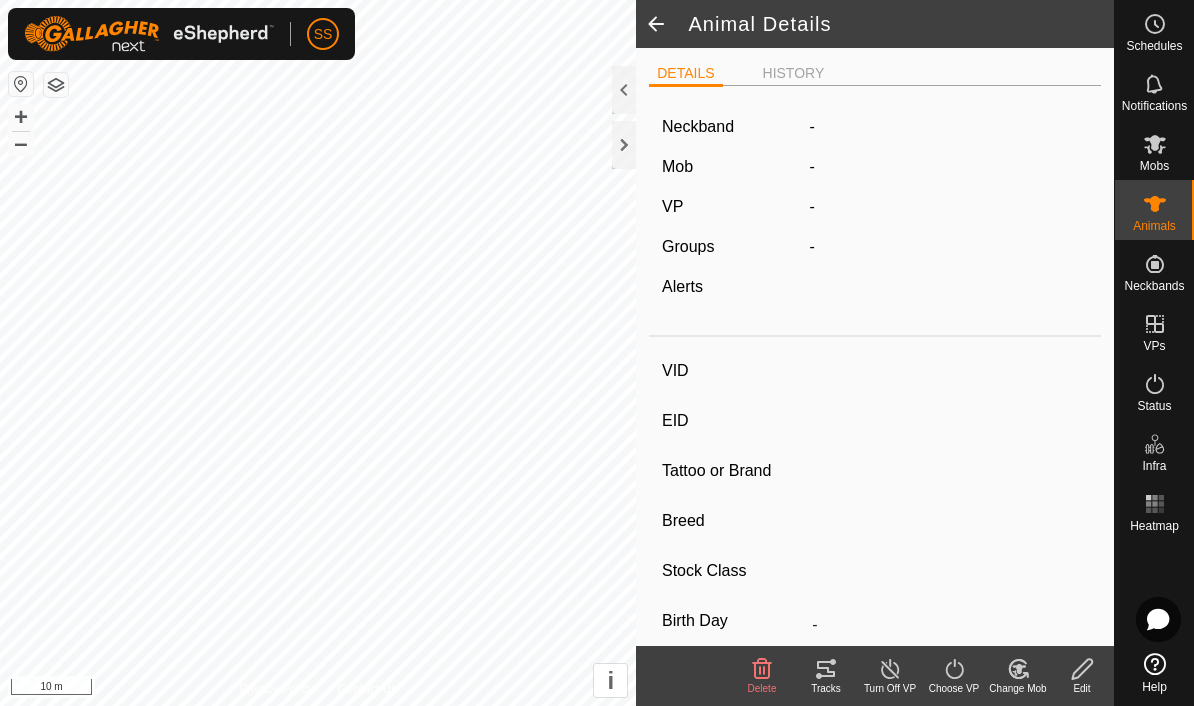 type on "BLACK049" 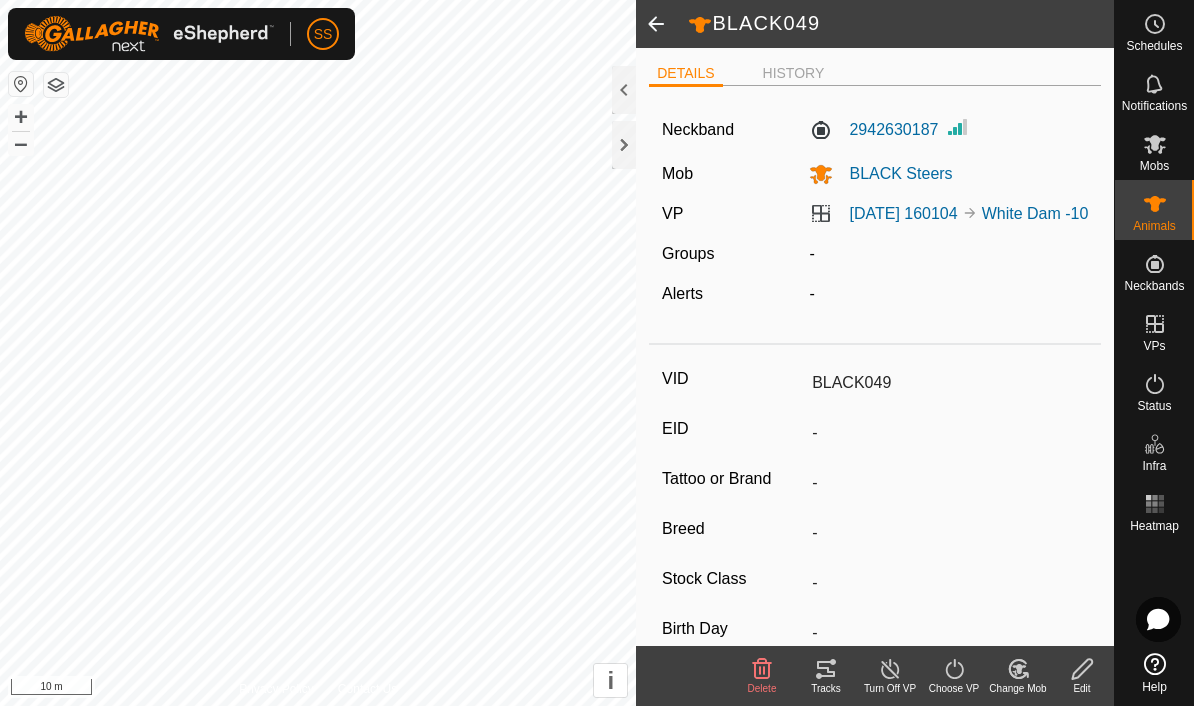 click 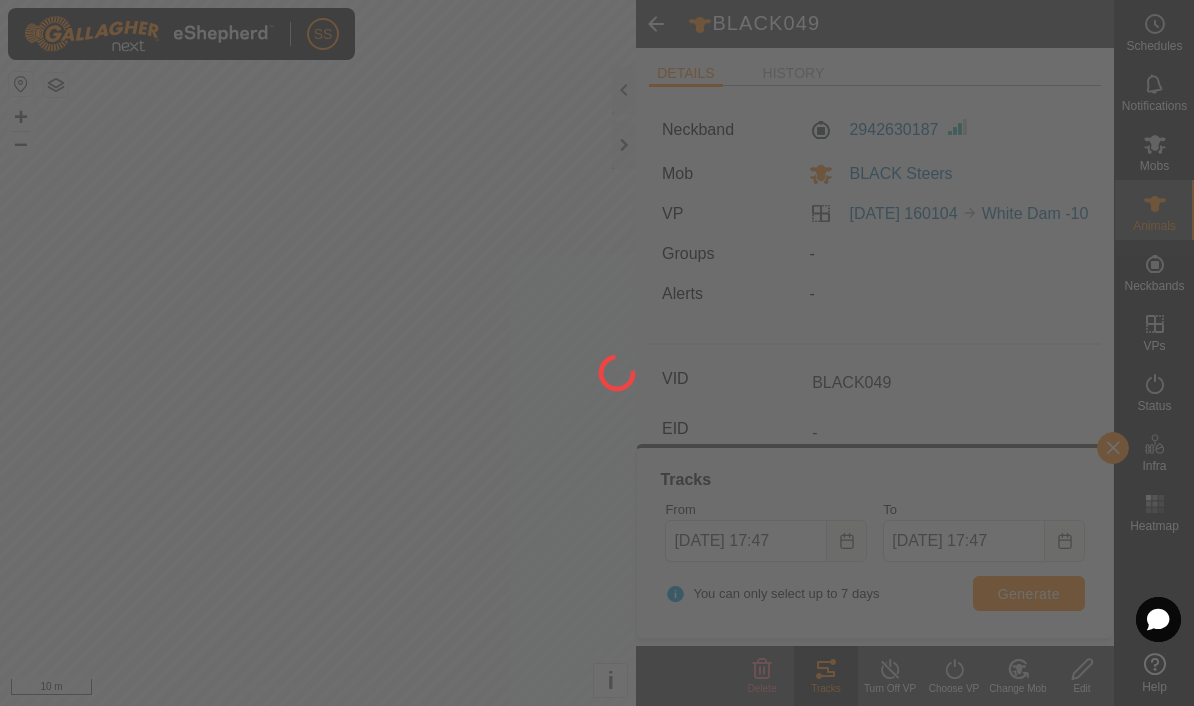 click 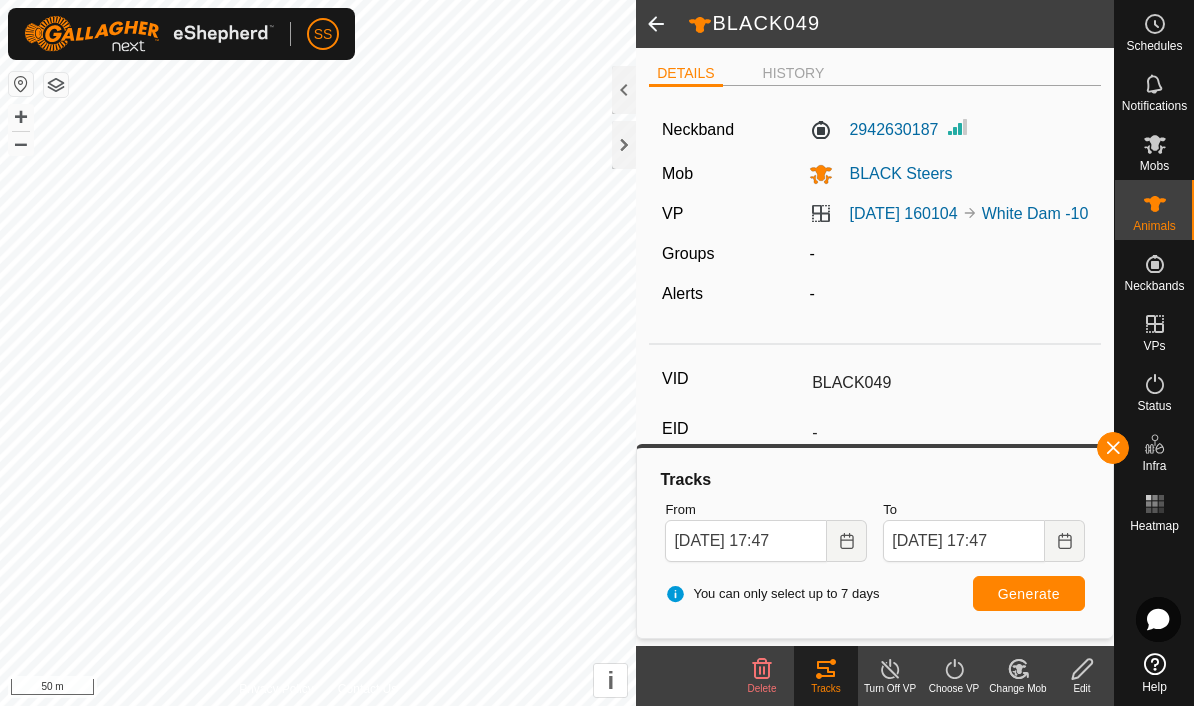 click on "2942630187" 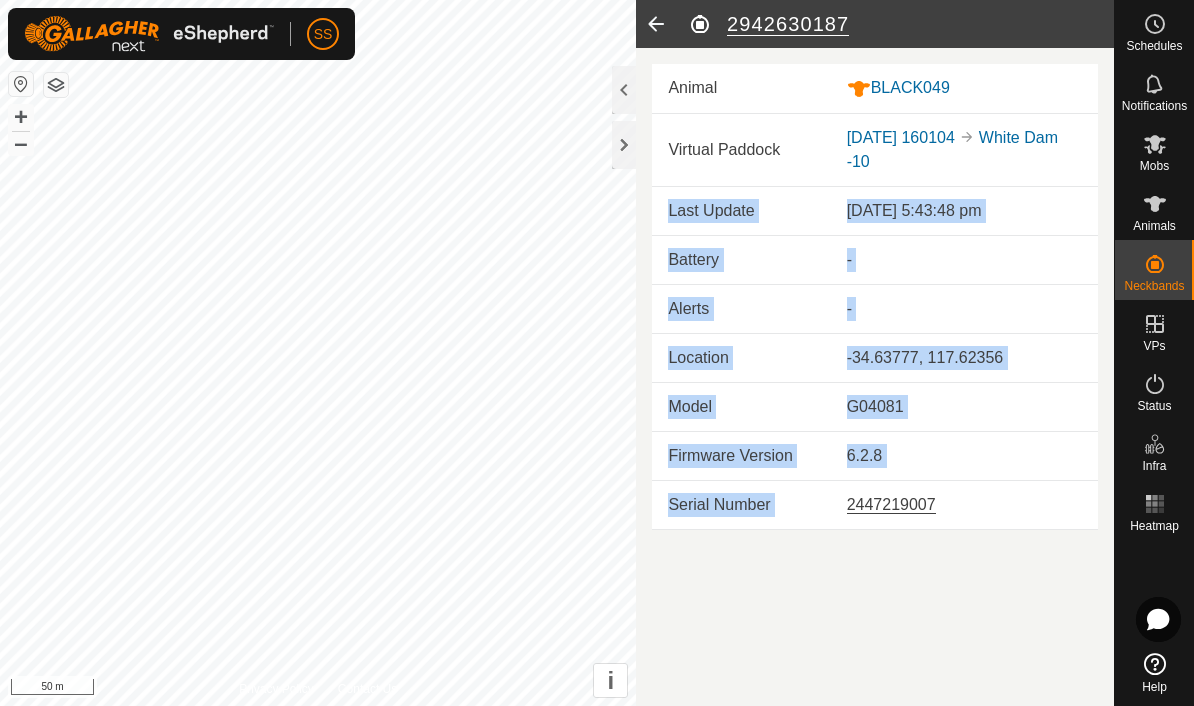 click 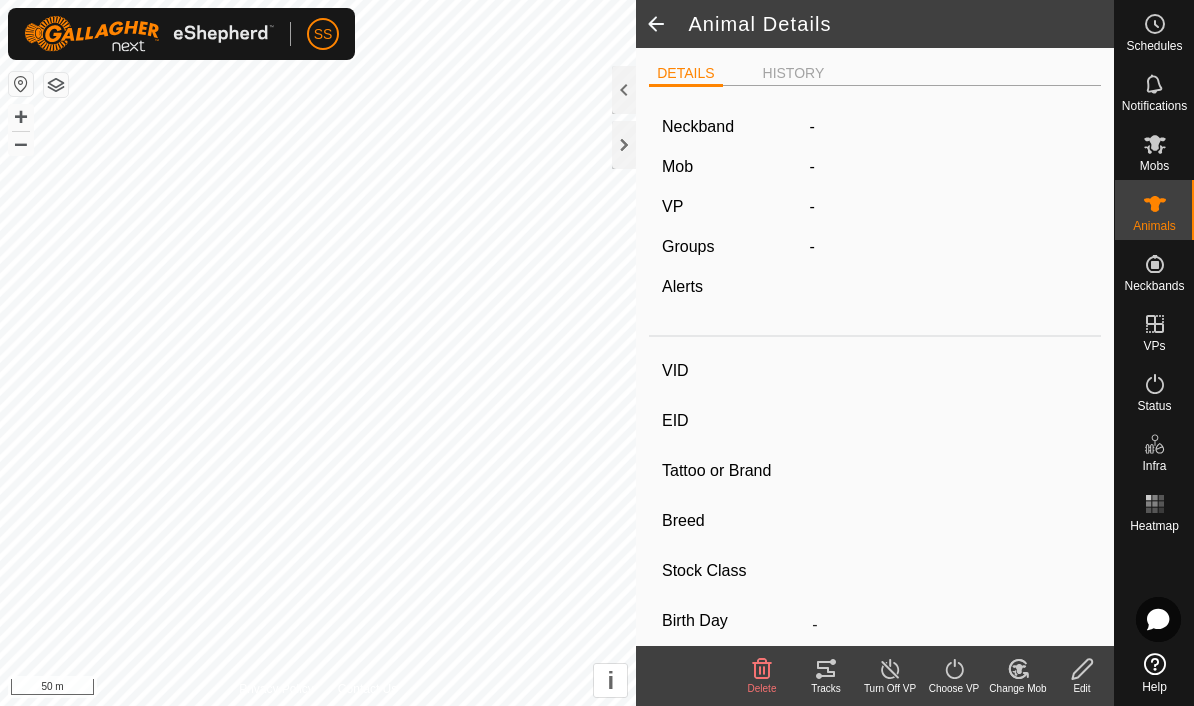 type on "BLACK049" 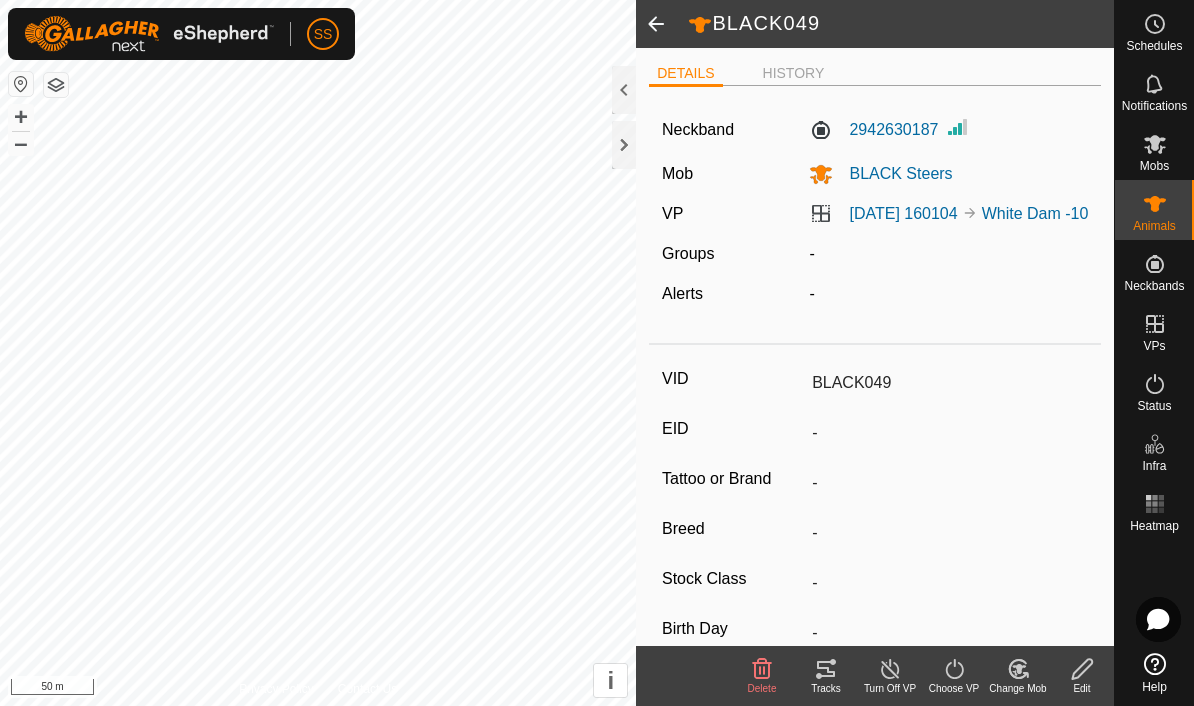 click 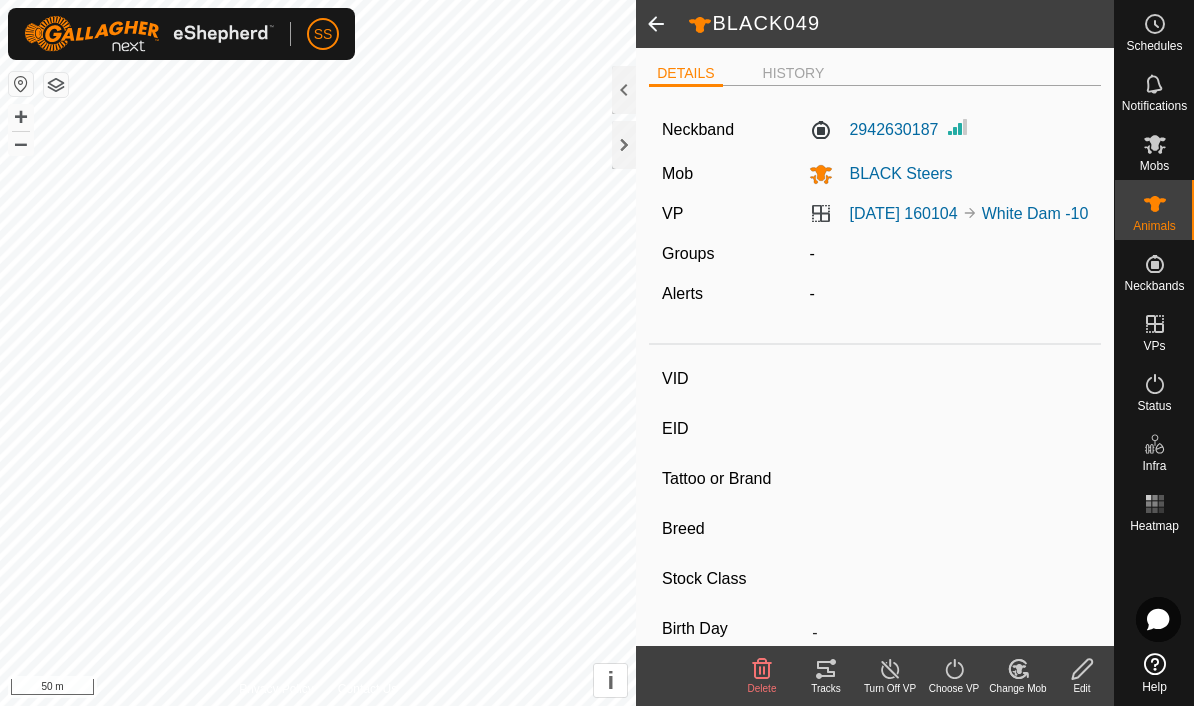type on "BLACK249" 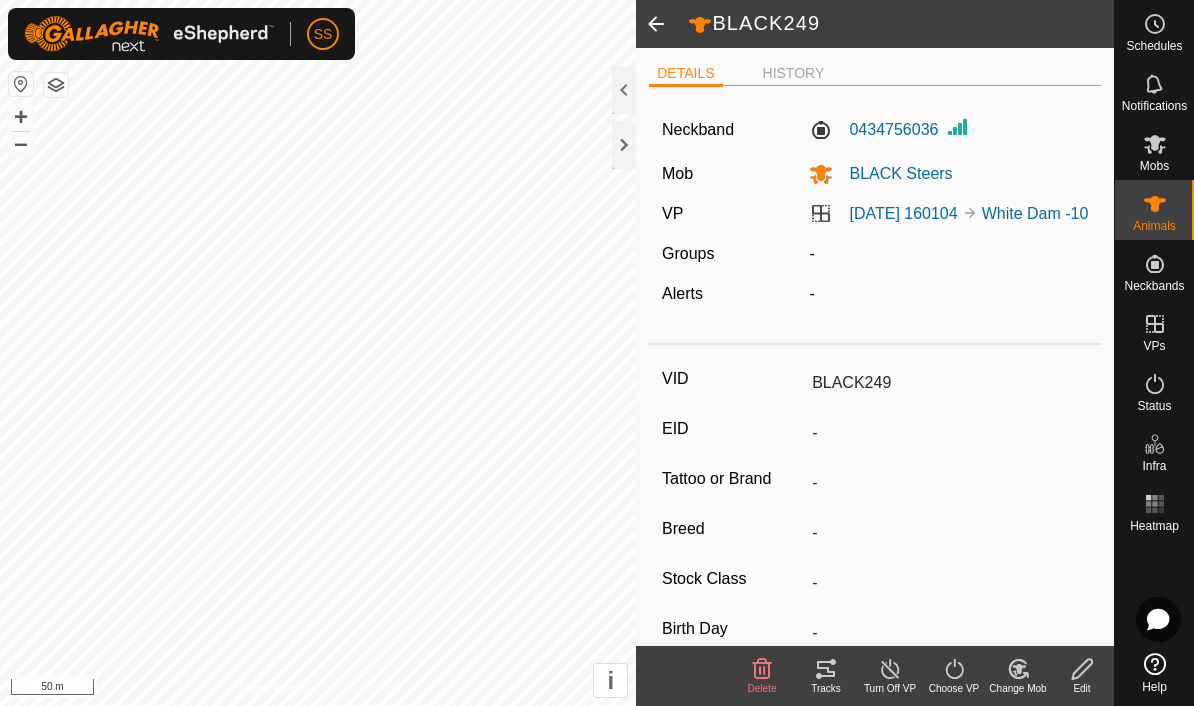 type 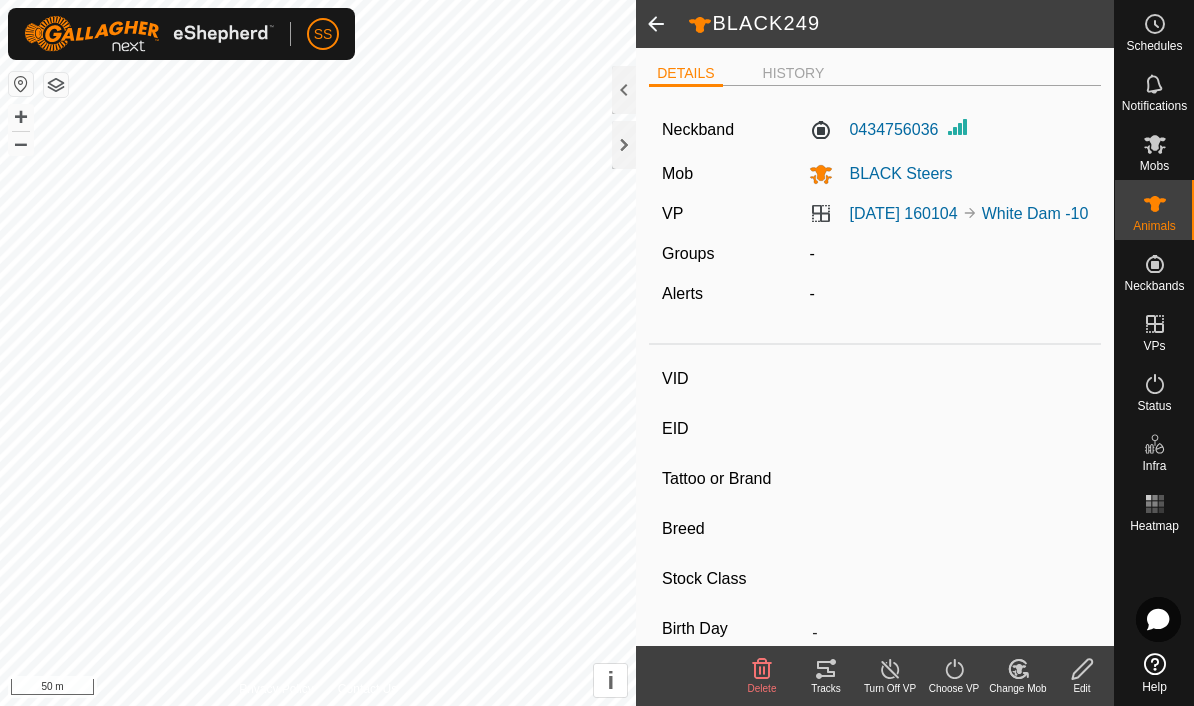 type on "BLACK173" 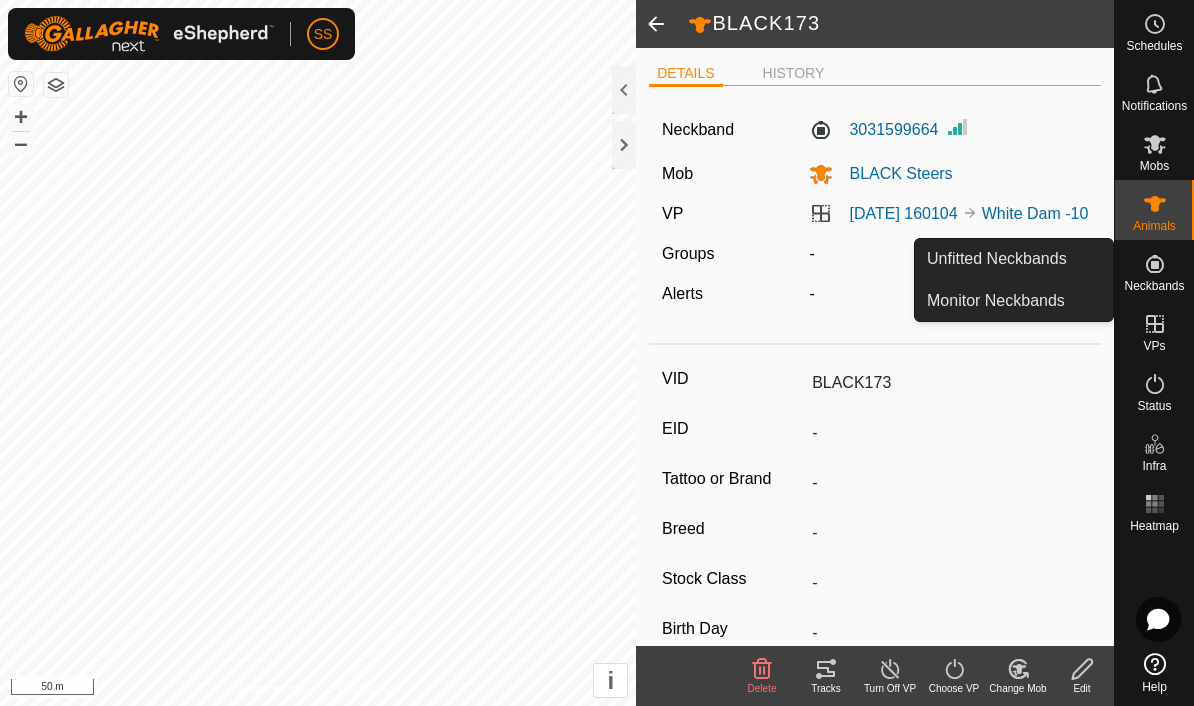click on "Status" at bounding box center [1154, 406] 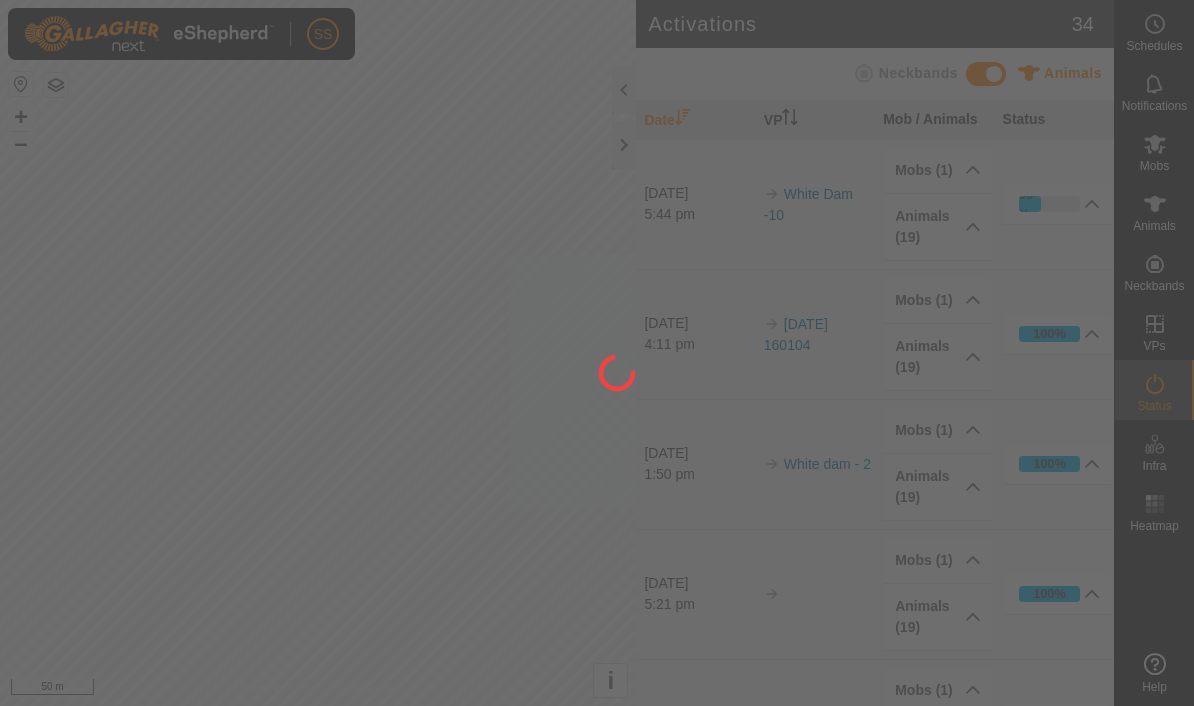 scroll, scrollTop: 0, scrollLeft: 0, axis: both 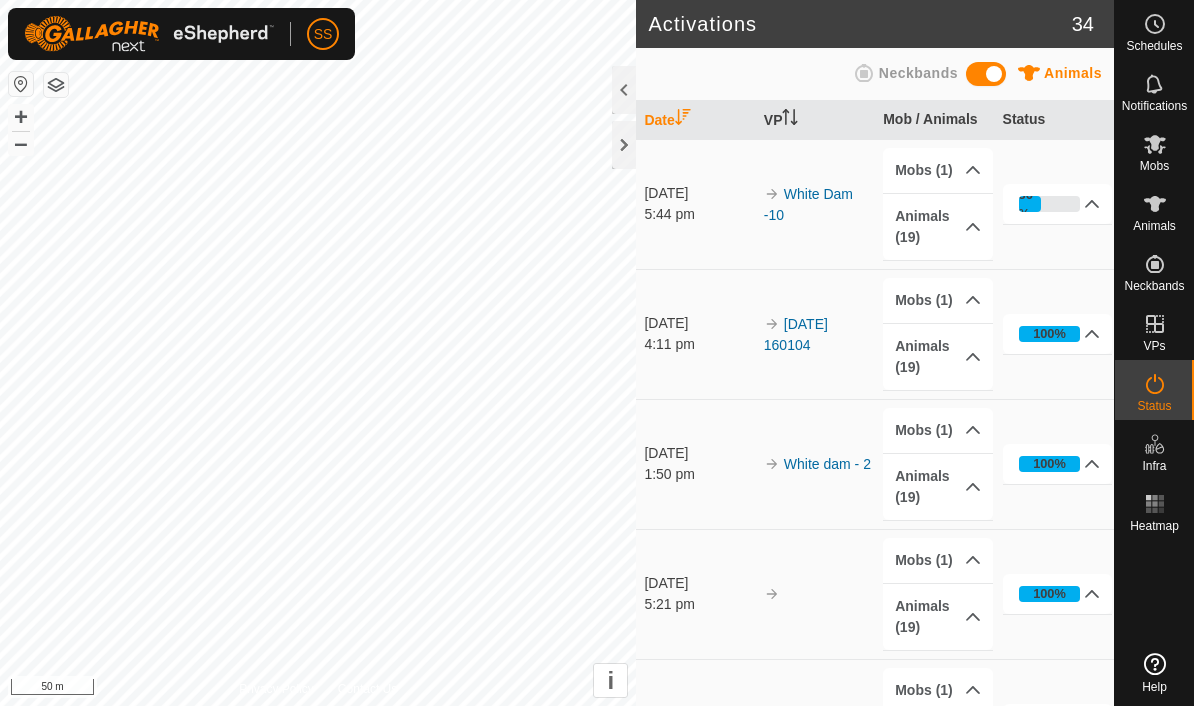 click on "36%" at bounding box center [1050, 204] 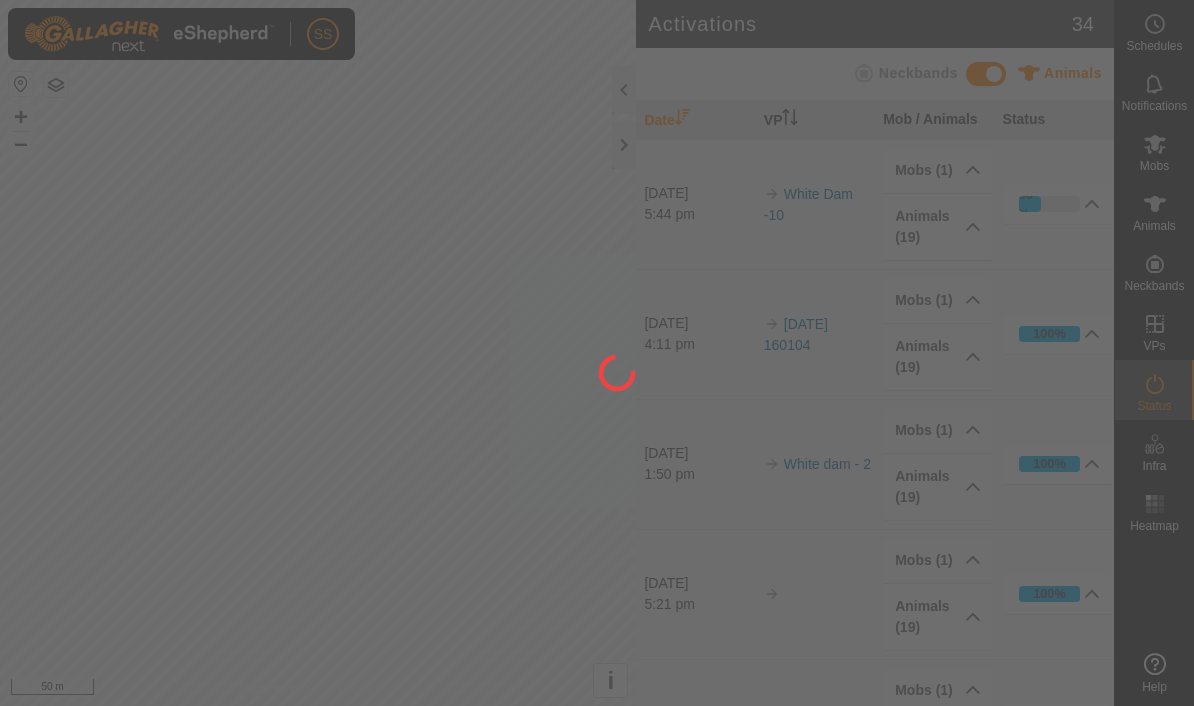 scroll, scrollTop: 0, scrollLeft: 0, axis: both 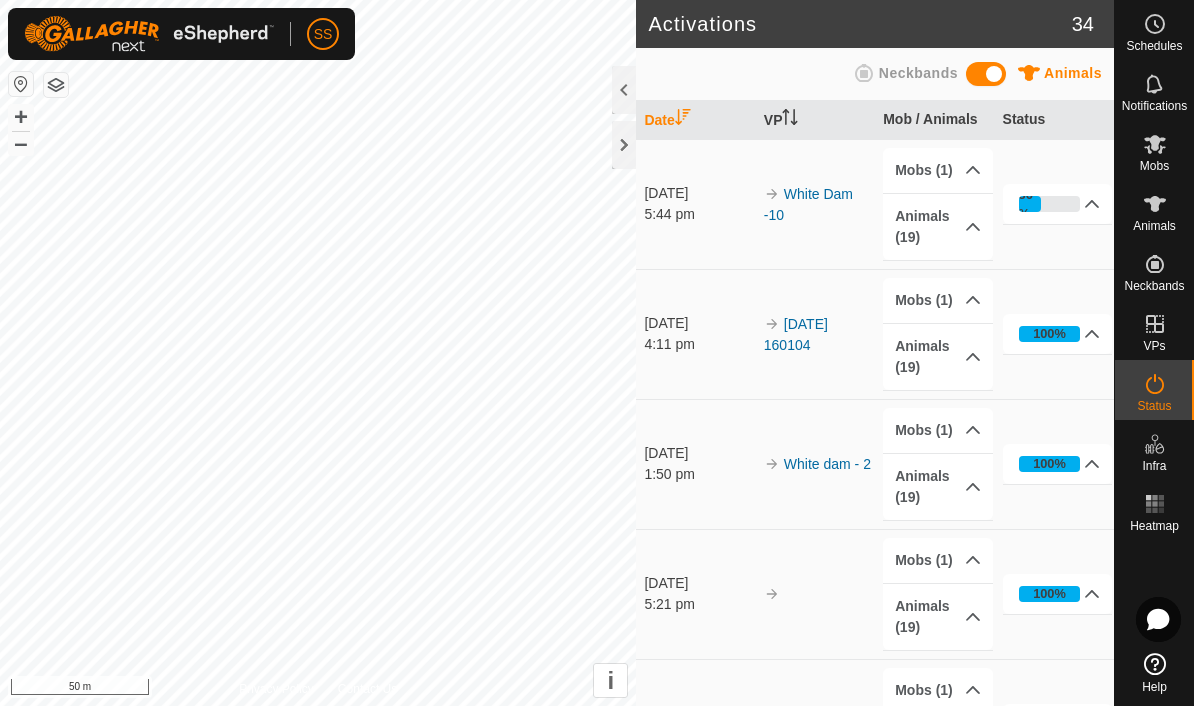 click on "36%" at bounding box center (1058, 204) 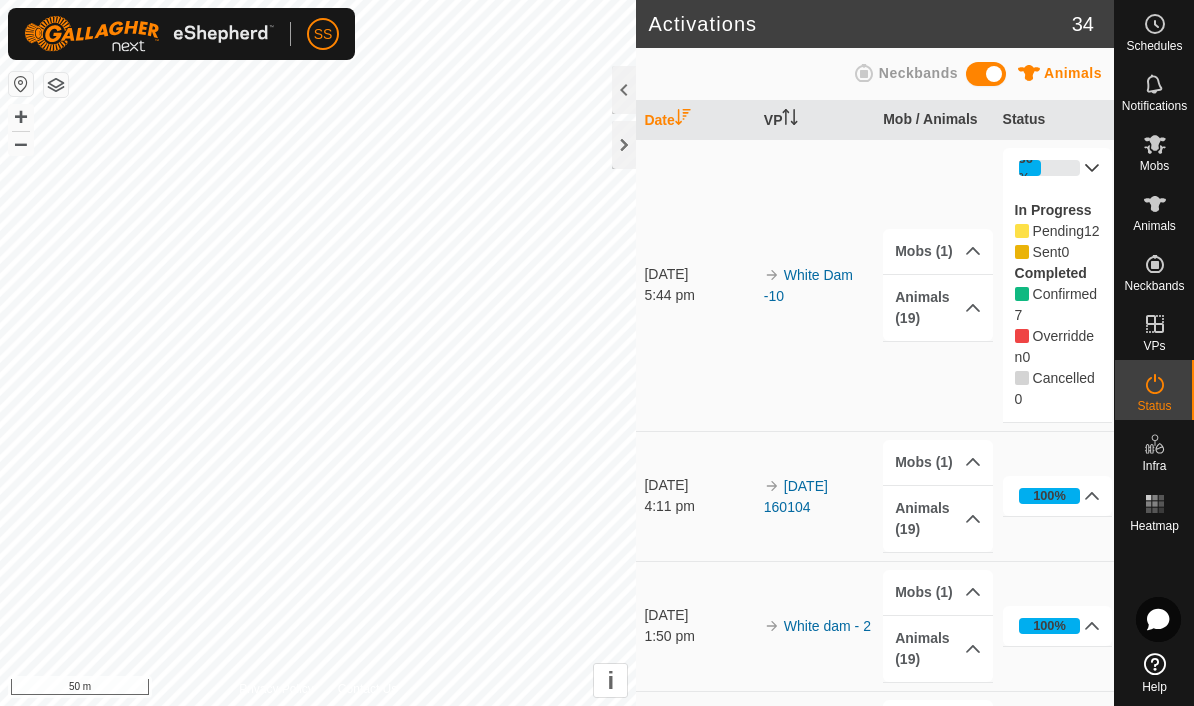 click on "36%" at bounding box center [1058, 168] 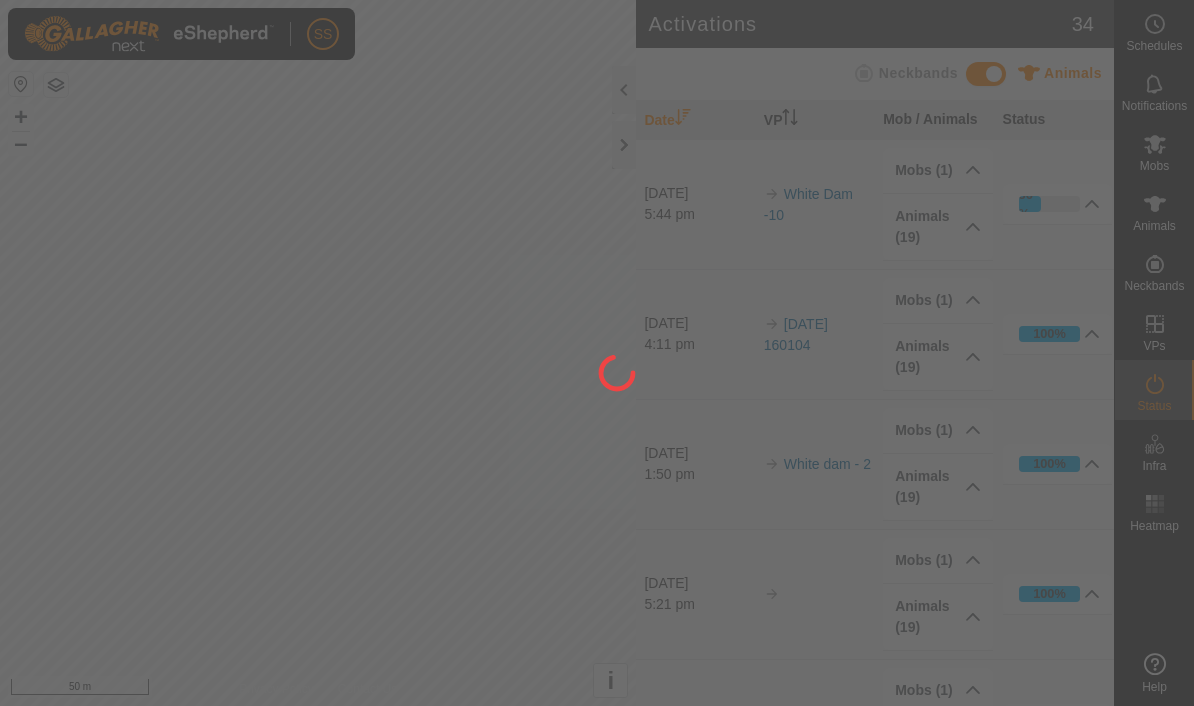 scroll, scrollTop: 0, scrollLeft: 0, axis: both 